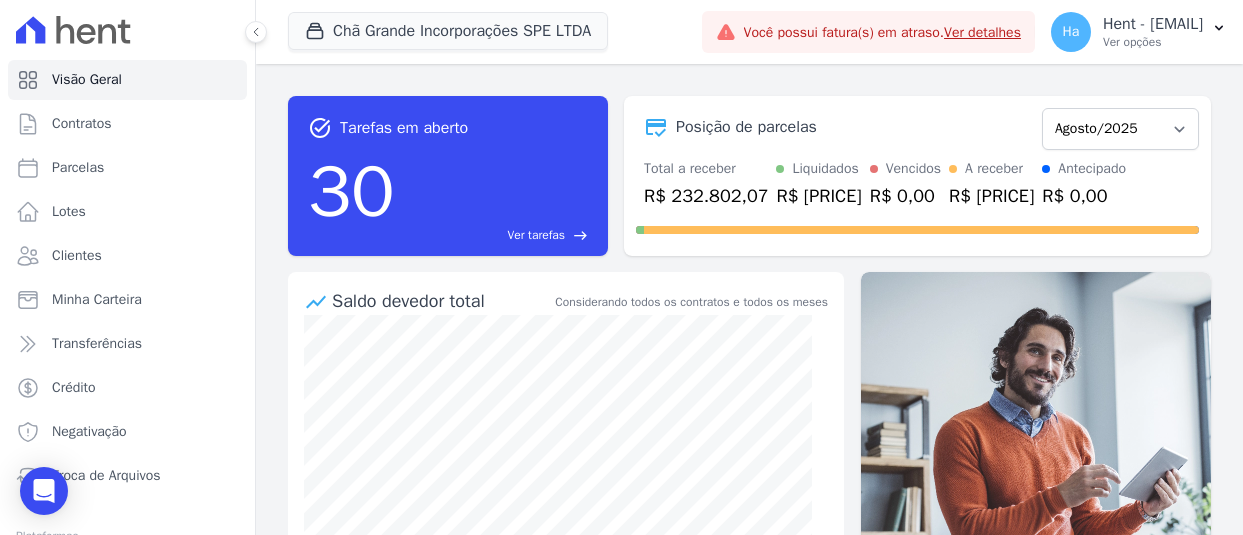 scroll, scrollTop: 0, scrollLeft: 0, axis: both 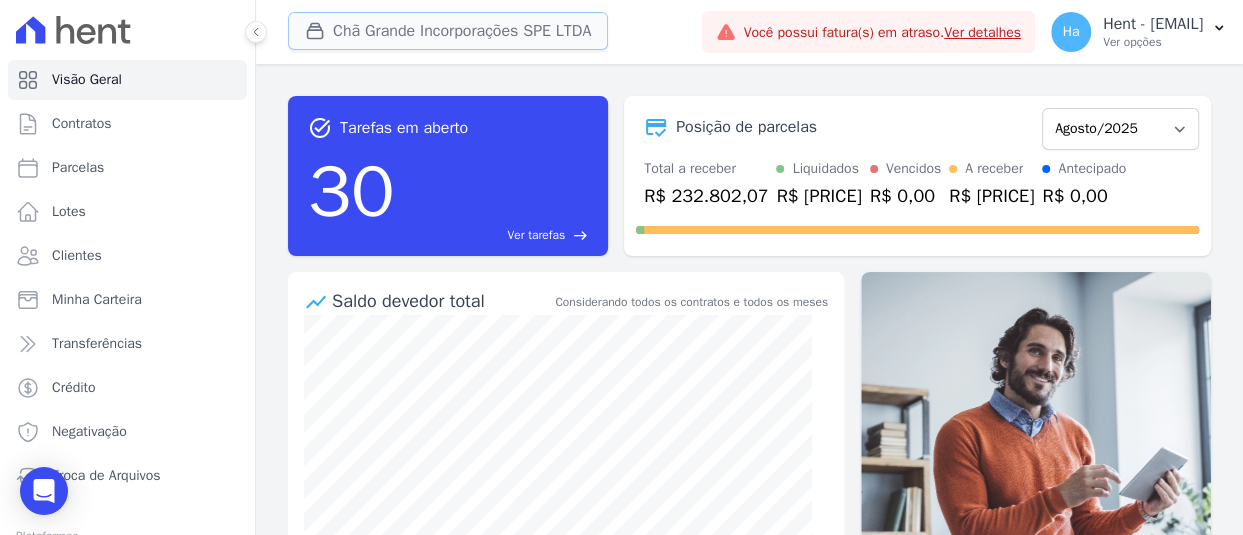click on "Chã Grande Incorporações SPE LTDA" at bounding box center (448, 31) 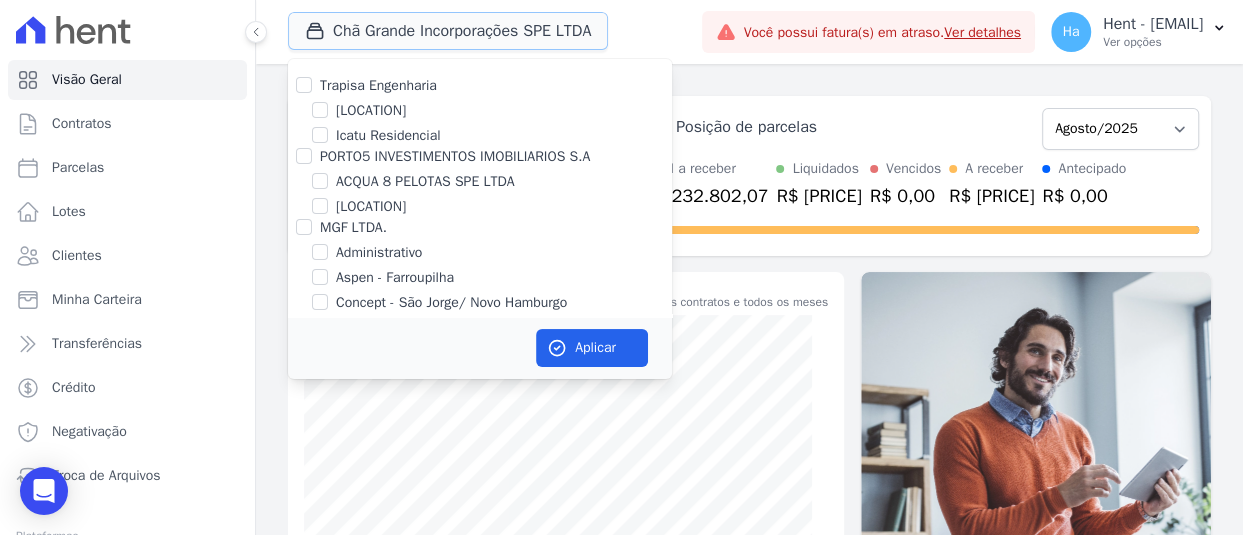 type 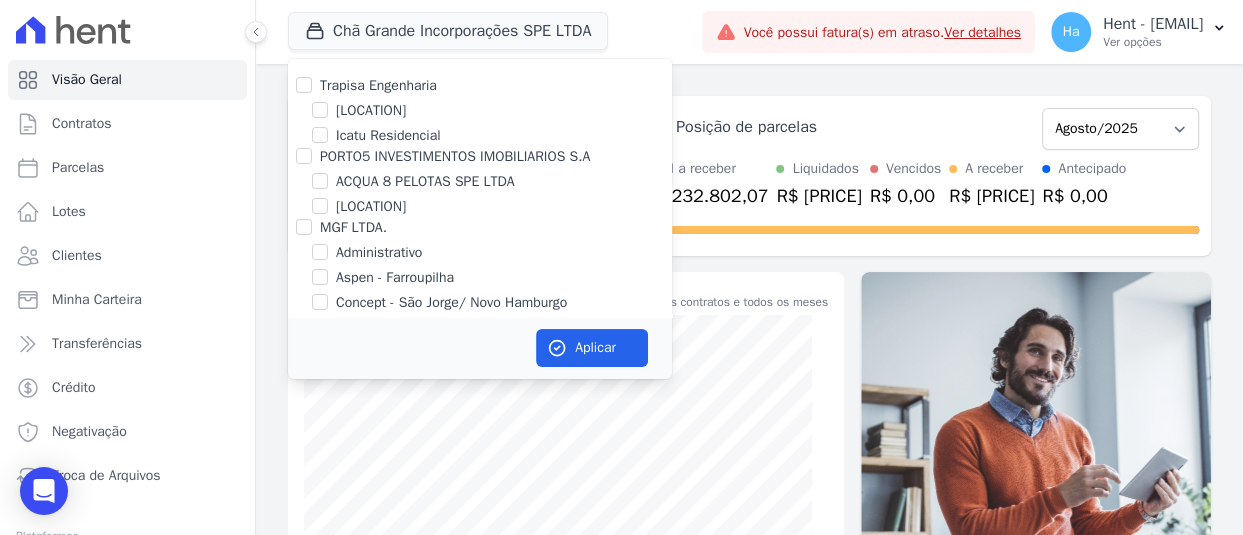 scroll, scrollTop: 12991, scrollLeft: 0, axis: vertical 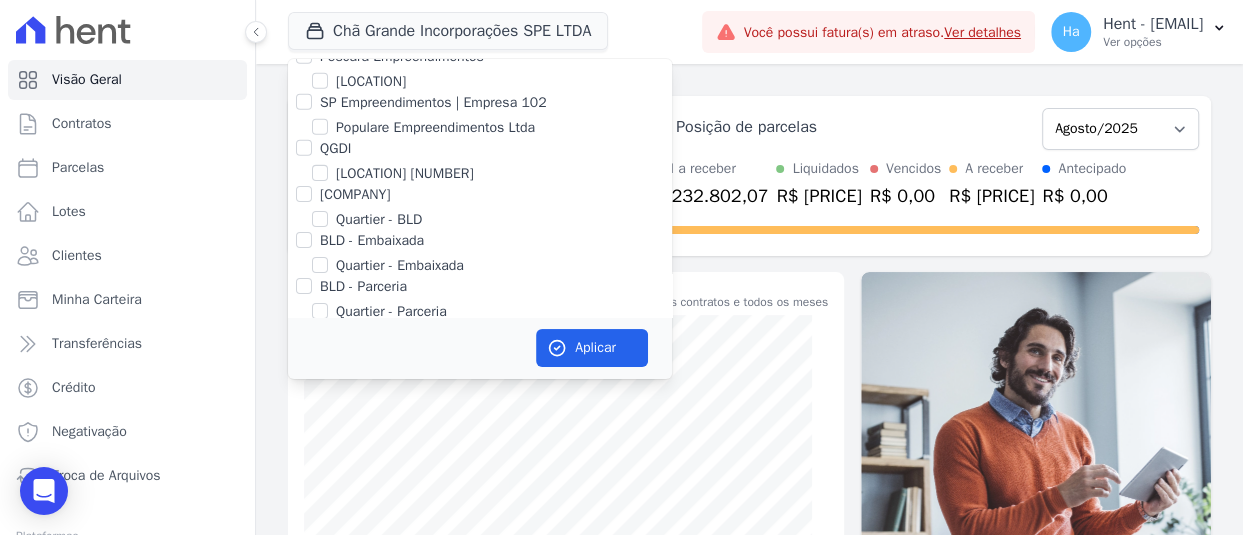 click on "Eletron" at bounding box center [480, -107] 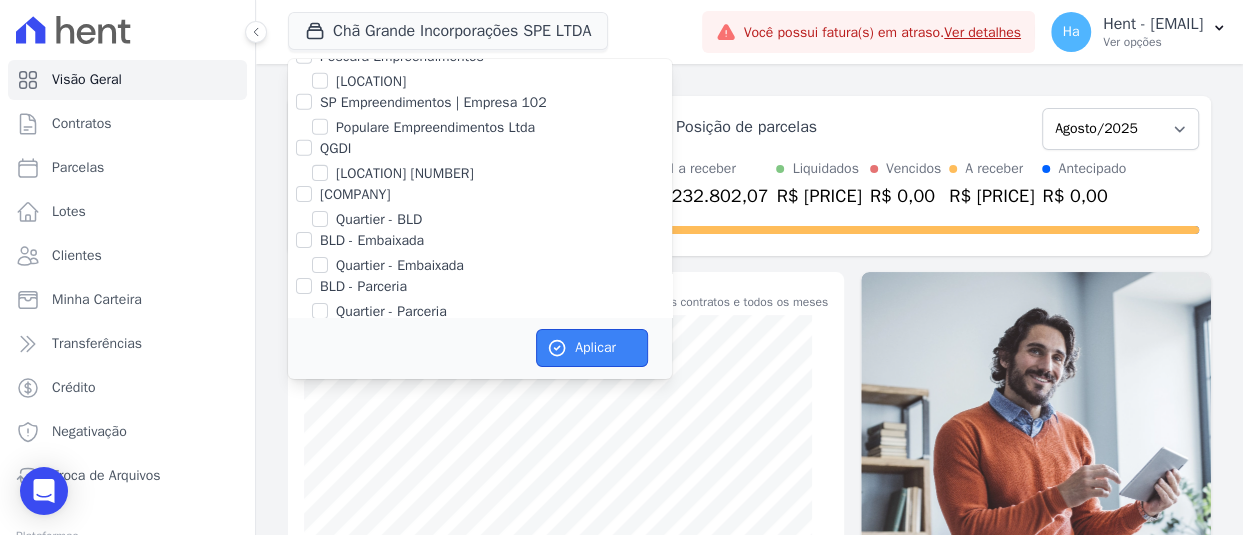 click on "Aplicar" at bounding box center (592, 348) 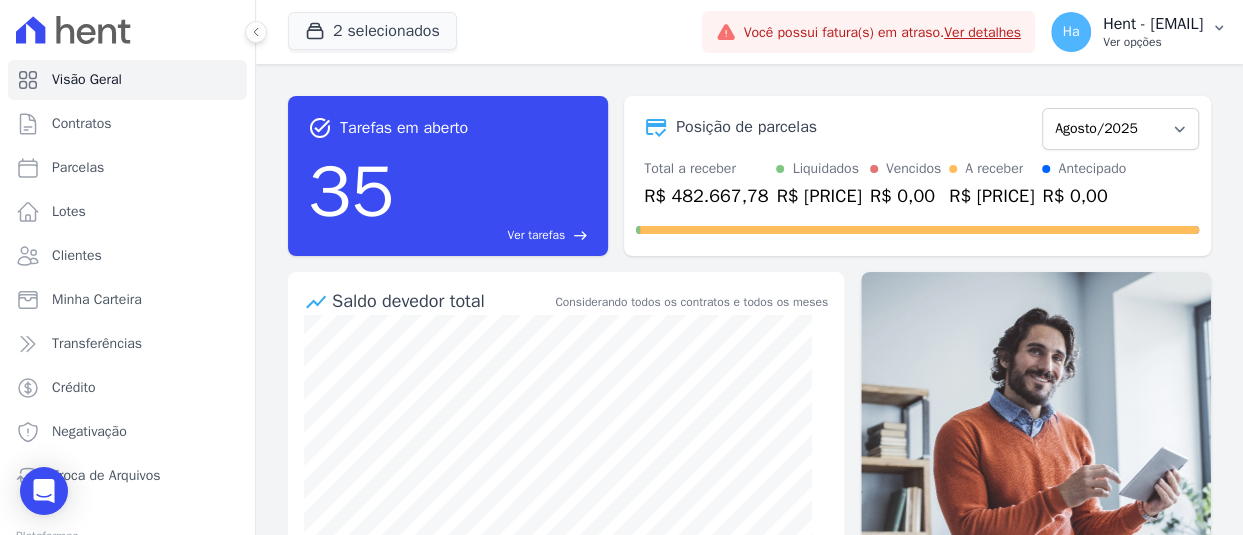 click on "Hent - [EMAIL]" at bounding box center (1153, 24) 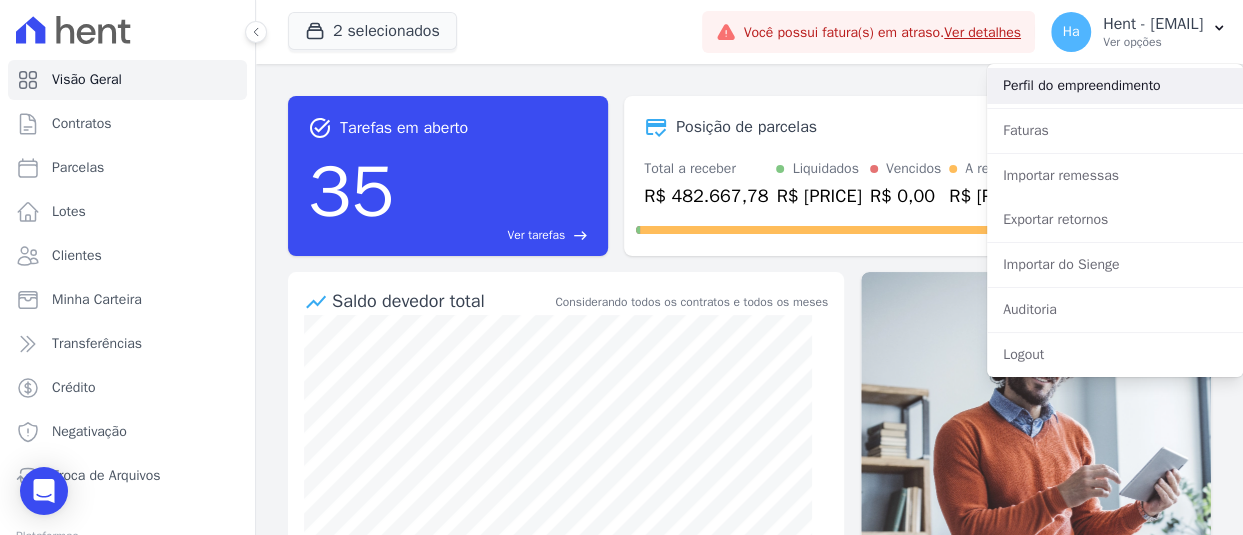 click on "Perfil do empreendimento" at bounding box center [1115, 86] 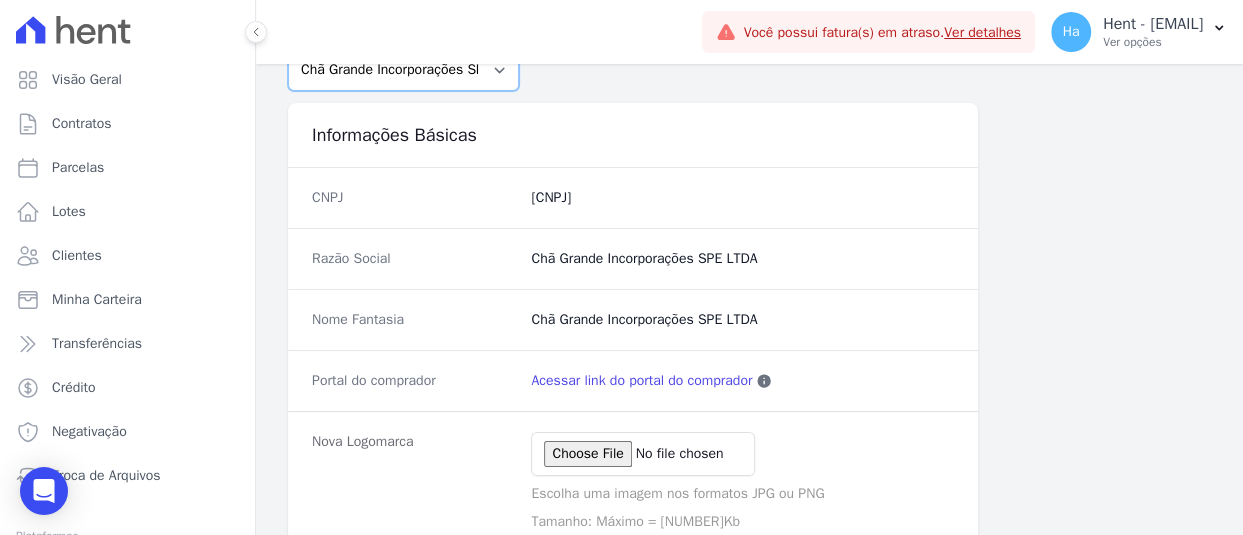 click on "Acaiá Residencial
ACQUA 8 PELOTAS SPE LTDA
ACQUA LIFE CLUB
Administrativo
AGILE ELOI MENDES SPE SA
Agile Pavican São Lourenço - Loteadores
Agile Pavican São Lourenço SPE LTDA
AGUAS DE GUANABARA INCORPORACAO IMOBILIARIA SPE LTDA
AGUAS DO ALVORADA INCORPORACAO IMOBILIARIA SPE LTDA
AJMC Empreendimentos
Alameda dos Ipês
Aldeia Smart
Alexandria Condomínios
Alfenense Negócios Imobiliários
Amaré Arpoador
Amazon Residence Construtora LTDA
ANANINDEUA 01 INCORPORACAO IMOBILIARIA SPE LTDA
AQUARELA CITY INCORPORACAO IMOBILIARIA LTDA
Arcos Itaquera
Areias do Planalto
Areias do Planalto - Interno
Aroka Incorporadora e Administradora LTDA.
ARTE VILA MATILDE
Art Prime - Irajá
Arty Park - Gravatai
Arty Park - JPI
ARVO HOME CLUB - SOLICASA
Aspen - Farroupilha
Audace Home Studio
Audace Mondeo
Aurora
Aurora  II - LBA
Aurora I - LBA
Aviva Monet
BAHAMAS EAST VILLAGE
Baia Formosa Parque
Be Deodoro
Be Deodoro Empreendimento Imobiliário LTDA." at bounding box center [403, 70] 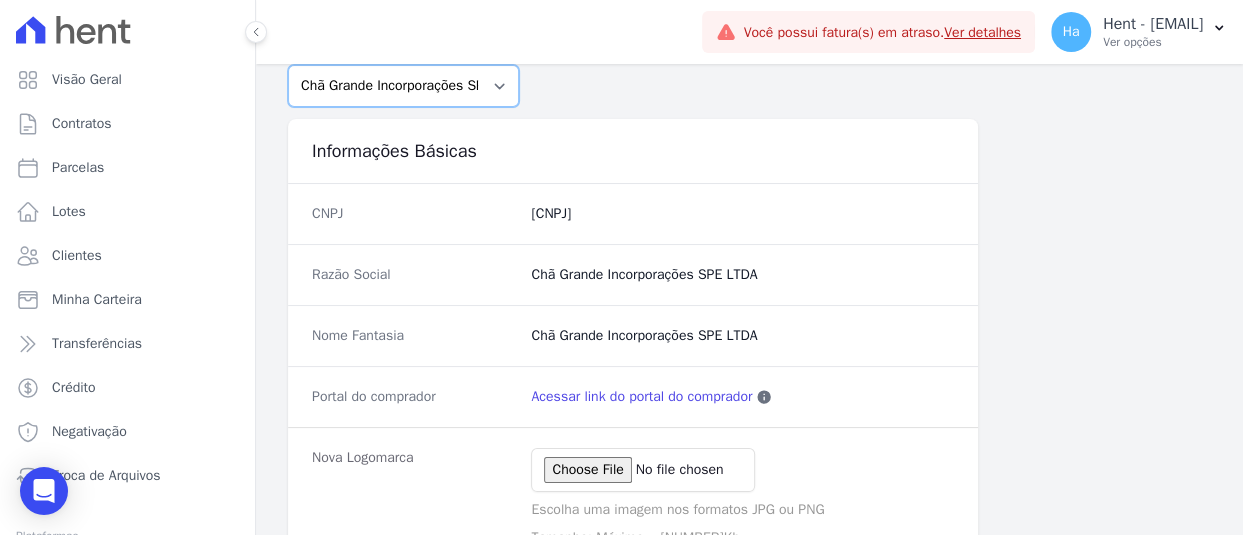 select on "124cbf0e-aaa8-4321-aeb1-3d3eab5bd7f1" 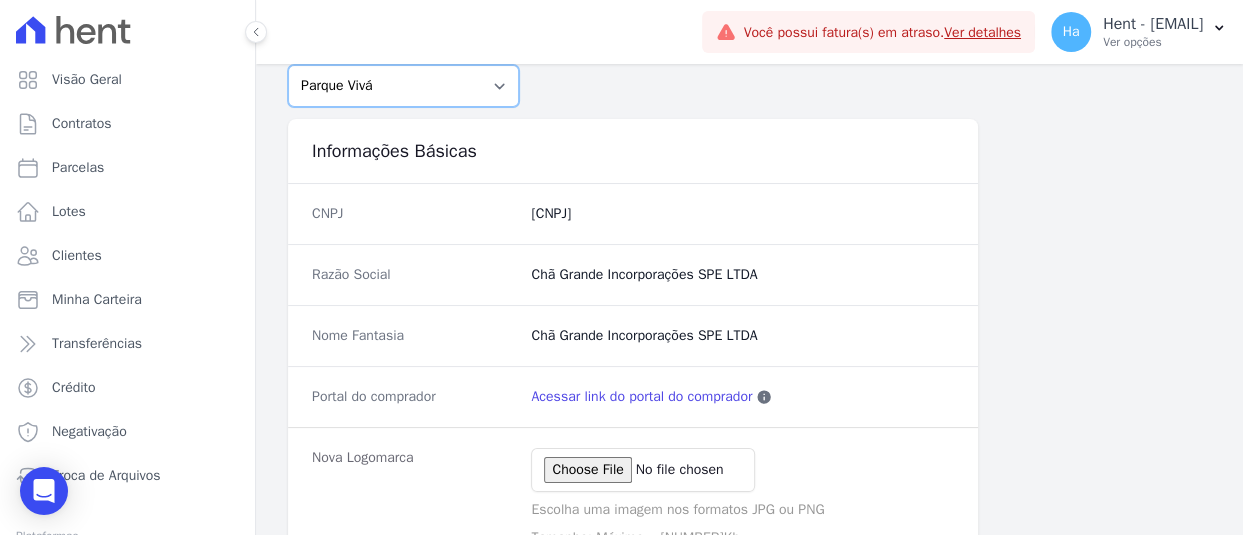 click on "Acaiá Residencial
ACQUA 8 PELOTAS SPE LTDA
ACQUA LIFE CLUB
Administrativo
AGILE ELOI MENDES SPE SA
Agile Pavican São Lourenço - Loteadores
Agile Pavican São Lourenço SPE LTDA
AGUAS DE GUANABARA INCORPORACAO IMOBILIARIA SPE LTDA
AGUAS DO ALVORADA INCORPORACAO IMOBILIARIA SPE LTDA
AJMC Empreendimentos
Alameda dos Ipês
Aldeia Smart
Alexandria Condomínios
Alfenense Negócios Imobiliários
Amaré Arpoador
Amazon Residence Construtora LTDA
ANANINDEUA 01 INCORPORACAO IMOBILIARIA SPE LTDA
AQUARELA CITY INCORPORACAO IMOBILIARIA LTDA
Arcos Itaquera
Areias do Planalto
Areias do Planalto - Interno
Aroka Incorporadora e Administradora LTDA.
ARTE VILA MATILDE
Art Prime - Irajá
Arty Park - Gravatai
Arty Park - JPI
ARVO HOME CLUB - SOLICASA
Aspen - Farroupilha
Audace Home Studio
Audace Mondeo
Aurora
Aurora  II - LBA
Aurora I - LBA
Aviva Monet
BAHAMAS EAST VILLAGE
Baia Formosa Parque
Be Deodoro
Be Deodoro Empreendimento Imobiliário LTDA." at bounding box center [403, 86] 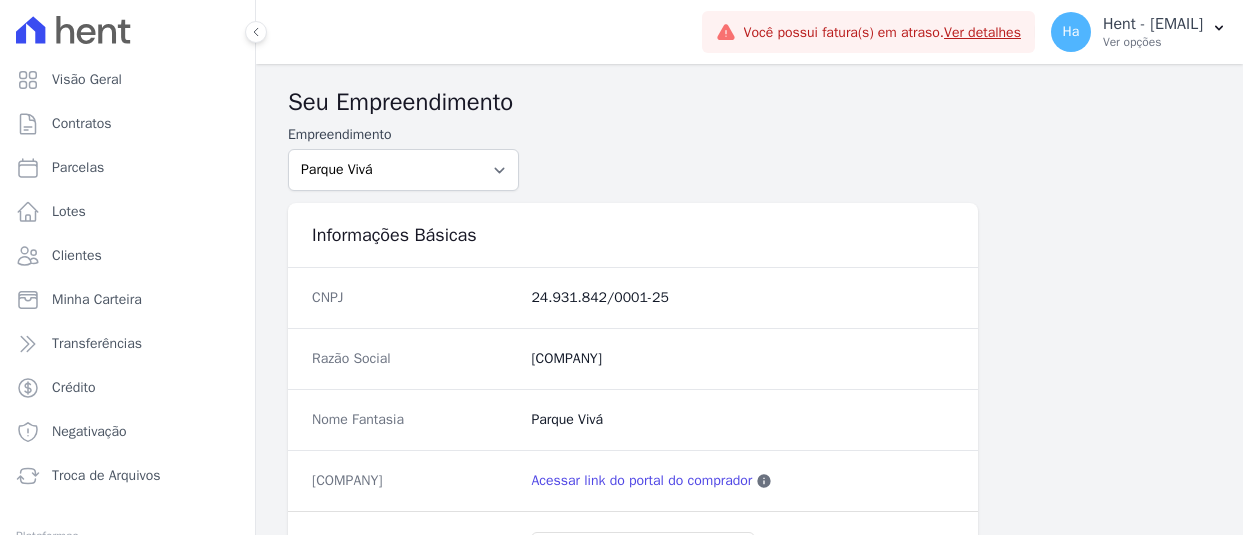 scroll, scrollTop: 0, scrollLeft: 0, axis: both 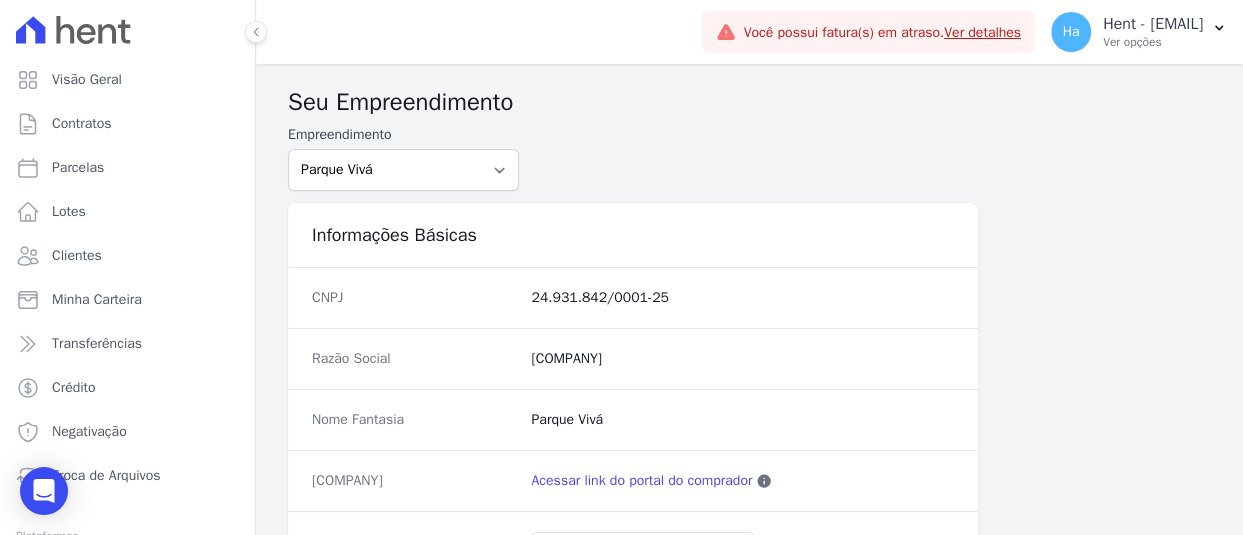 click on "Acessar link do portal do comprador" at bounding box center [641, 481] 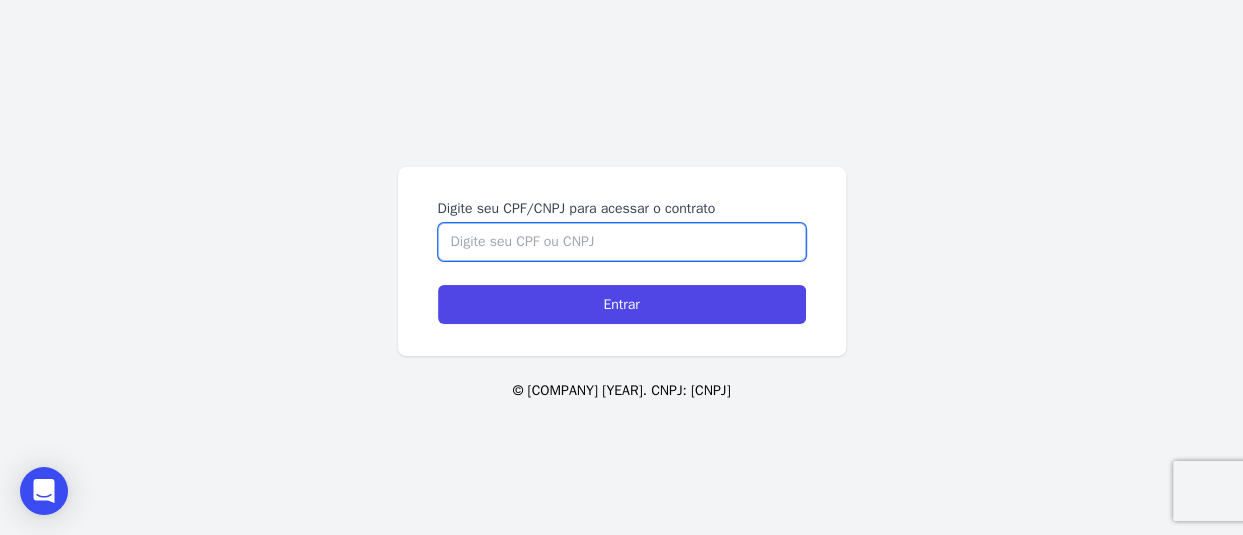 click on "Digite seu CPF/CNPJ para acessar o contrato" at bounding box center (622, 242) 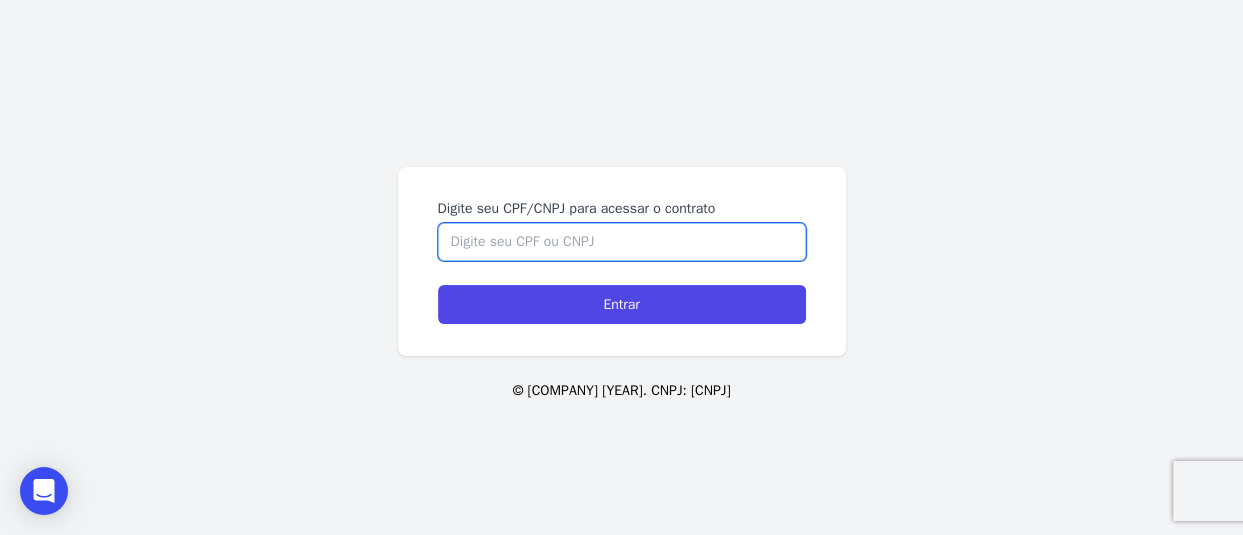 paste on "12068558866" 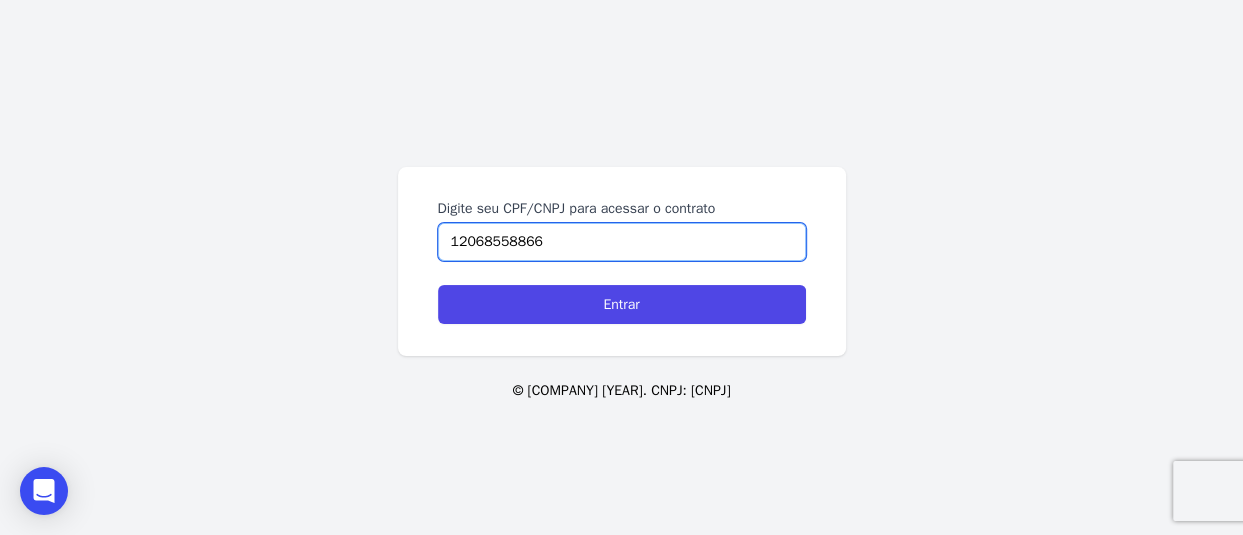 type on "12068558866" 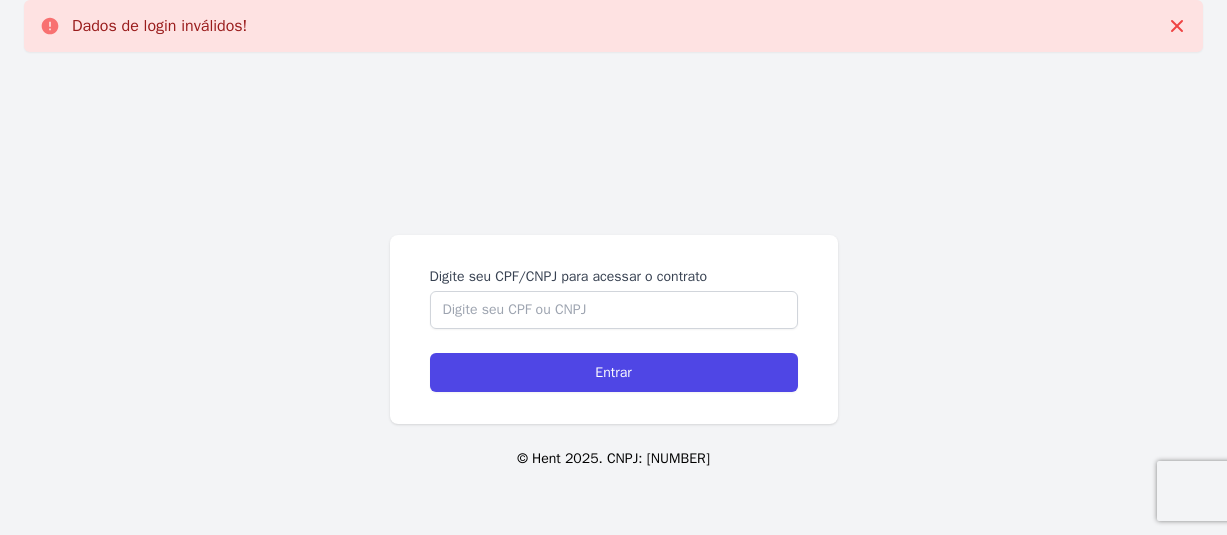 scroll, scrollTop: 0, scrollLeft: 0, axis: both 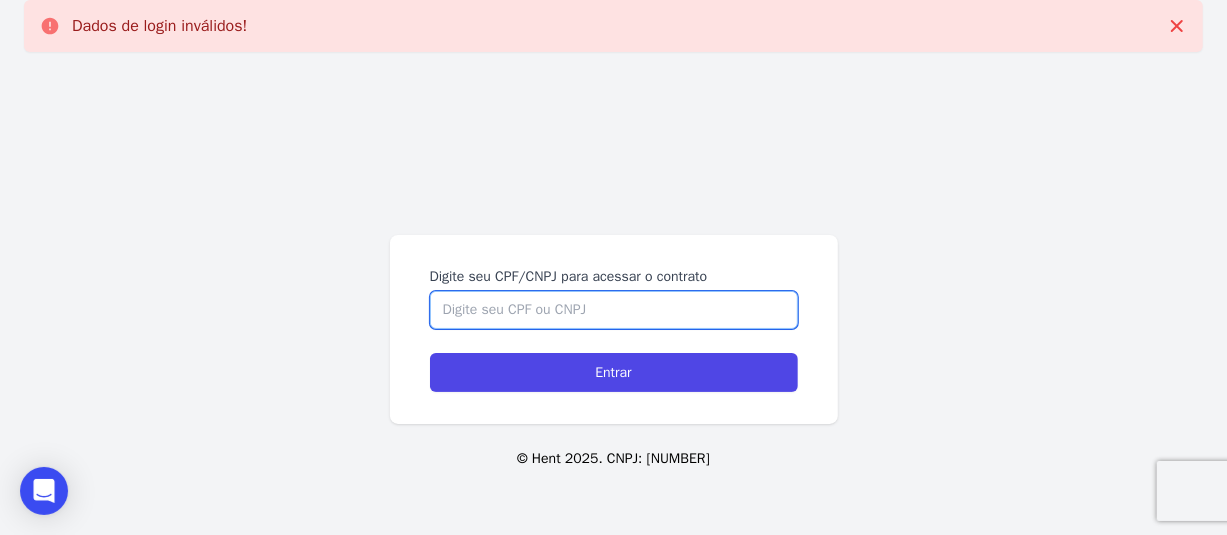 click on "Digite seu CPF/CNPJ para acessar o contrato" at bounding box center [614, 310] 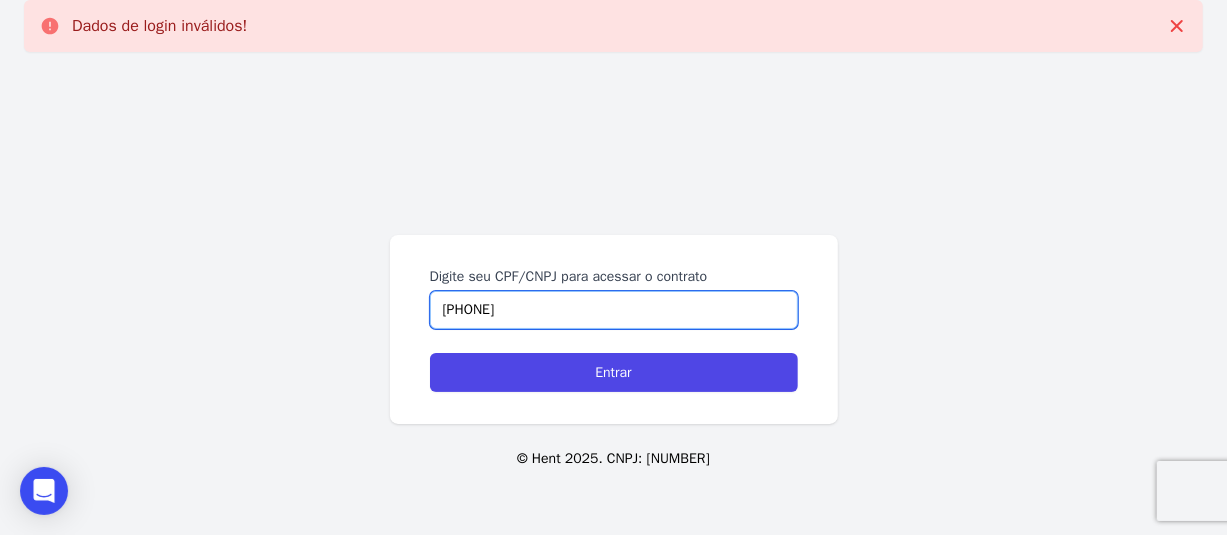 type on "[PHONE]" 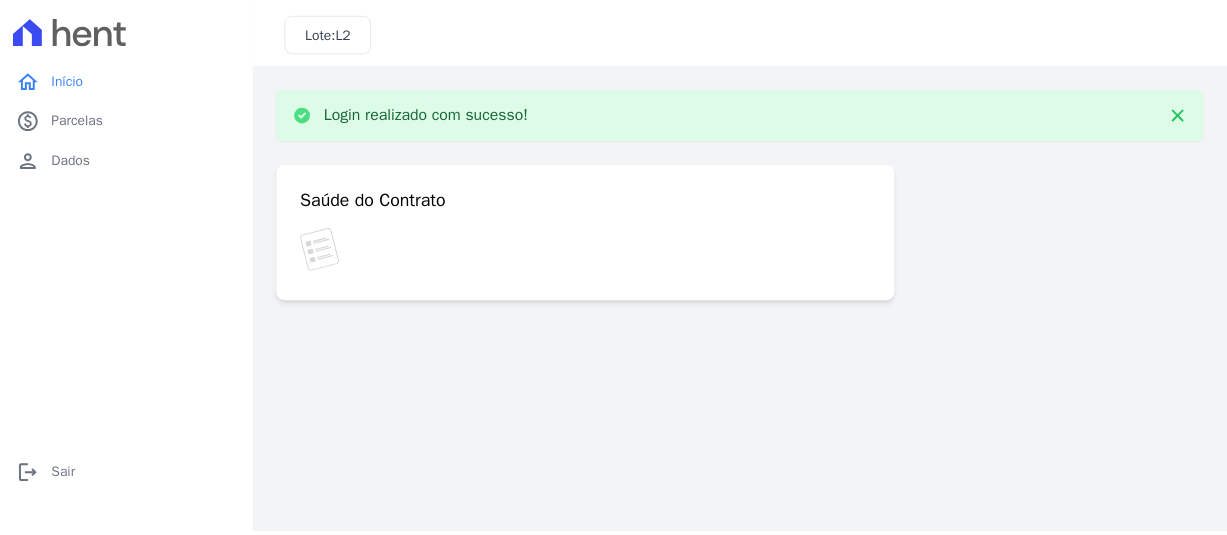 scroll, scrollTop: 0, scrollLeft: 0, axis: both 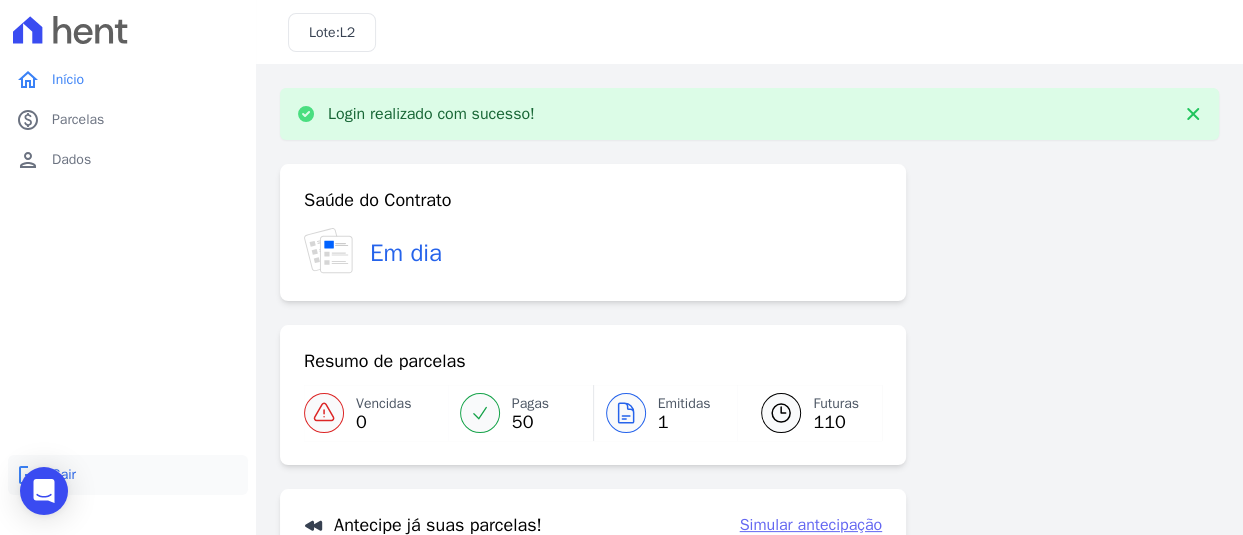 click on "logout Sair" at bounding box center (128, 475) 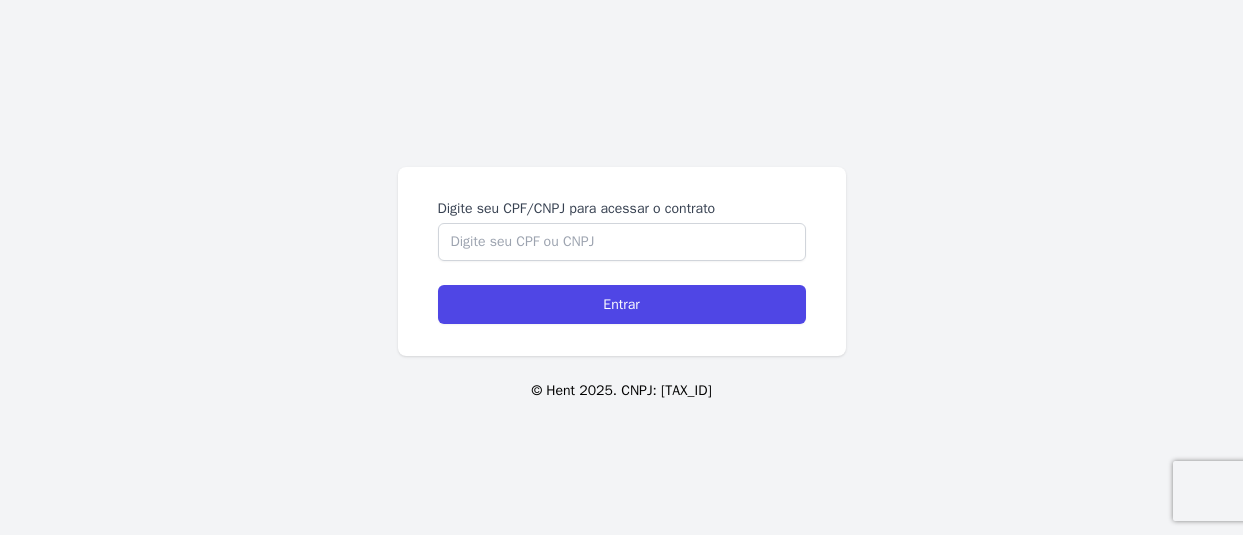 scroll, scrollTop: 0, scrollLeft: 0, axis: both 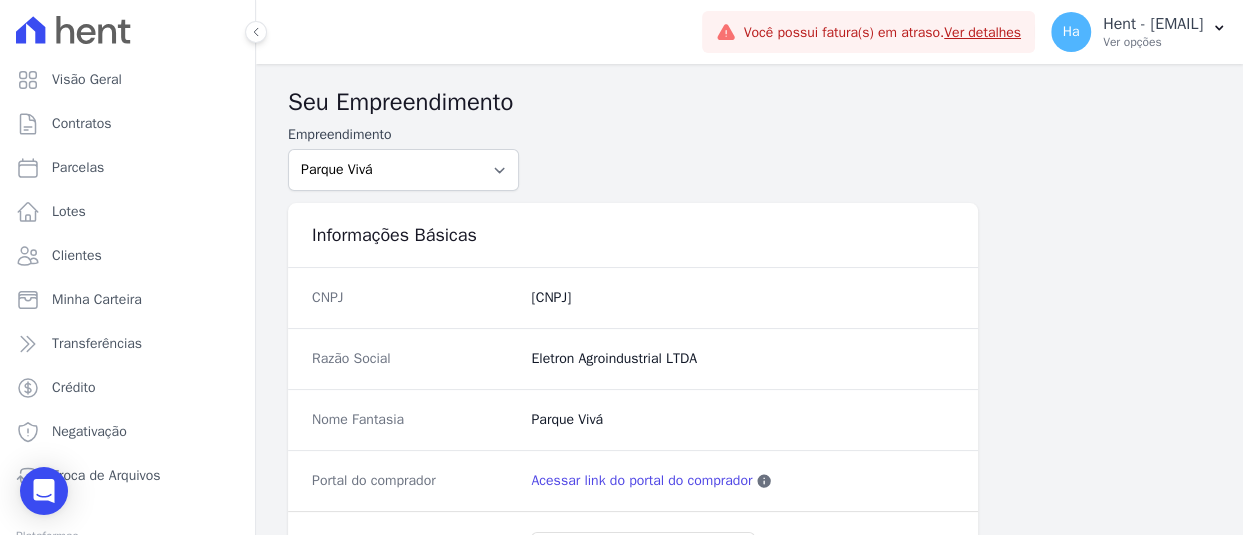 drag, startPoint x: 122, startPoint y: 3, endPoint x: 878, endPoint y: 255, distance: 796.894 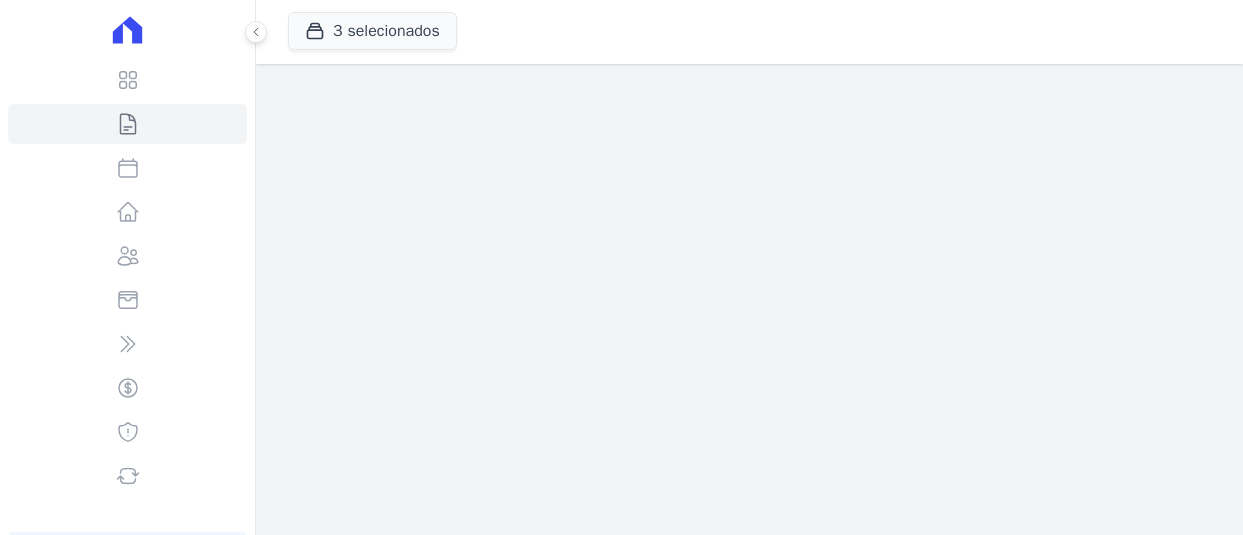 scroll, scrollTop: 0, scrollLeft: 0, axis: both 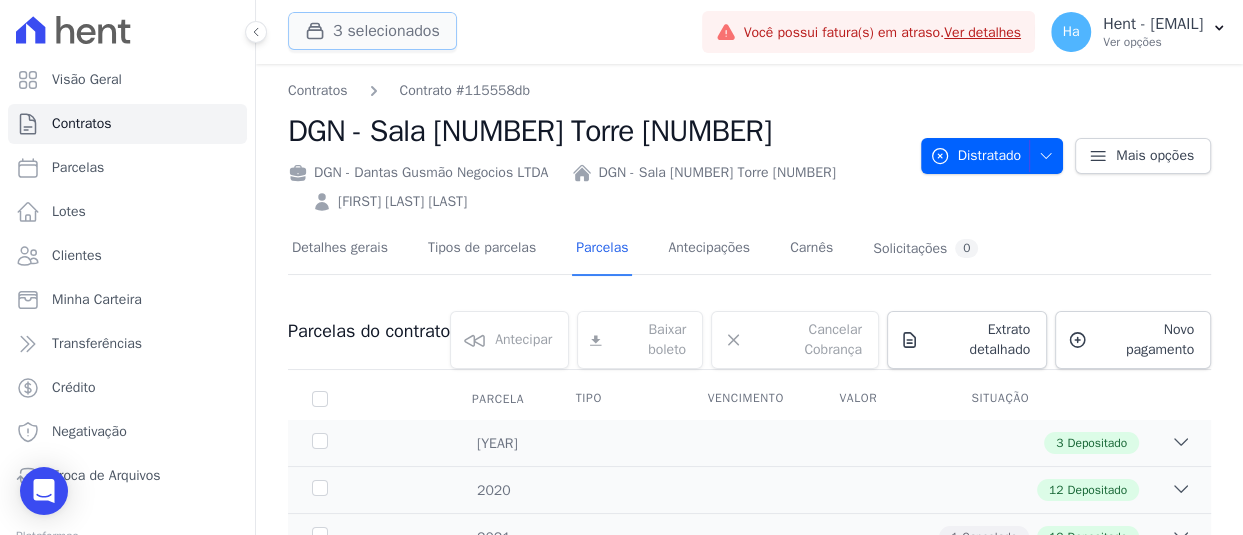 click on "3 selecionados" at bounding box center (372, 31) 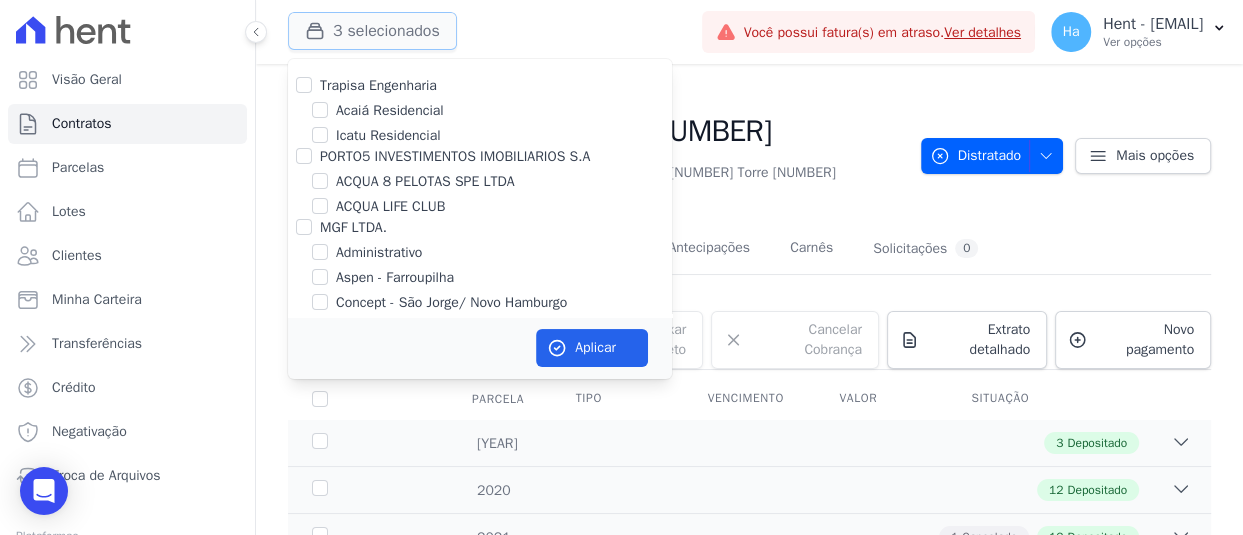 type 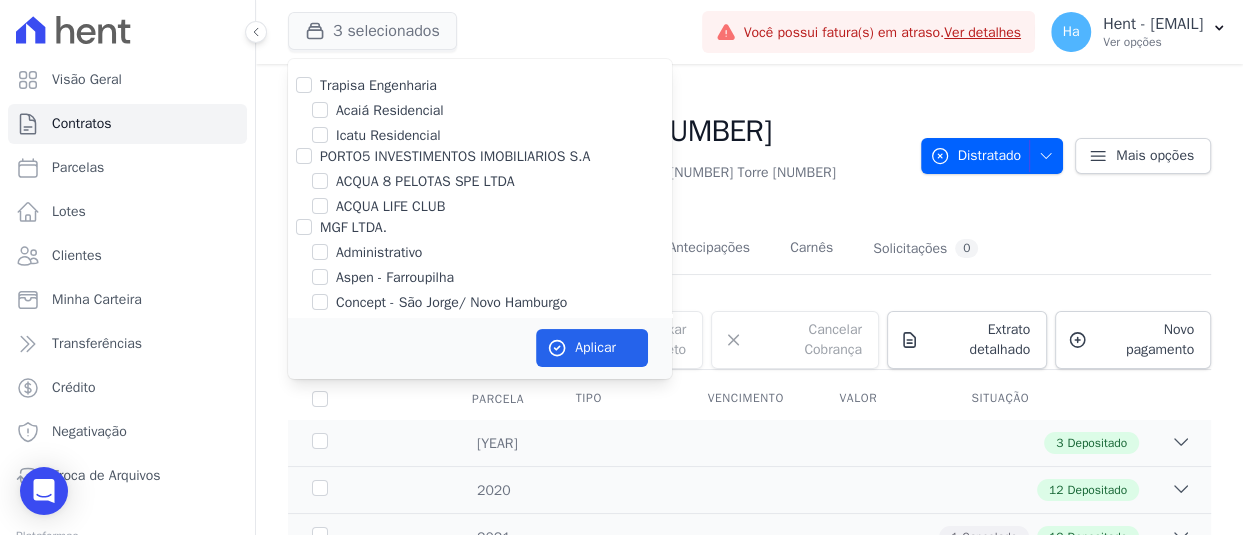 scroll, scrollTop: 4722, scrollLeft: 0, axis: vertical 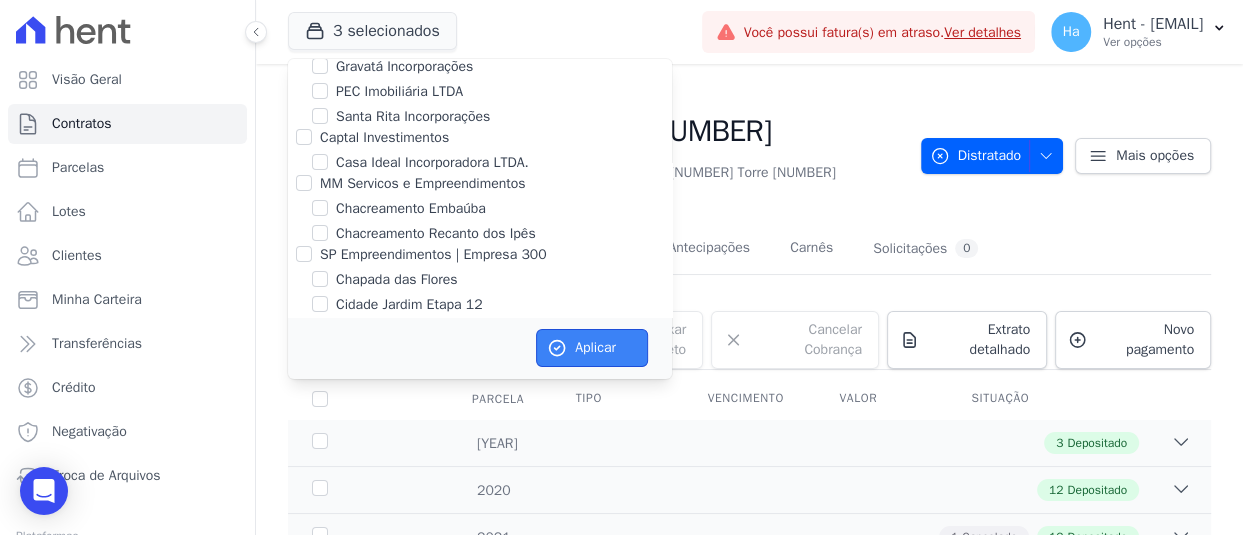 click on "Aplicar" at bounding box center [592, 348] 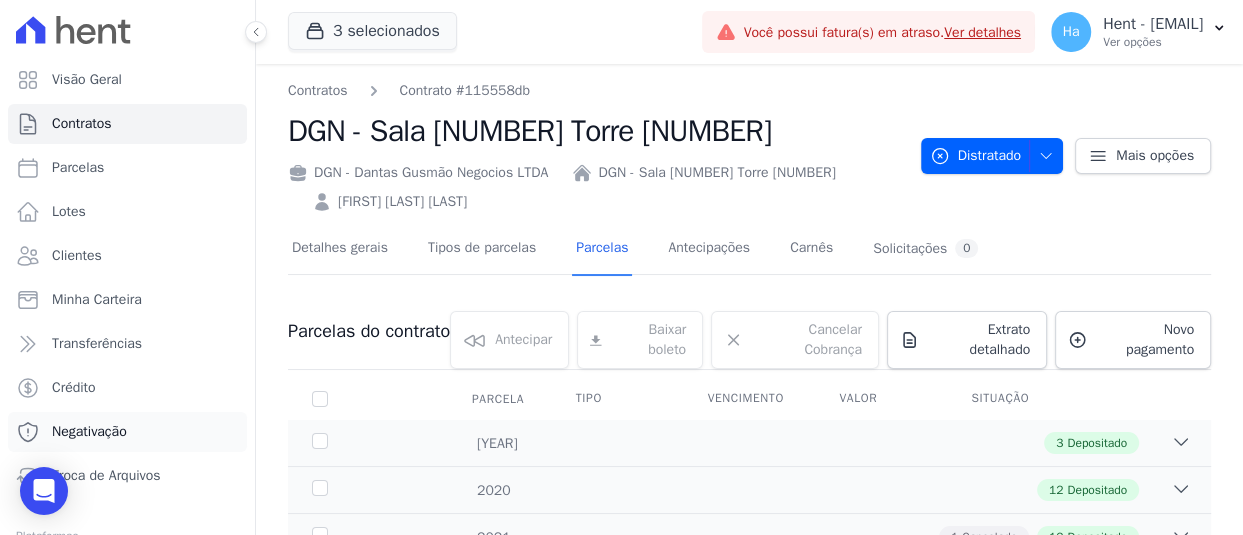 scroll, scrollTop: 149, scrollLeft: 0, axis: vertical 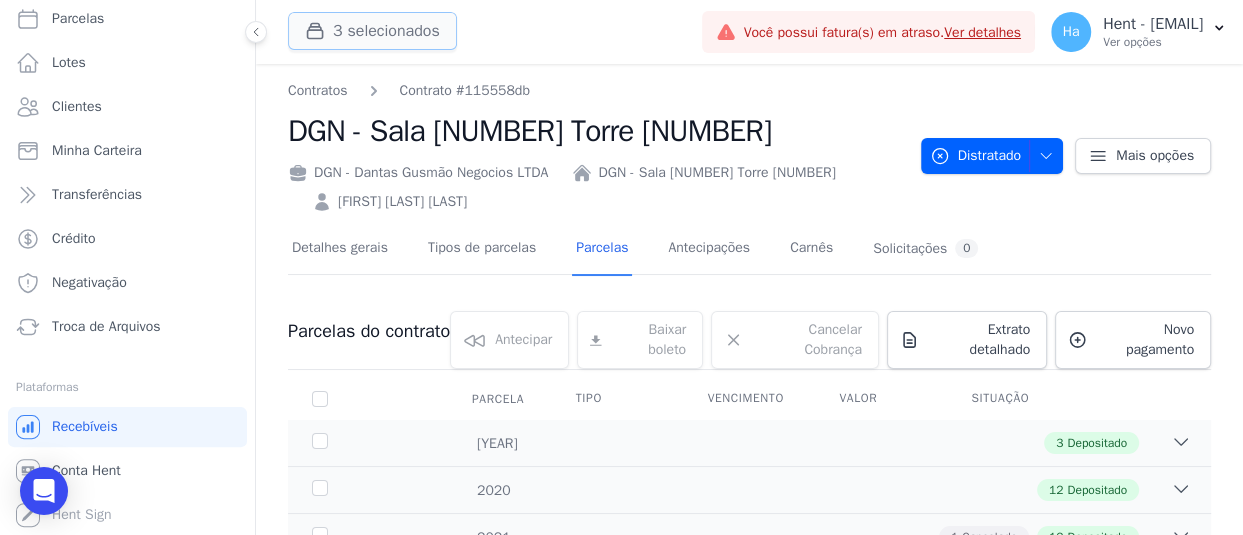 click on "3 selecionados" at bounding box center (372, 31) 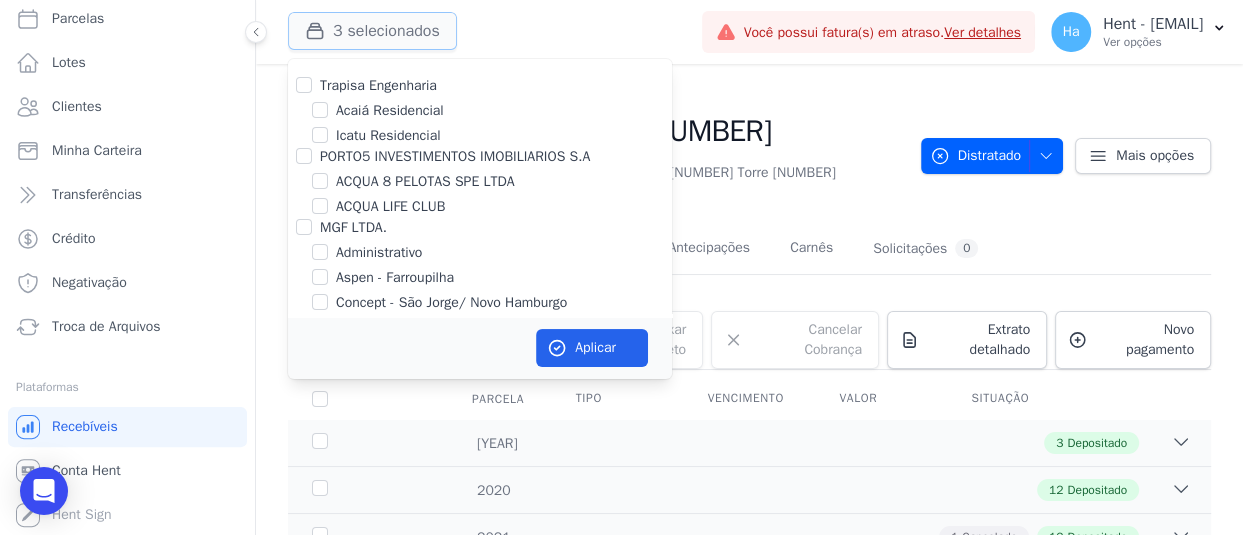 type 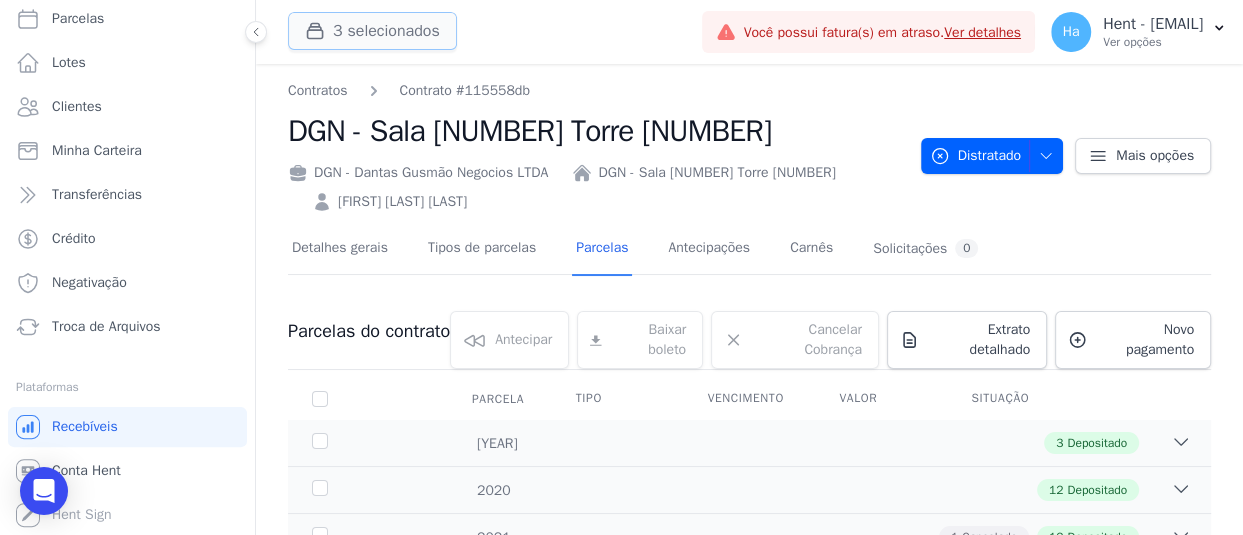 click on "3 selecionados" at bounding box center [372, 31] 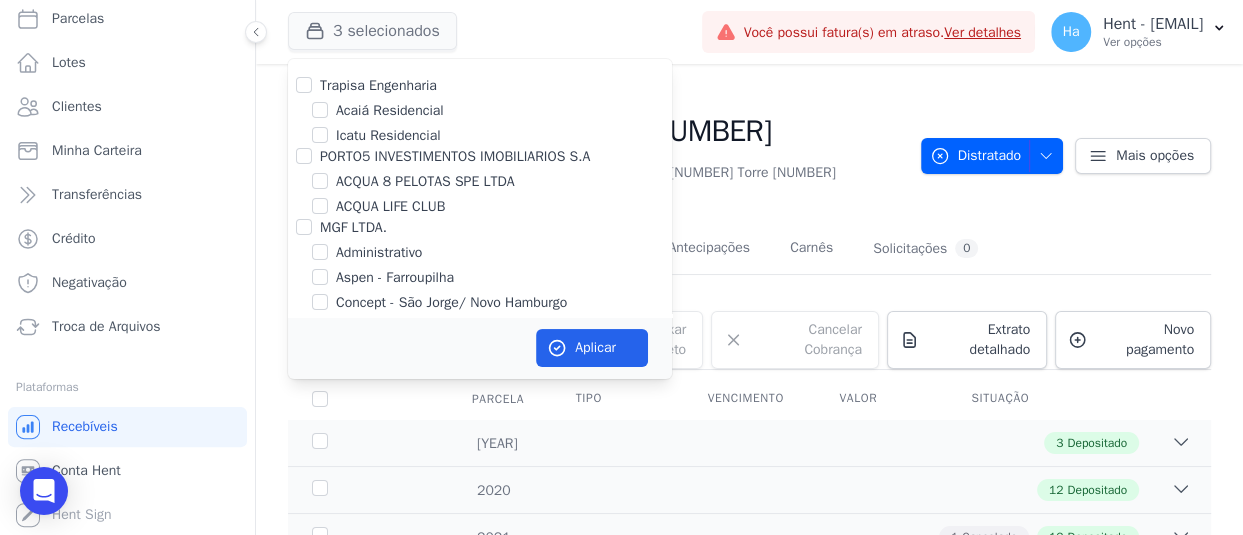 scroll, scrollTop: 12561, scrollLeft: 0, axis: vertical 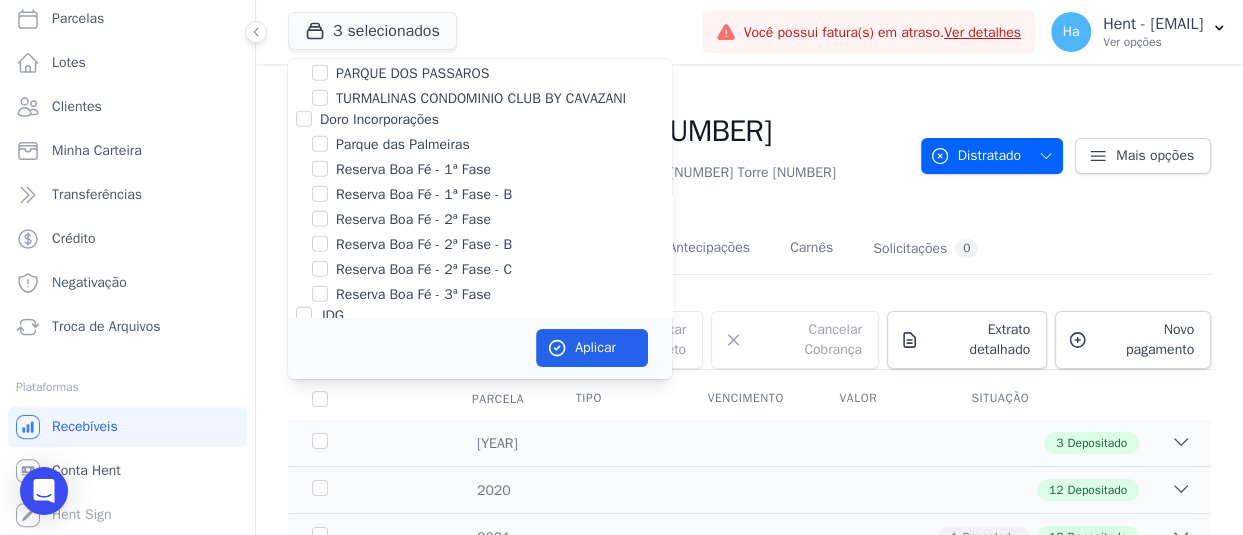 click on "Priori" at bounding box center (304, -23) 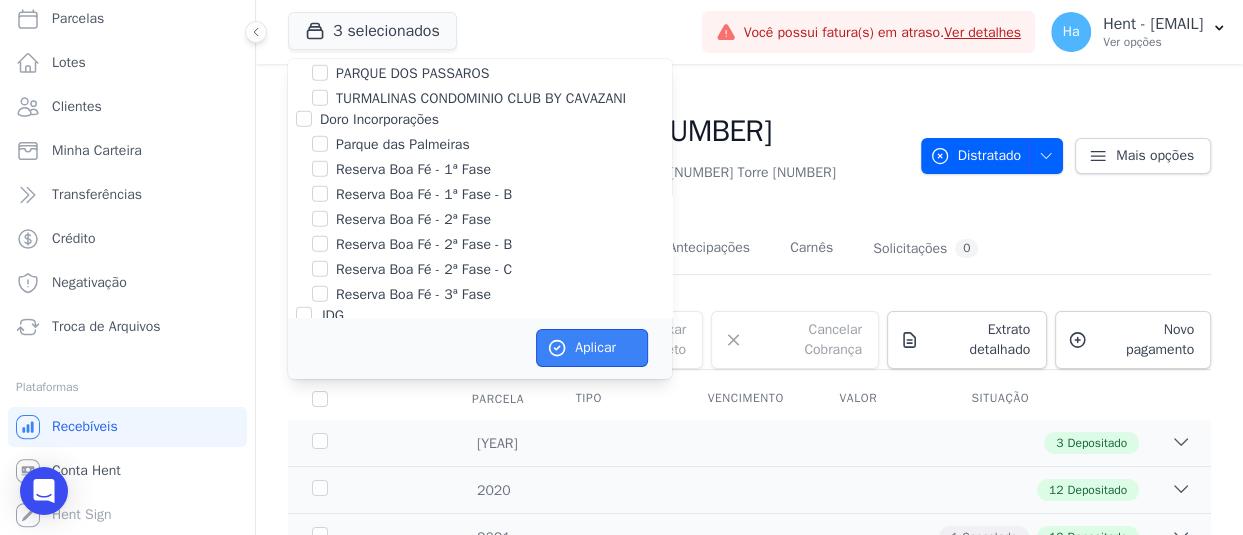 click on "Aplicar" at bounding box center (592, 348) 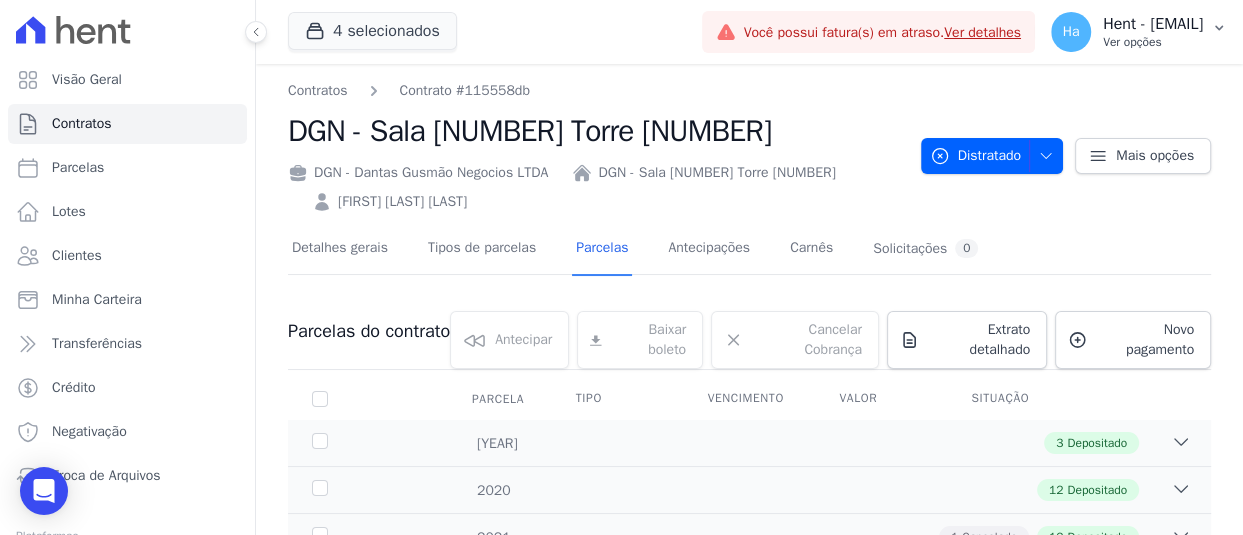 click on "Ha
Hent -  adriane.brito@hent.com.br
Ver opções" at bounding box center (1127, 32) 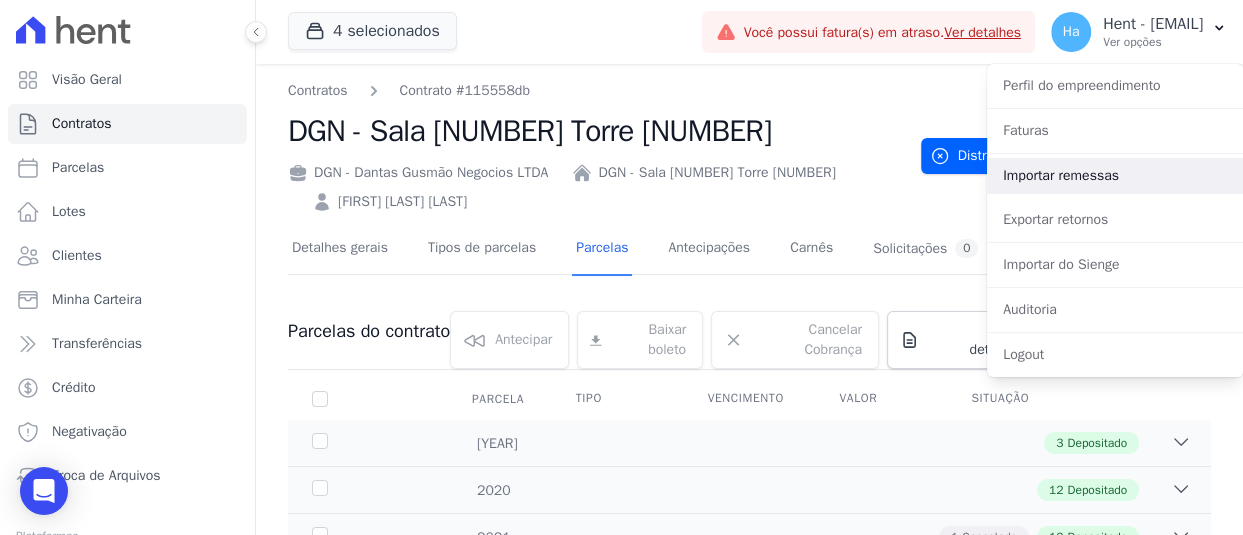 click on "Importar remessas" at bounding box center (1115, 176) 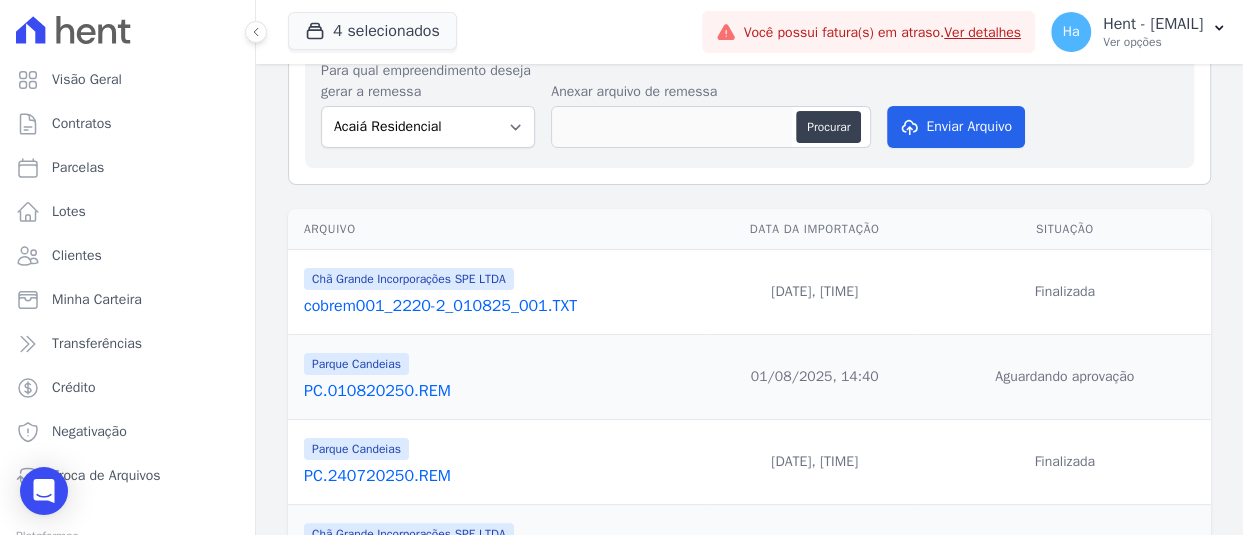 scroll, scrollTop: 200, scrollLeft: 0, axis: vertical 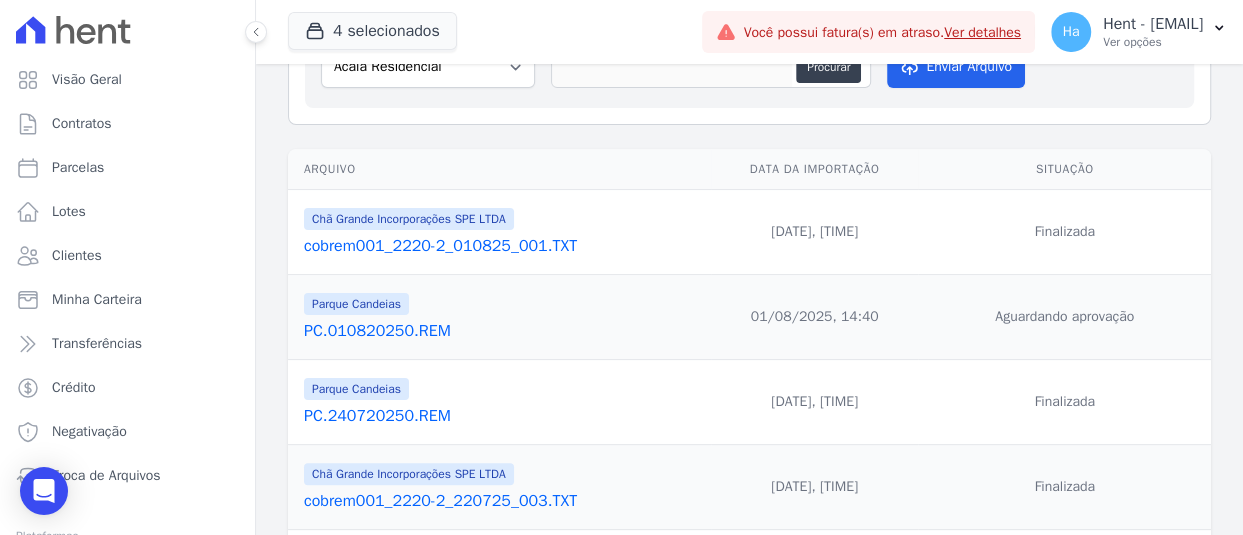 click on "PC.010820250.REM" at bounding box center [503, 331] 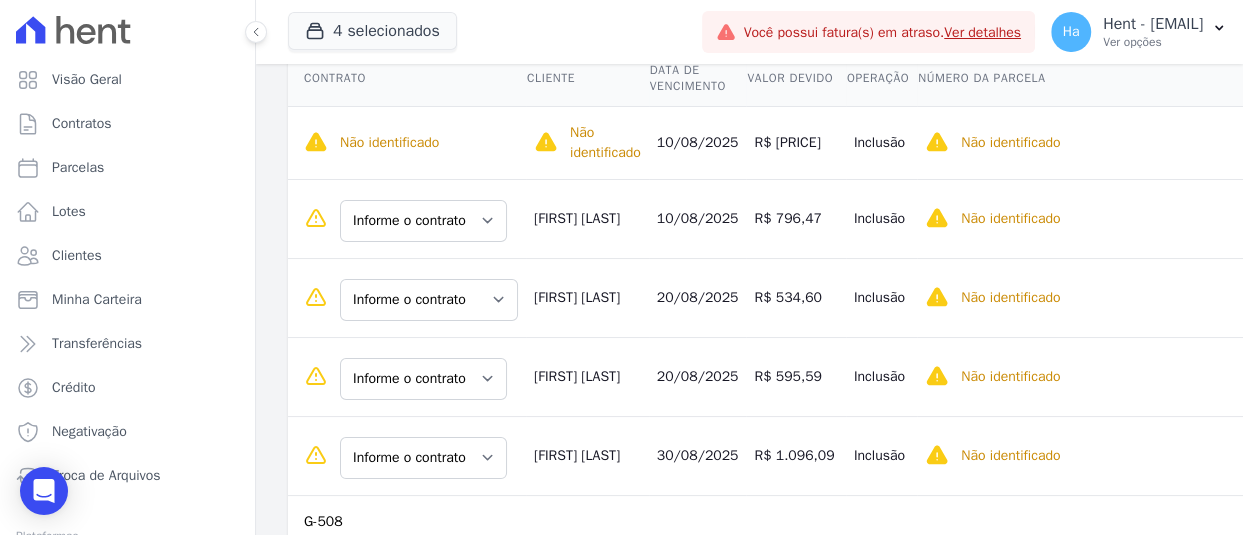 scroll, scrollTop: 400, scrollLeft: 0, axis: vertical 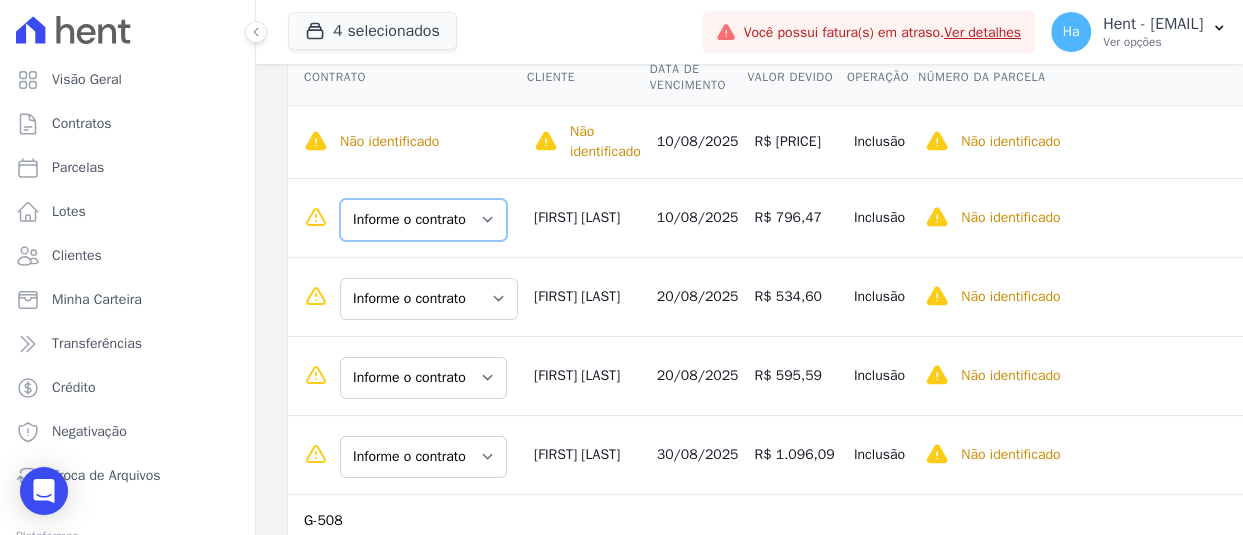 drag, startPoint x: 456, startPoint y: 220, endPoint x: 455, endPoint y: 231, distance: 11.045361 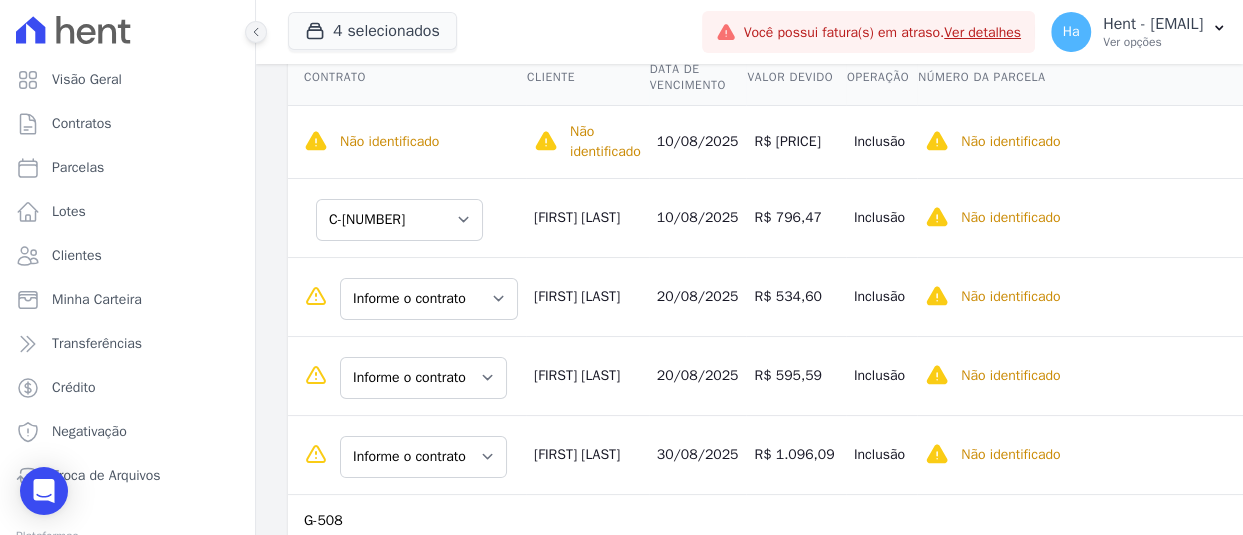 click 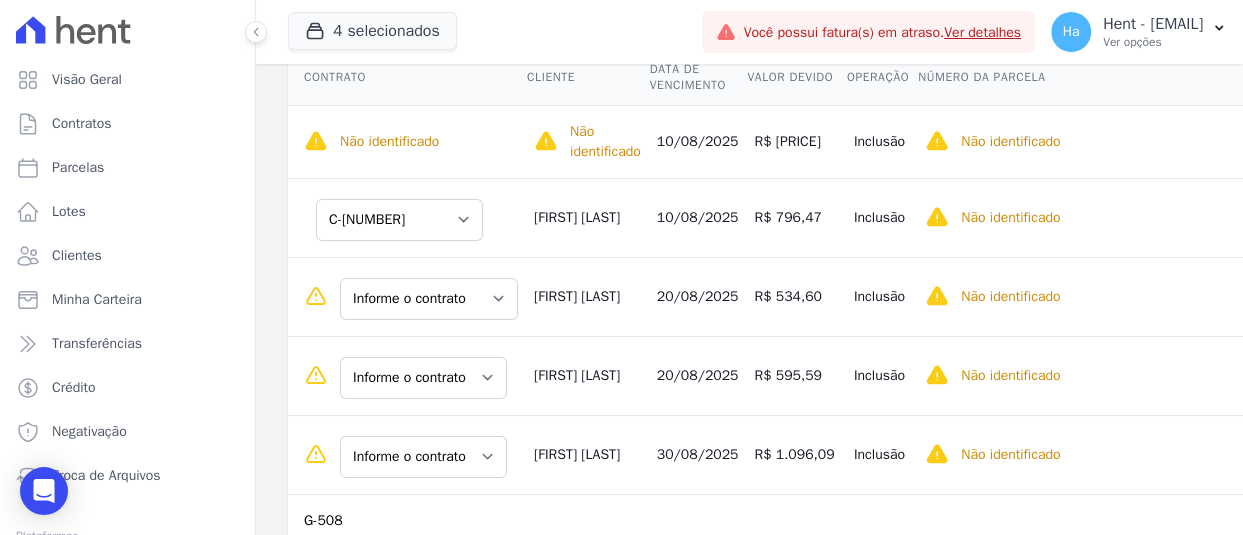 scroll, scrollTop: 327, scrollLeft: 0, axis: vertical 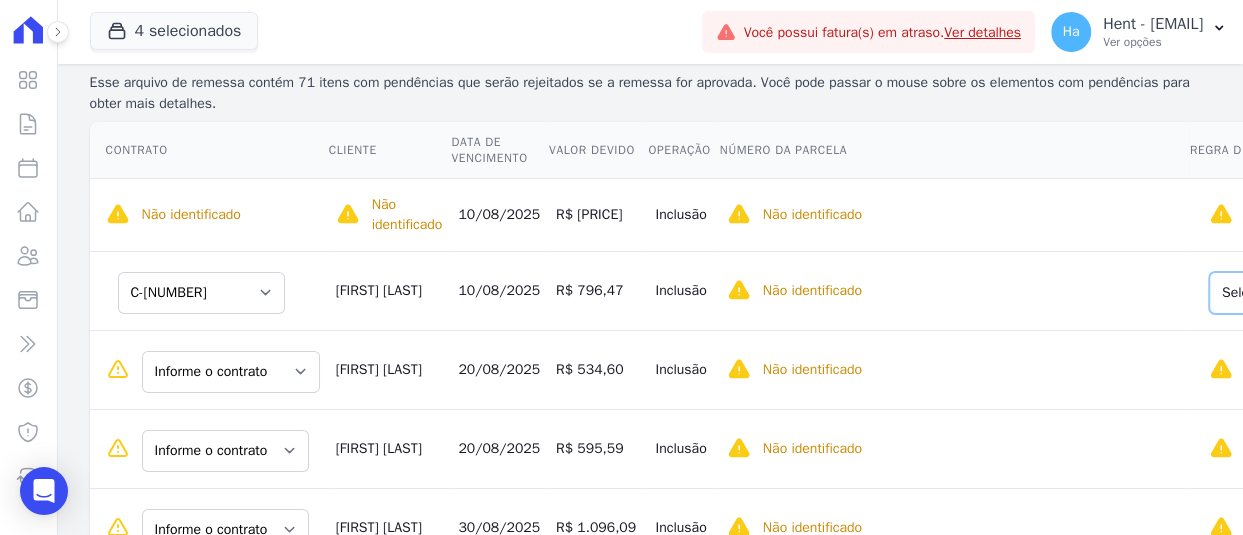 click on "Selecione uma
Nova Parcela Avulsa
Parcela Avulsa Existente
Parcela Normal (48 X R$ 707,24)" at bounding box center (1339, 293) 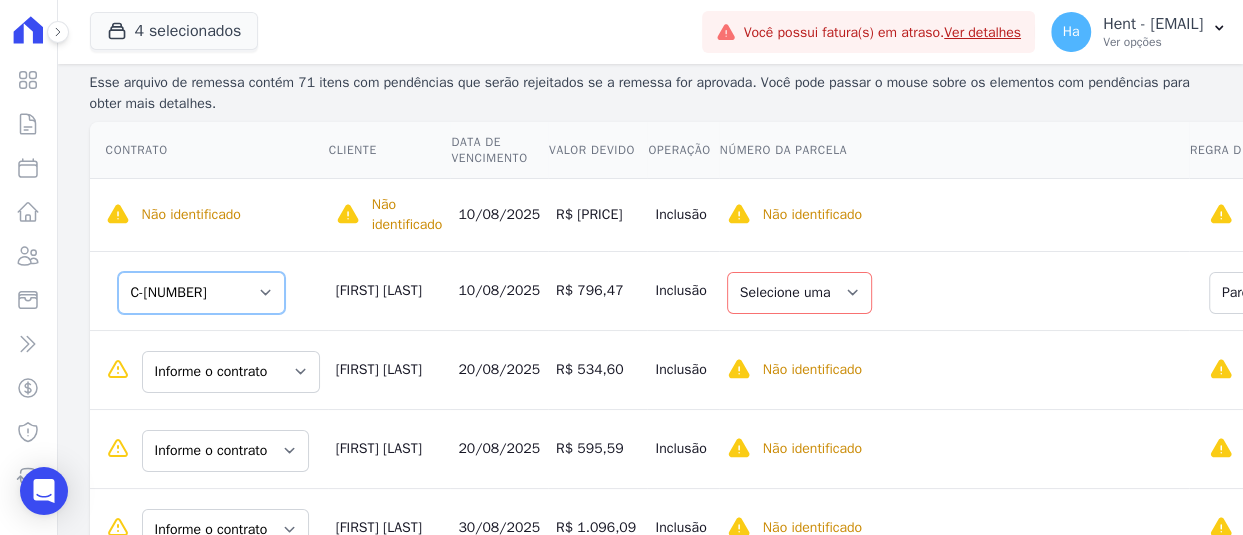 click on "Informe o contrato C-208
G-402" at bounding box center [201, 293] 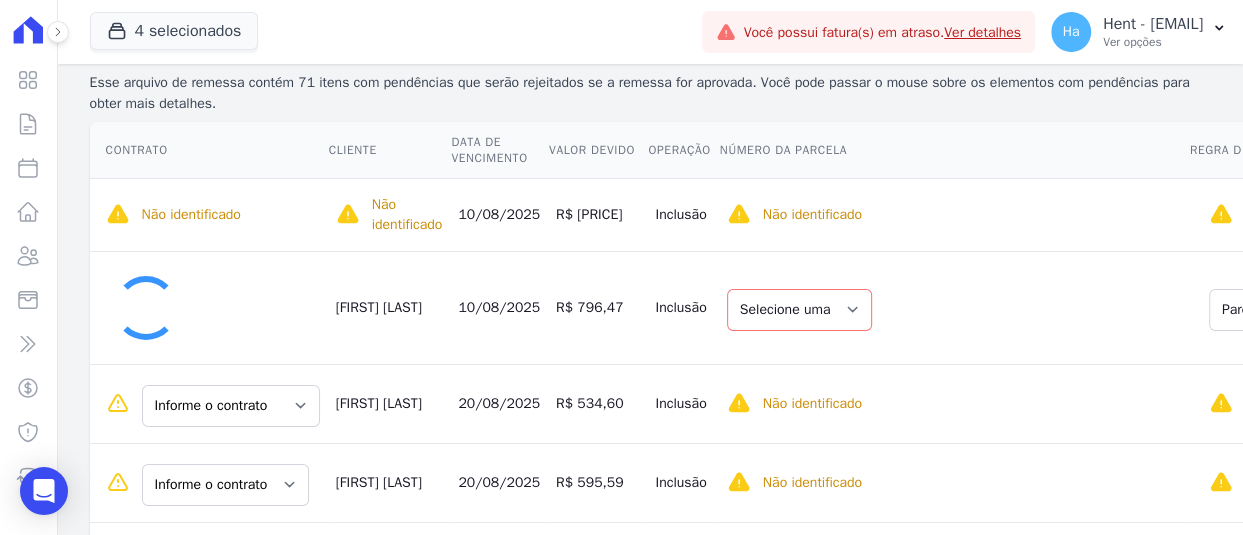 select on "0" 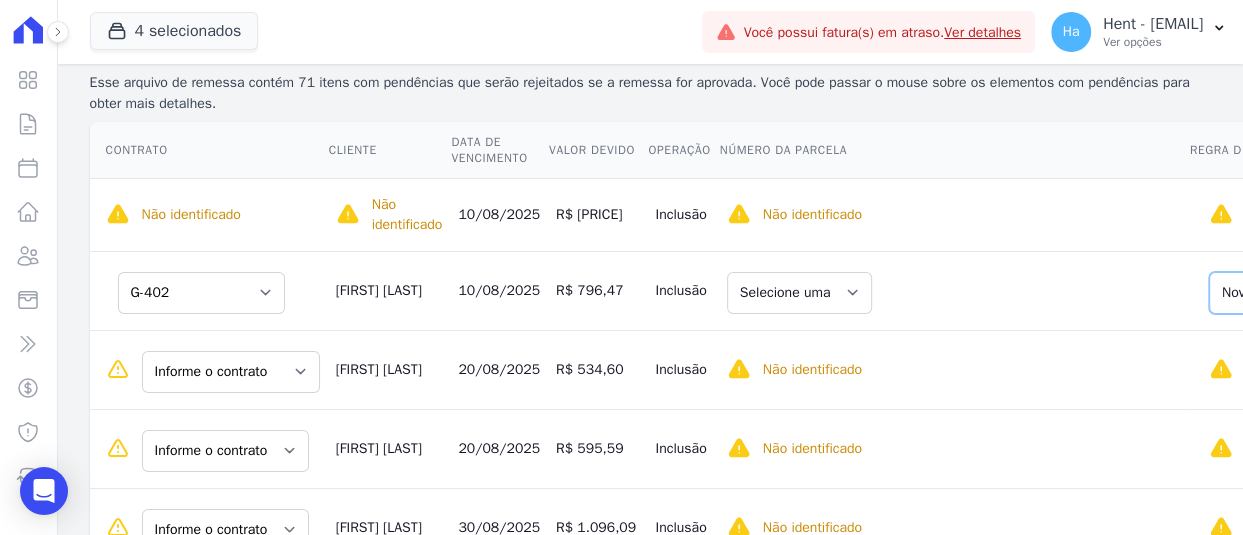 click on "Selecione uma
Nova Parcela Avulsa
Parcela Avulsa Existente
Outros (2 X R$ 71.713,77)
Outros (3 X R$ 284,94)
Outros (1 X R$ 27.453,25)
Outros (1 X R$ 20.516,28)
Outros (1 X R$ 14.623,87)
Financiamento CEF (1 X R$ 142.786,68)
Intercalada (2 X R$ 1.103,29)
Financiamento CEF (1 X R$ 142.732,42)
Parcela Normal (3 X R$ 328,75)
Parcela Normal (48 X R$ 791,03)
Outros (2 X R$ 71.713,77)
Outros (3 X R$ 284,94)
Outros (1 X R$ 27.453,25)
Outros (1 X R$ 20.516,28)
Outros (1 X R$ 20.516,28)
Outros (2 X R$ 71.713,77)
Outros (3 X R$ 284,94)
Outros (1 X R$ 27.453,25)
Outros (1 X R$ 20.516,28)
Parcela do Cliente (1 X R$ 380,89)
Outros (2 X R$ 71.713,77)
Outros (3 X R$ 284,94)
Outros (1 X R$ 27.453,25)
Outros (2 X R$ 71.713,77)
Outros (3 X R$ 284,94)
Outros (1 X R$ 27.453,25)" at bounding box center (1346, 293) 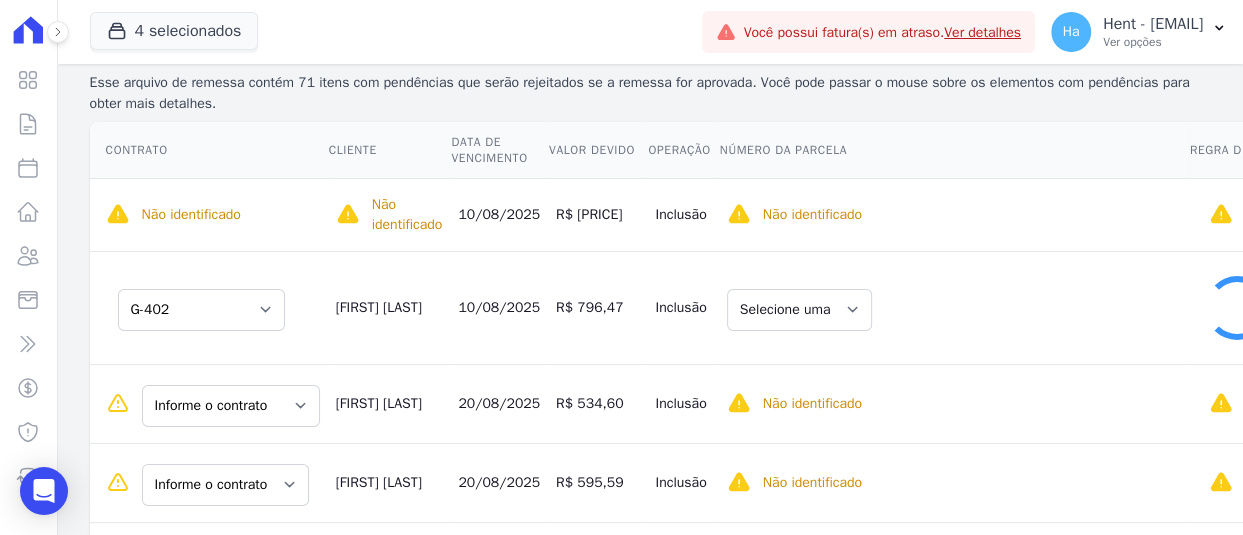 select on "502431" 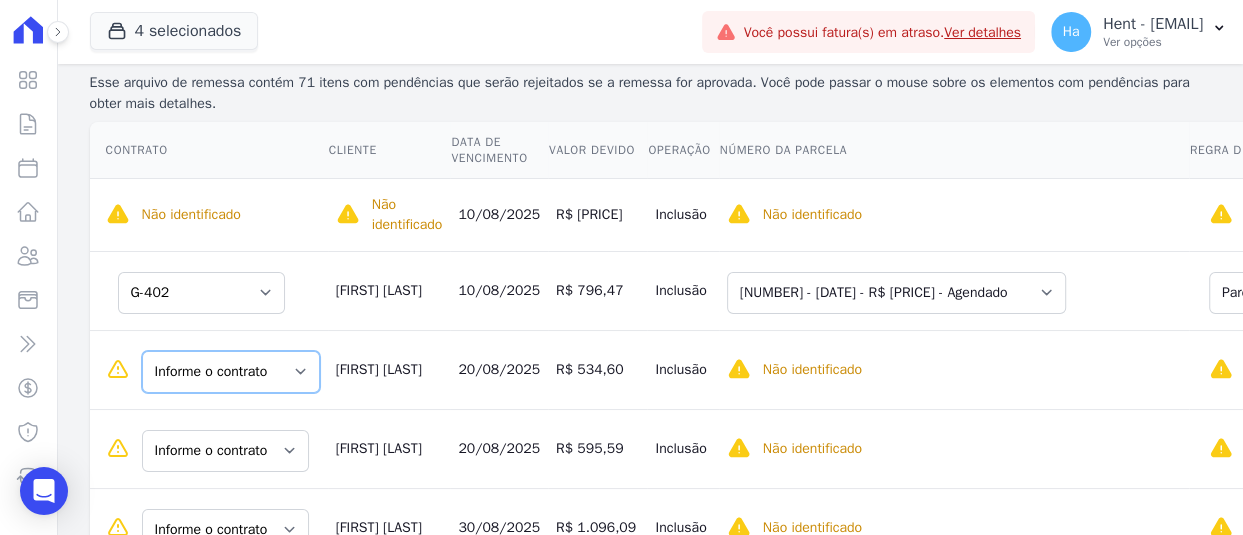 click on "Informe o contrato A-605
D-101" at bounding box center (231, 372) 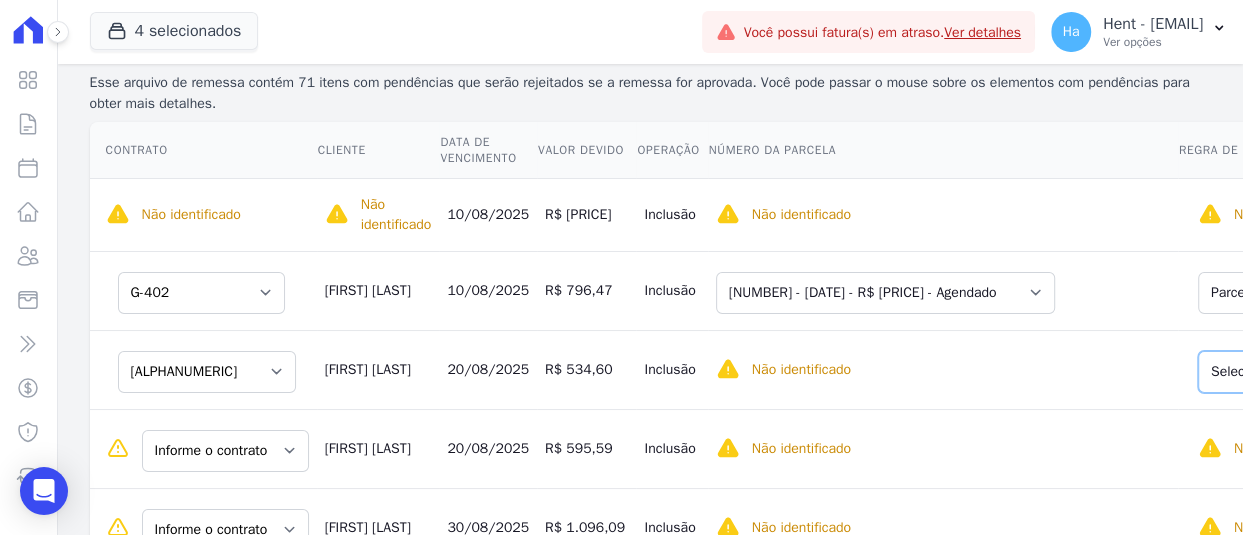 click on "Selecione uma
Nova Parcela Avulsa
Parcela Avulsa Existente
Financiamento CEF (1 X R$ 137.037,77)
Parcela Normal (48 X R$ 659,13)
Parcela do Cliente (1 X R$ 250,00)" at bounding box center [1371, 372] 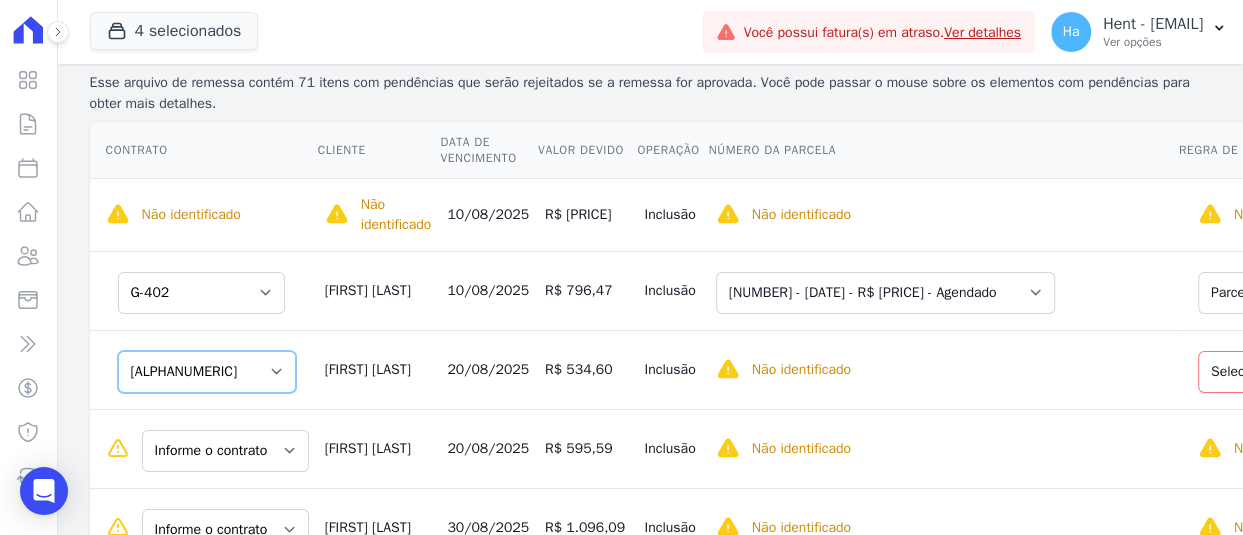 drag, startPoint x: 180, startPoint y: 297, endPoint x: 202, endPoint y: 318, distance: 30.413813 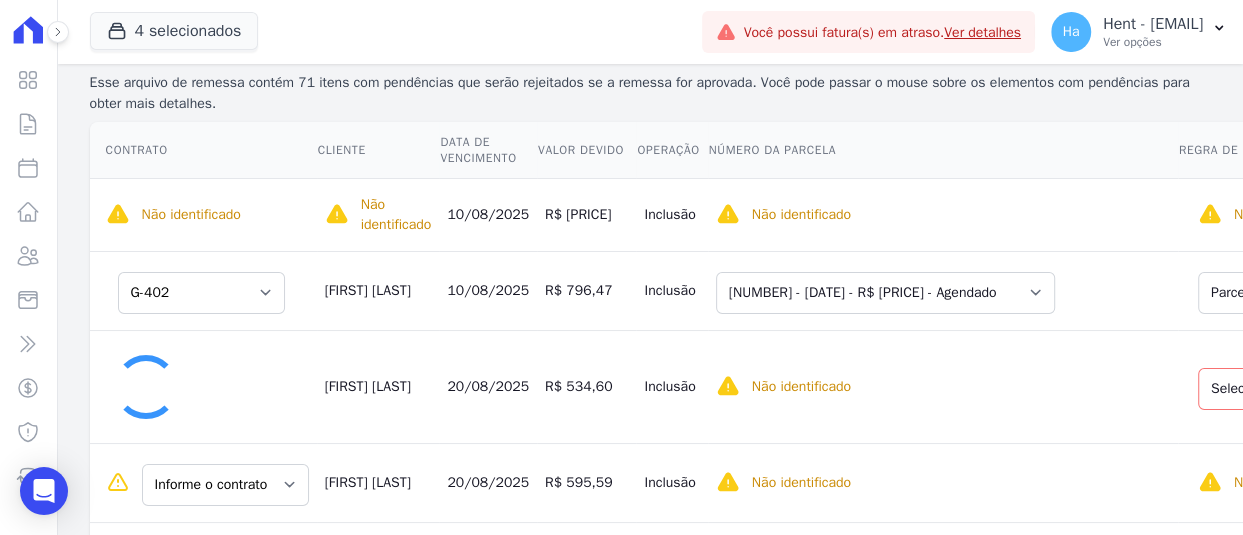select on "a90251ff-d153-4f11-a93f-c16787467c2d" 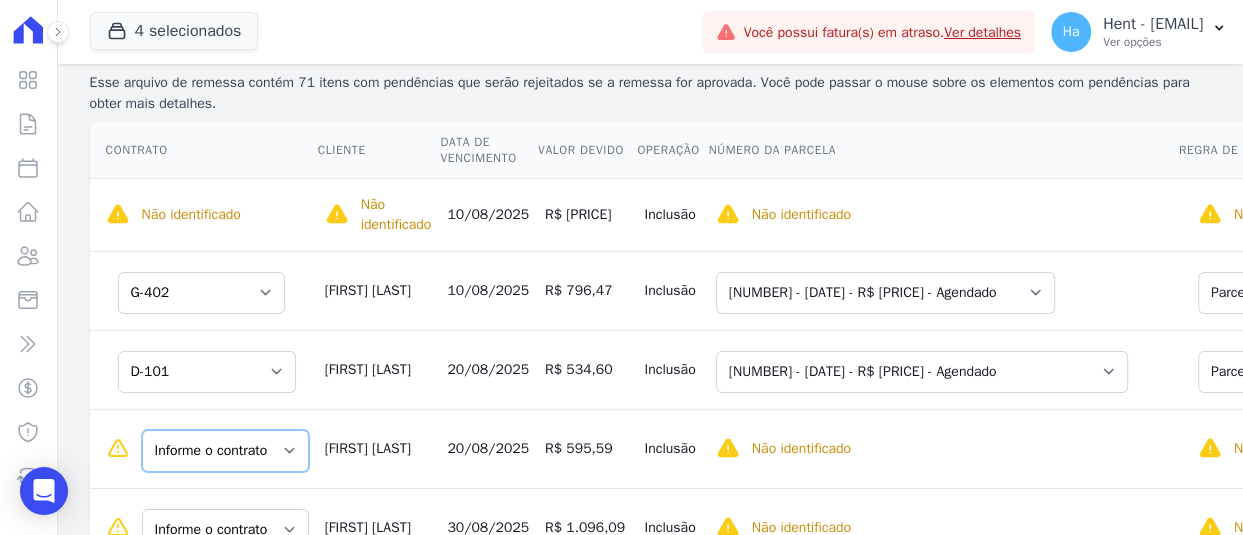 drag, startPoint x: 264, startPoint y: 382, endPoint x: 265, endPoint y: 393, distance: 11.045361 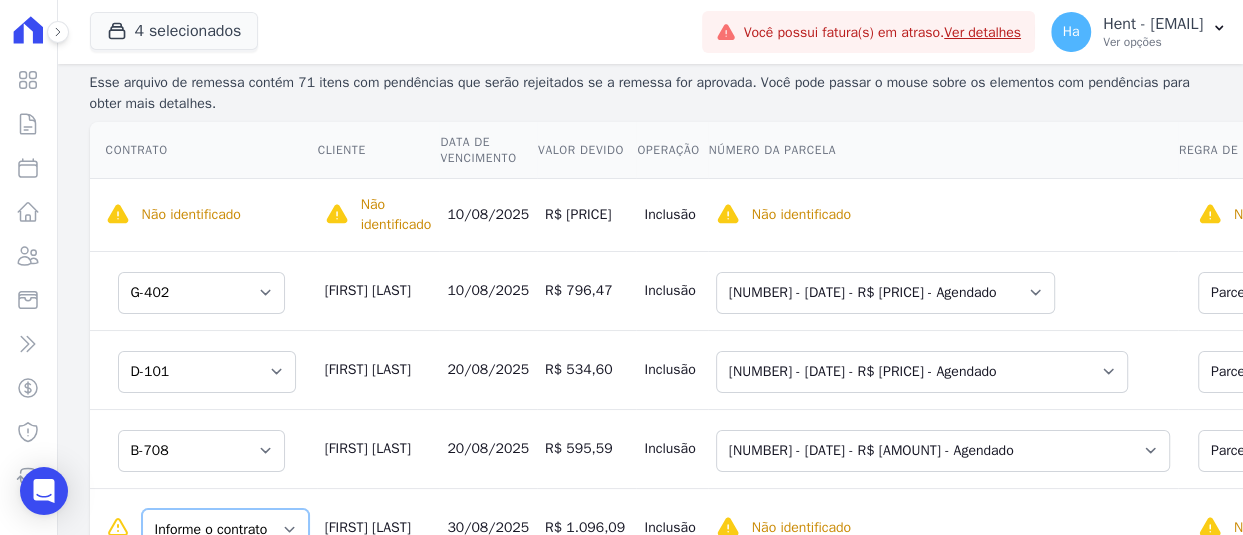click on "Informe o contrato D-301
H-808" at bounding box center (225, 530) 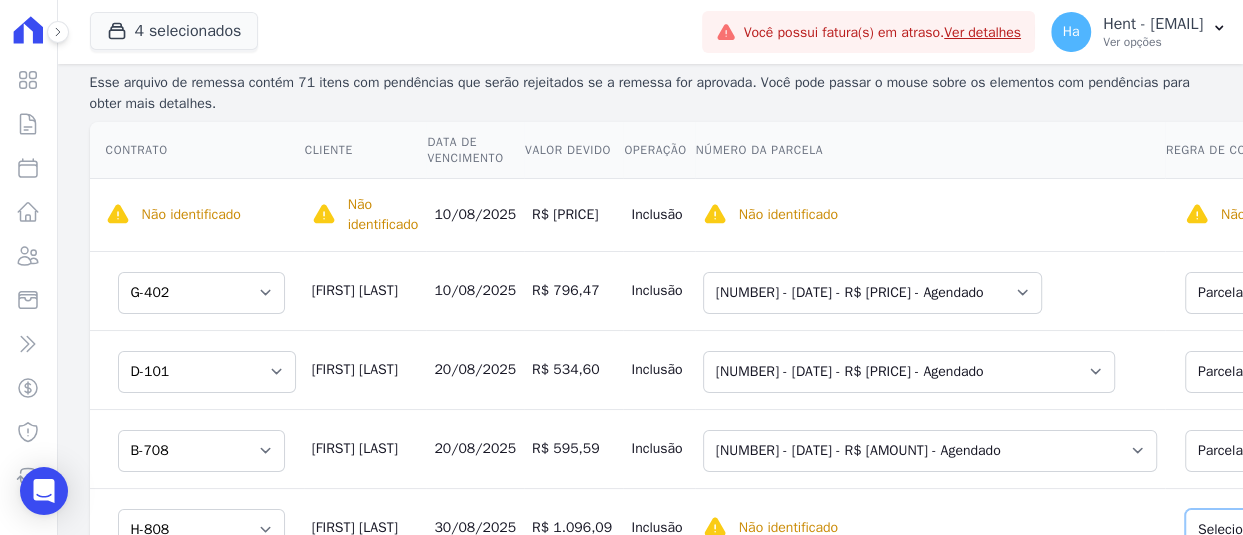 click on "Selecione uma
Nova Parcela Avulsa
Parcela Avulsa Existente
Parcela Normal (48 X R$ 705,73)
Parcela do Cliente (1 X R$ 99,51)
Parcela do Cliente (1 X R$ 508,20)" at bounding box center [1355, 530] 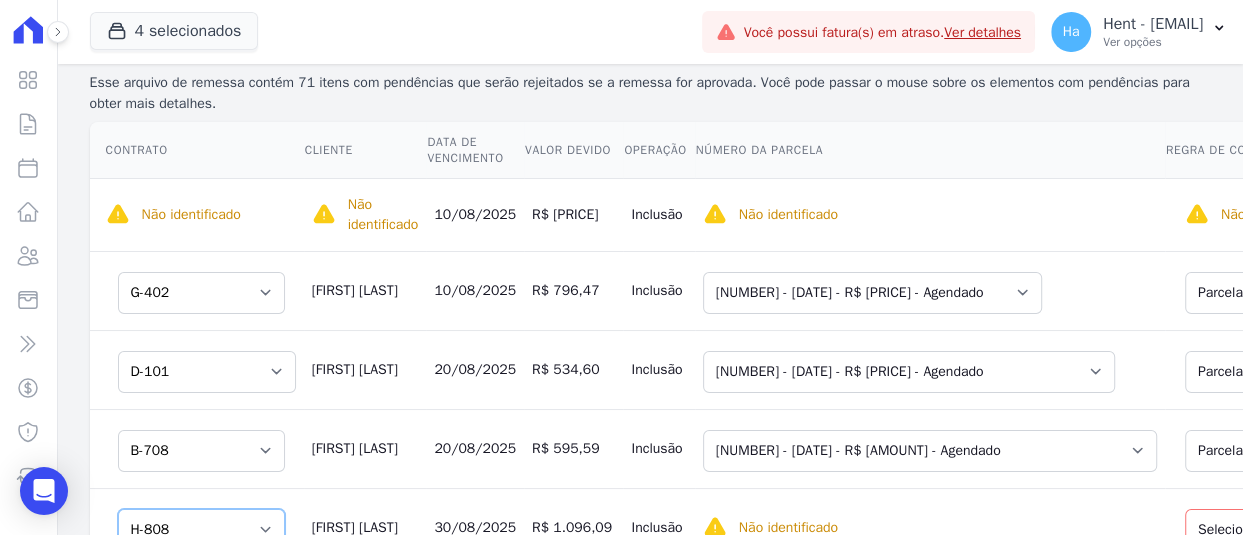 click on "Informe o contrato D-301
H-808" at bounding box center (201, 530) 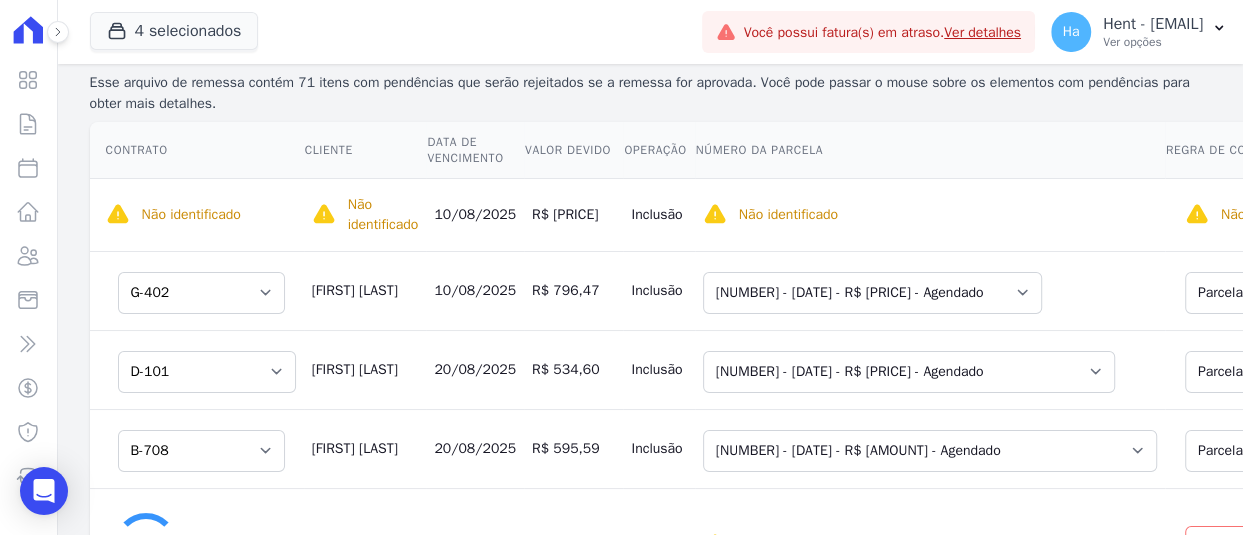 select on "3adaf6d5-bbf7-4192-985b-dcab82a9844b" 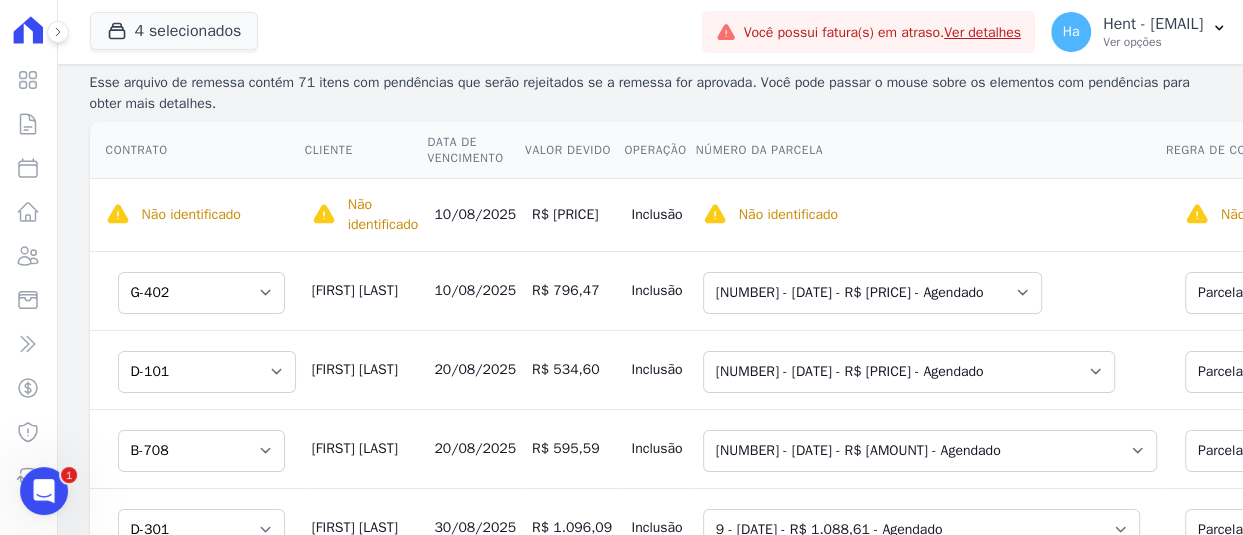 scroll, scrollTop: 0, scrollLeft: 0, axis: both 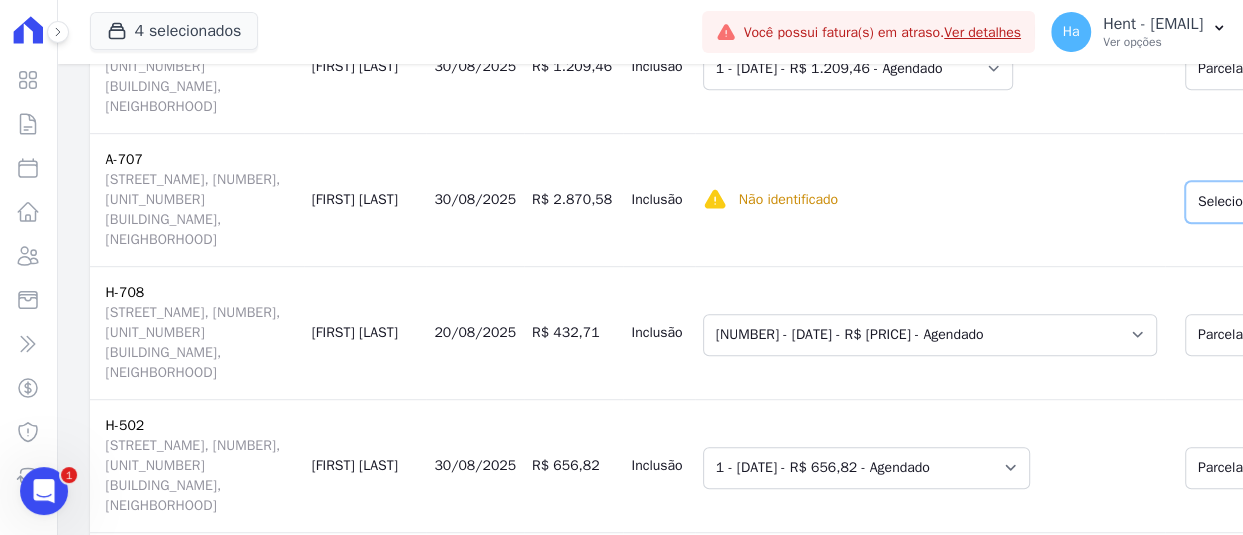 click on "Selecione uma
Nova Parcela Avulsa
Parcela Avulsa Existente
Outros (1 X R$ 1.149,39)
Parcela Normal (36 X R$ 1.268,73)" at bounding box center (1314, 202) 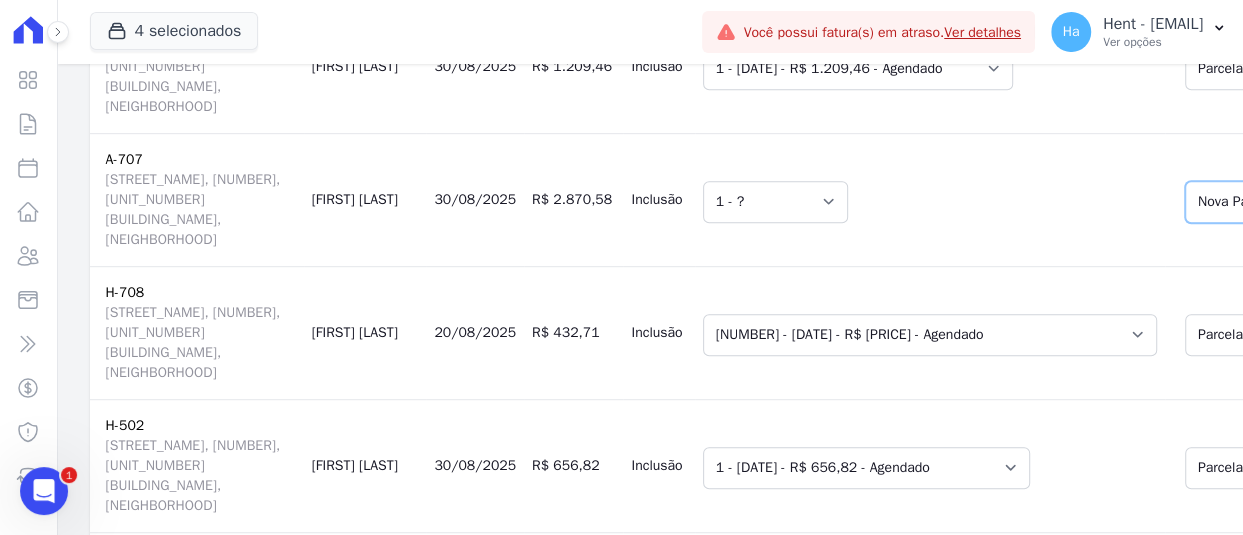 click on "Selecione uma
Nova Parcela Avulsa
Parcela Avulsa Existente
Outros (1 X R$ 1.149,39)
Parcela Normal (36 X R$ 1.268,73)" at bounding box center [1314, 202] 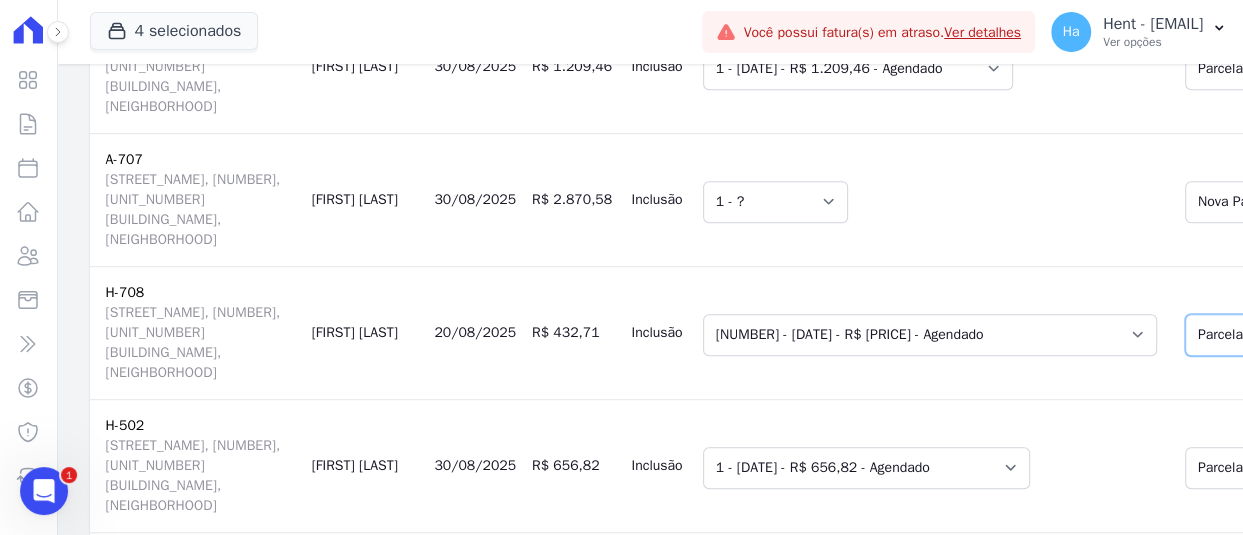 click on "Selecione uma
Nova Parcela Avulsa
Parcela Avulsa Existente
Financiamento CEF (1 X R$ 157.350,88)
Outros (1 X R$ 400,75)
Outros (2 X R$ 78.855,81)
Outros (9 X R$ 227,00)
Outros (1 X R$ 30.438,91)
Outros (1 X R$ 22.747,52)
Outros (1 X R$ 16.214,29)
Intercalada (2 X R$ 3.354,73)
Parcela Normal (9 X R$ 271,79)
Chaves (1 X R$ 3.354,73)
Parcela Normal (20 X R$ 429,76)
Parcela Normal (28 X R$ 425,09)
Outros (1 X R$ 157.333,96)
Outros (2 X R$ 78.855,81)
Outros (9 X R$ 227,00)
Outros (1 X R$ 30.438,91)
Outros (1 X R$ 30.438,91)
Outros (1 X R$ 22.747,52)
Outros (1 X R$ 22.747,52)
Outros (2 X R$ 78.855,81)
Outros (9 X R$ 227,00)
Outros (1 X R$ 30.438,91)
Outros (1 X R$ 22.747,52)
Outros (9 X R$ 227,00)
Outros (2 X R$ 78.855,81)
Outros (2 X R$ 78.855,81)
Outros (9 X R$ 227,00)
Outros (1 X R$ 30.438,91)" at bounding box center (1346, 335) 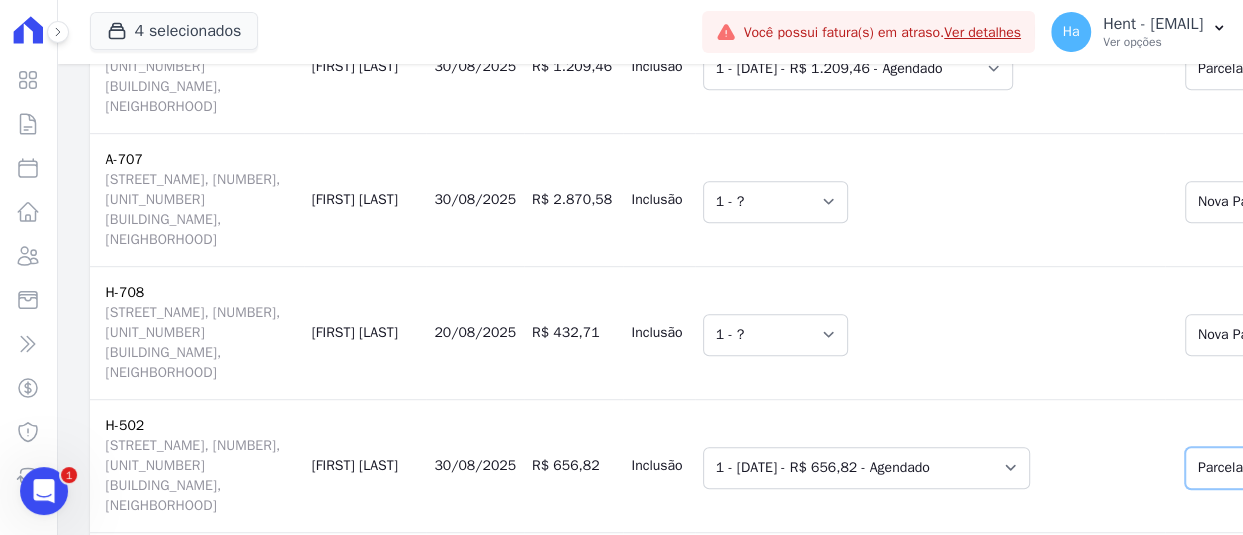 click on "Selecione uma
Nova Parcela Avulsa
Parcela Avulsa Existente
Outros (47 X R$ 543,78)
Parcela do Cliente (11 X R$ 3.874,58)
Intercalada (2 X R$ 2.210,71)
Outros (1 X R$ 118,04)
Financiamento CEF (1 X R$ 150.897,33)
Intercalada (22 X R$ 653,65)
Parcela Normal (48 X R$ 660,83)
Outros (22 X R$ 494,47)
Outros (1 X R$ 28.855,47)
Outros (1 X R$ 21.564,19)
Parcela do Cliente (1 X R$ 3.874,58)
Outros (47 X R$ 3.742,79)
Outros (10 X R$ 112,01)
Outros (47 X R$ 3.742,79)
Outros (10 X R$ 112,01)
Outros (22 X R$ 494,47)
Outros (1 X R$ 28.855,47)
Outros (47 X R$ 3.742,79)
Outros (10 X R$ 112,01)
Outros (22 X R$ 494,47)
Outros (1 X R$ 28.855,47)
Outros (1 X R$ 21.564,19)
Outros (22 X R$ 494,47)
Outros (1 X R$ 28.855,47)
Outros (1 X R$ 21.564,19)
Outros (47 X R$ 3.742,79)
Outros (10 X R$ 112,01)
Outros (47 X R$ 3.742,79)
Outros (10 X R$ 112,01)
Outros (22 X R$ 494,47)
Outros (1 X R$ 28.855,47)
Outros (1 X R$ 21.564,19)
Outros (1 X R$ 15.370,82)" at bounding box center [1355, 468] 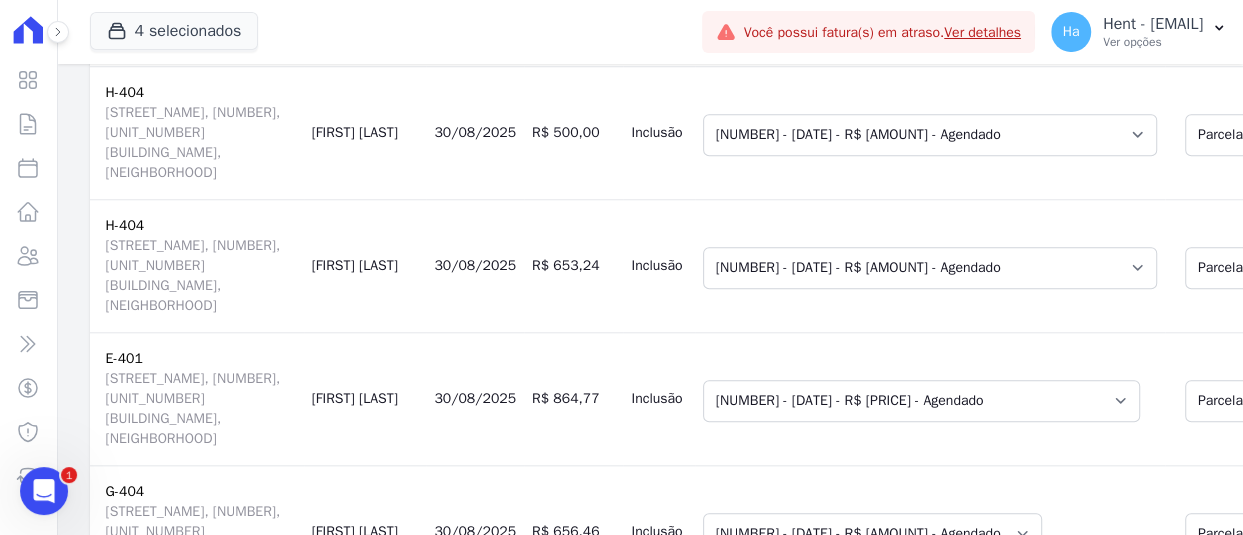 scroll, scrollTop: 1527, scrollLeft: 0, axis: vertical 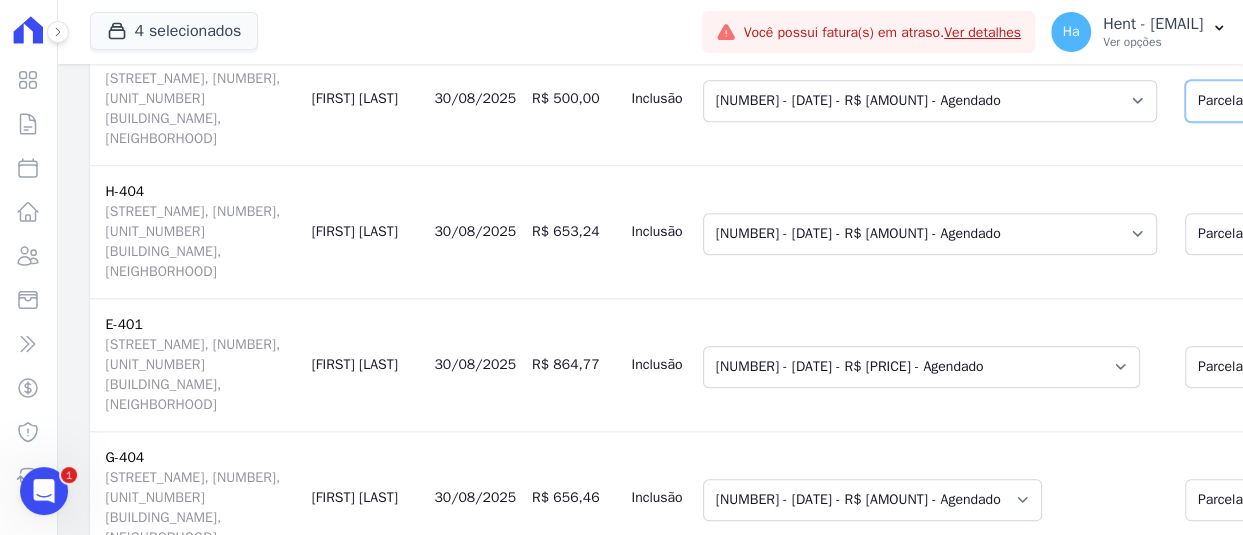 click on "Selecione uma
Nova Parcela Avulsa
Parcela Avulsa Existente
Financiamento CEF (1 X R$ 110.145,57)
Outros (1 X R$ 110.145,57)
Outros (3 X R$ 372,41)
Outros (1 X R$ 453,08)
Outros (1 X R$ 20.707,19)
Outros (1 X R$ 15.474,84)
Outros (1 X R$ 11.030,37)
Intercalada (1 X R$ 391,34)
Parcela Normal (48 X R$ 1.552,28)
Outros (1 X R$ 20.707,19)
Outros (1 X R$ 15.474,84)
Parcela do Cliente (1 X R$ 653,24)
Parcela do Cliente (10 X R$ 423,62)
Outros (1 X R$ 110.145,57)
Outros (3 X R$ 372,41)
Outros (1 X R$ 453,08)
Outros (1 X R$ 20.707,19)
Outros (1 X R$ 110.145,57)
Outros (3 X R$ 372,41)
Outros (1 X R$ 453,08)
Outros (1 X R$ 20.707,19)
Outros (1 X R$ 15.474,84)
Outros (1 X R$ 110.145,57)
Outros (3 X R$ 372,41)
Outros (1 X R$ 453,08)
Outros (1 X R$ 20.707,19)
Outros (1 X R$ 15.474,84)
Outros (1 X R$ 110.145,57)
Outros (3 X R$ 372,41)
Outros (1 X R$ 453,08)" at bounding box center [1337, 101] 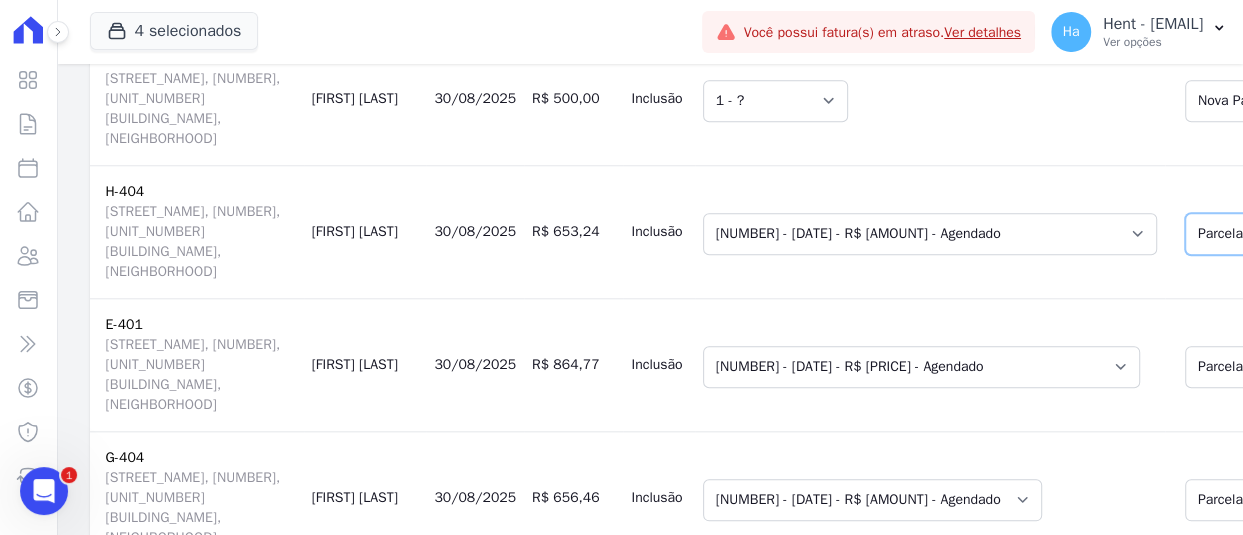 click on "Selecione uma
Nova Parcela Avulsa
Parcela Avulsa Existente
Financiamento CEF (1 X R$ 110.145,57)
Outros (1 X R$ 110.145,57)
Outros (3 X R$ 372,41)
Outros (1 X R$ 453,08)
Outros (1 X R$ 20.707,19)
Outros (1 X R$ 15.474,84)
Outros (1 X R$ 11.030,37)
Intercalada (1 X R$ 391,34)
Parcela Normal (48 X R$ 1.552,28)
Outros (1 X R$ 20.707,19)
Outros (1 X R$ 15.474,84)
Parcela do Cliente (1 X R$ 653,24)
Parcela do Cliente (10 X R$ 423,62)
Outros (1 X R$ 110.145,57)
Outros (3 X R$ 372,41)
Outros (1 X R$ 453,08)
Outros (1 X R$ 20.707,19)
Outros (1 X R$ 110.145,57)
Outros (3 X R$ 372,41)
Outros (1 X R$ 453,08)
Outros (1 X R$ 20.707,19)
Outros (1 X R$ 15.474,84)
Outros (1 X R$ 110.145,57)
Outros (3 X R$ 372,41)
Outros (1 X R$ 453,08)
Outros (1 X R$ 20.707,19)
Outros (1 X R$ 15.474,84)
Outros (1 X R$ 110.145,57)
Outros (3 X R$ 372,41)
Outros (1 X R$ 453,08)" at bounding box center (1337, 234) 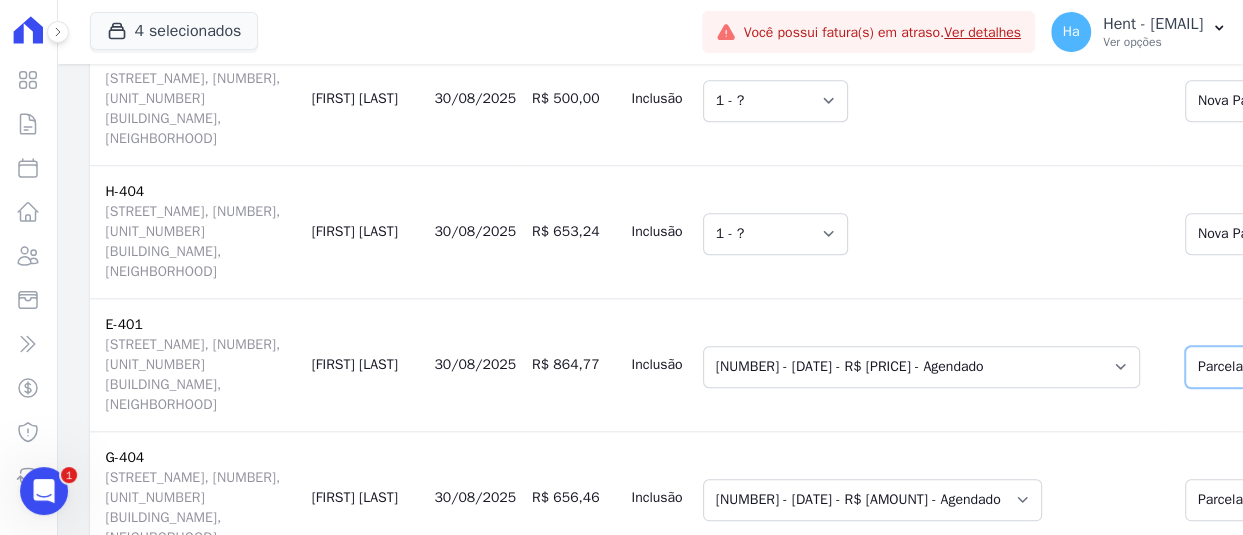 click on "Selecione uma
Nova Parcela Avulsa
Parcela Avulsa Existente
Financiamento CEF (1 X R$ 150.991,00)
Outros (1 X R$ 29.555,34)
Outros (1 X R$ 21.814,27)
Parcela do Cliente (5 X R$ 6.230,33)
Outros (1 X R$ 15.549,08)
Intercalada (2 X R$ 3.332,77)
Parcela Normal (48 X R$ 537,24)
Outros (2 X R$ 75.585,76)
Outros (1 X R$ 29.555,34)
Outros (2 X R$ 75.585,76)
Outros (1 X R$ 29.555,34)
Outros (1 X R$ 21.814,27)
Outros (2 X R$ 75.585,76)
Outros (1 X R$ 29.555,34)
Outros (1 X R$ 21.814,27)
Outros (2 X R$ 75.585,76)
Outros (1 X R$ 29.555,34)
Outros (1 X R$ 21.814,27)
Parcela do Cliente (1 X R$ 6.230,33)
Outros (2 X R$ 75.585,76)" at bounding box center (1355, 367) 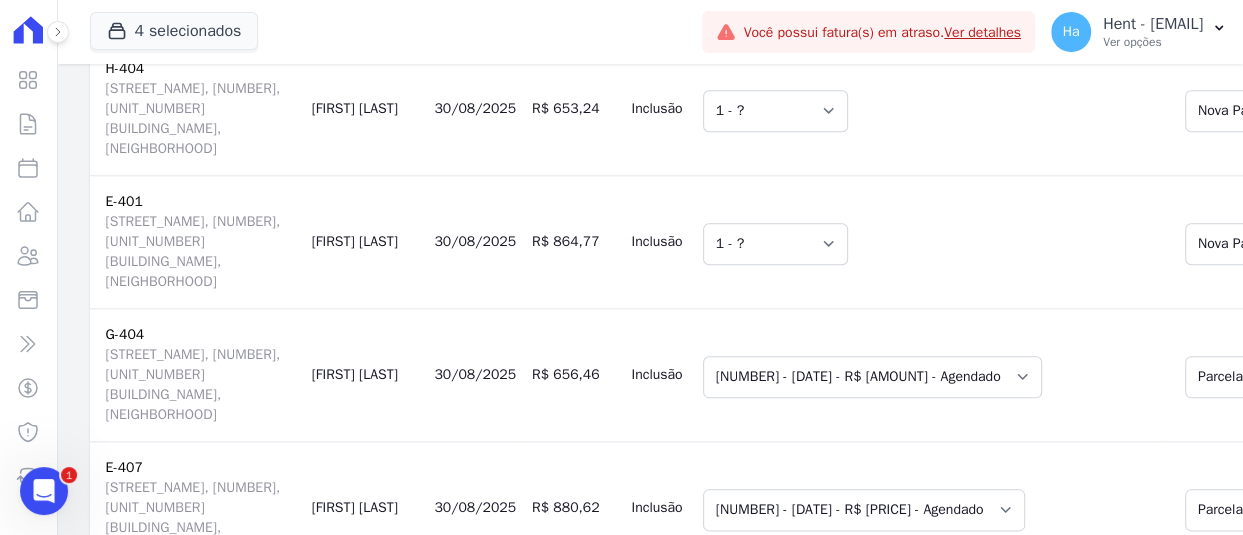 scroll, scrollTop: 1927, scrollLeft: 0, axis: vertical 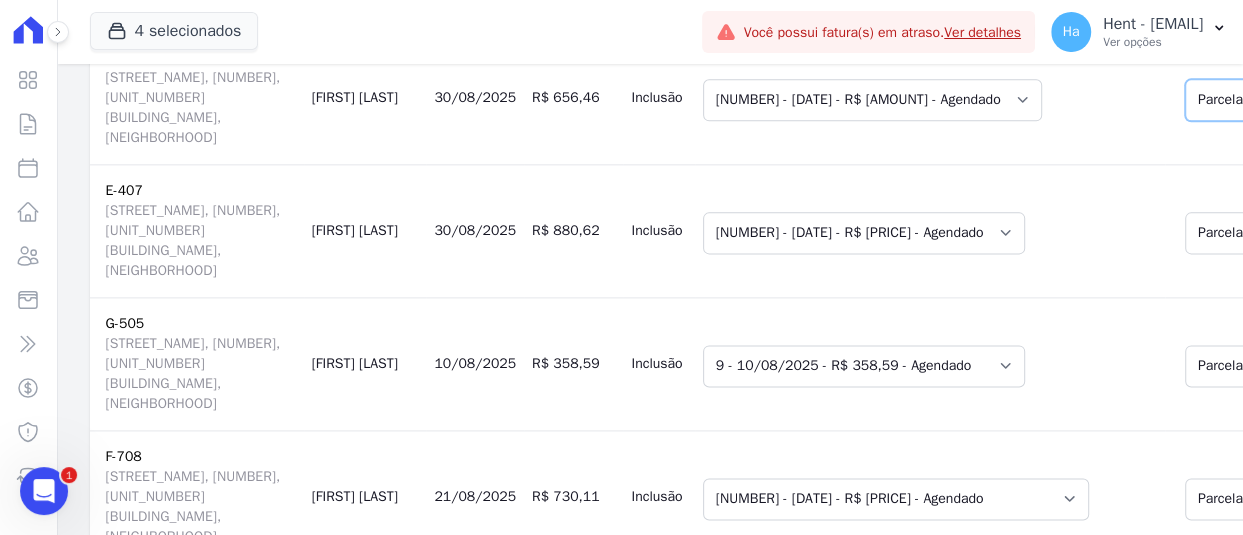 click on "Selecione uma
Nova Parcela Avulsa
Parcela Avulsa Existente
Sinal (1 X R$ 21.519,04)
Outros (1 X R$ 148.800,00)
Outros (1 X R$ 28.631,41)
Outros (1 X R$ 21.396,76)
Outros (1 X R$ 15.251,49)
Outros (1 X R$ 148.800,00)
Parcela do Cliente (1 X R$ 656,46)
Outros (1 X R$ 148.800,00)
Outros (1 X R$ 28.631,41)
Outros (1 X R$ 148.800,00)
Outros (1 X R$ 28.631,41)
Outros (1 X R$ 21.396,76)
Outros (1 X R$ 148.800,00)
Outros (1 X R$ 28.631,41)
Outros (1 X R$ 21.396,76)
Outros (1 X R$ 148.800,00)
Outros (1 X R$ 28.631,41)
Outros (1 X R$ 21.396,76)
Parcela do Cliente (1 X R$ 656,46)" at bounding box center (1320, 100) 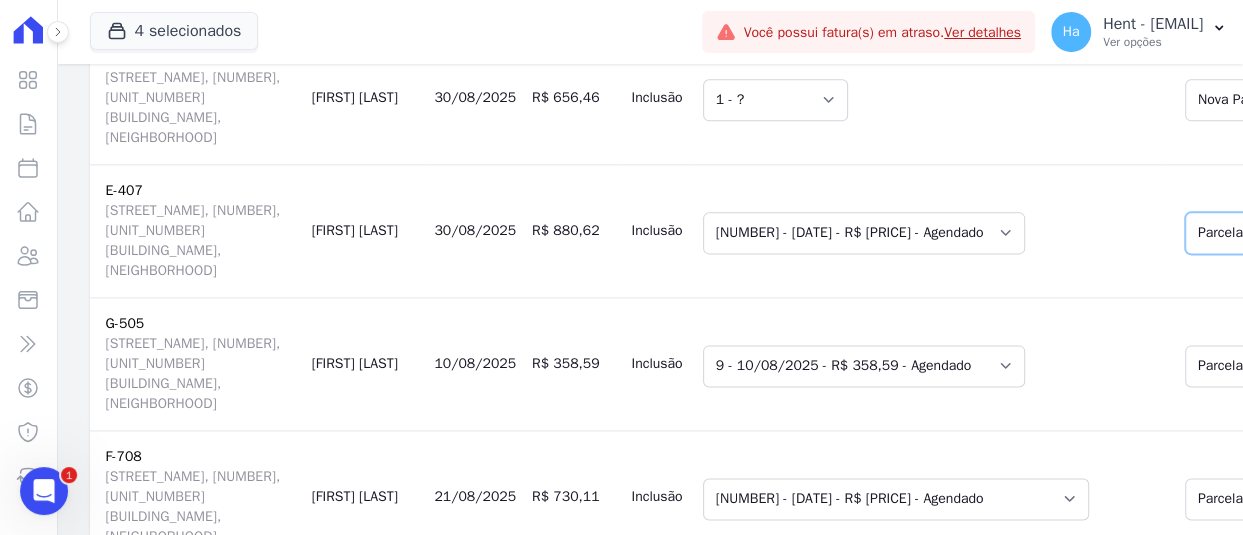 click on "Selecione uma
Nova Parcela Avulsa
Parcela Avulsa Existente
Outros (2 X R$ 79.340,51)
Outros (1 X R$ 29.884,82)
Outros (1 X R$ 22.086,83)
Parcela do Cliente (1 X R$ 749,67)
Financiamento CEF (1 X R$ 172.392,59)
Parcela do Cliente (1 X R$ 975,91)
Outros (2 X R$ 79.340,51)
Outros (2 X R$ 79.340,51)
Outros (1 X R$ 29.884,82)
Outros (1 X R$ 29.884,82)
Outros (1 X R$ 22.086,83)
Outros (1 X R$ 22.086,83)
Financiamento CEF (1 X R$ 157.884,58)
Outros (2 X R$ 79.340,51)
Outros (1 X R$ 29.884,82)
Parcela Normal (48 X R$ 458,45)
Outros (2 X R$ 79.340,51)
Outros (1 X R$ 29.884,82)
Outros (1 X R$ 22.086,83)
Outros (1 X R$ 15.463,06)" at bounding box center [1337, 233] 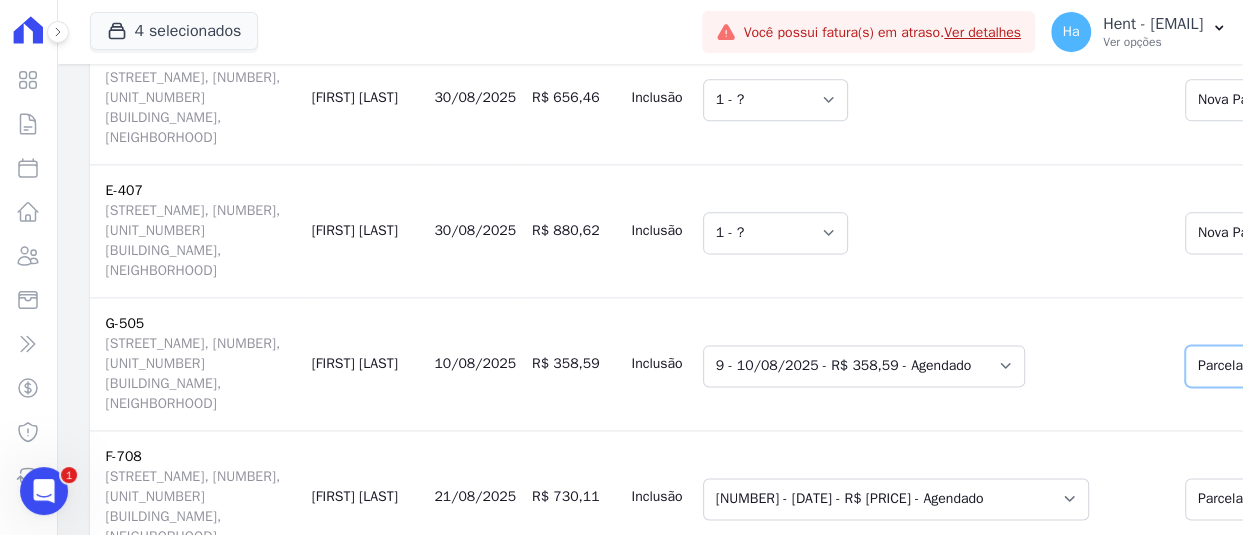 scroll, scrollTop: 1937, scrollLeft: 0, axis: vertical 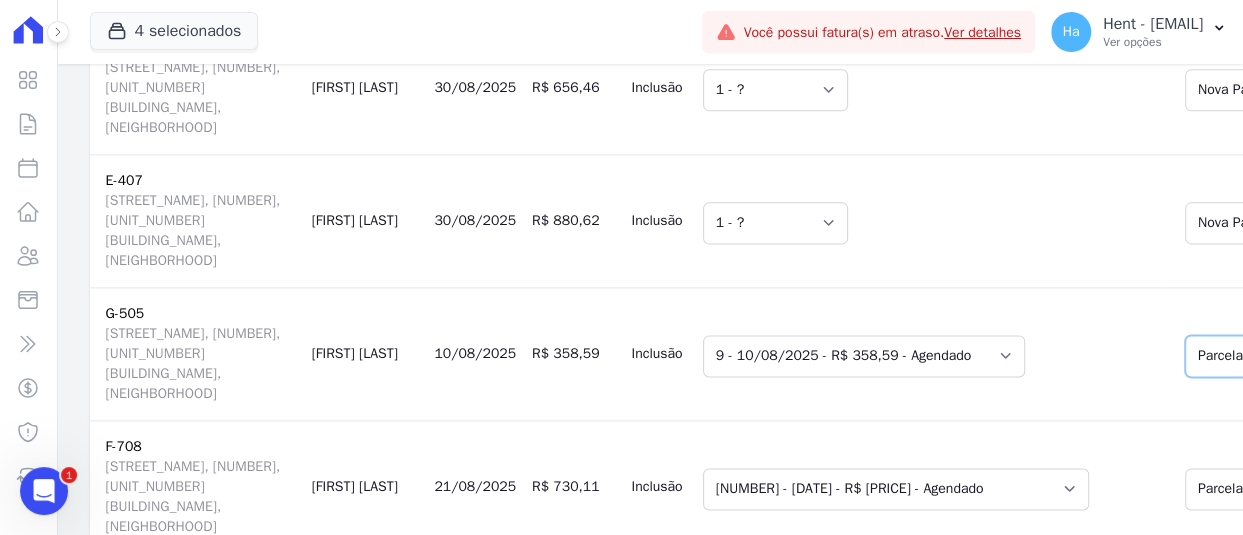 click on "Selecione uma
Nova Parcela Avulsa
Parcela Avulsa Existente
Intercalada (2 X R$ 2.095,51)
Financiamento CEF (1 X R$ 141.297,47)
Parcela do Cliente (2 X R$ 2.000,00)
Outros (2 X R$ 72.250,32)
Outros (1 X R$ 27.083,88)
Outros (1 X R$ 20.240,25)
Financiamento CEF (1 X R$ 144.500,63)
Parcela do Cliente (1 X R$ 358,59)
Outros (2 X R$ 72.250,32)
Outros (1 X R$ 27.083,88)
Parcela Normal (48 X R$ 731,47)
Outros (2 X R$ 72.250,32)
Outros (1 X R$ 27.083,88)
Outros (1 X R$ 20.240,25)
Outros (2 X R$ 72.250,32)
Outros (1 X R$ 27.083,88)
Outros (1 X R$ 20.240,25)
Outros (2 X R$ 72.250,32)
Outros (1 X R$ 27.083,88)
Outros (1 X R$ 20.240,25)
Outros (1 X R$ 14.427,11)" at bounding box center [1337, 356] 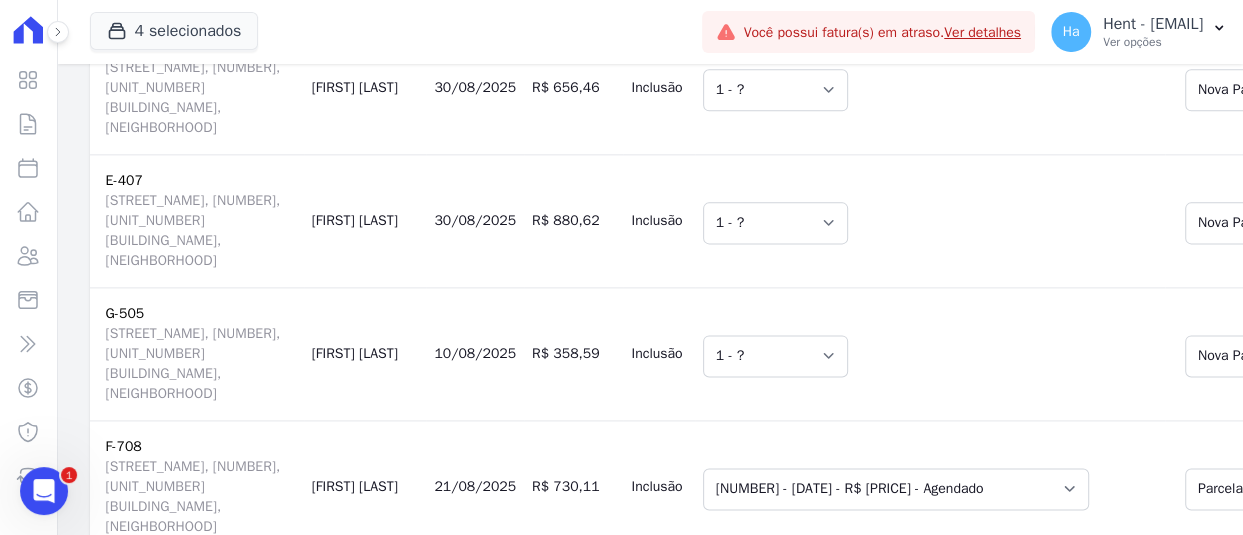 scroll, scrollTop: 2237, scrollLeft: 0, axis: vertical 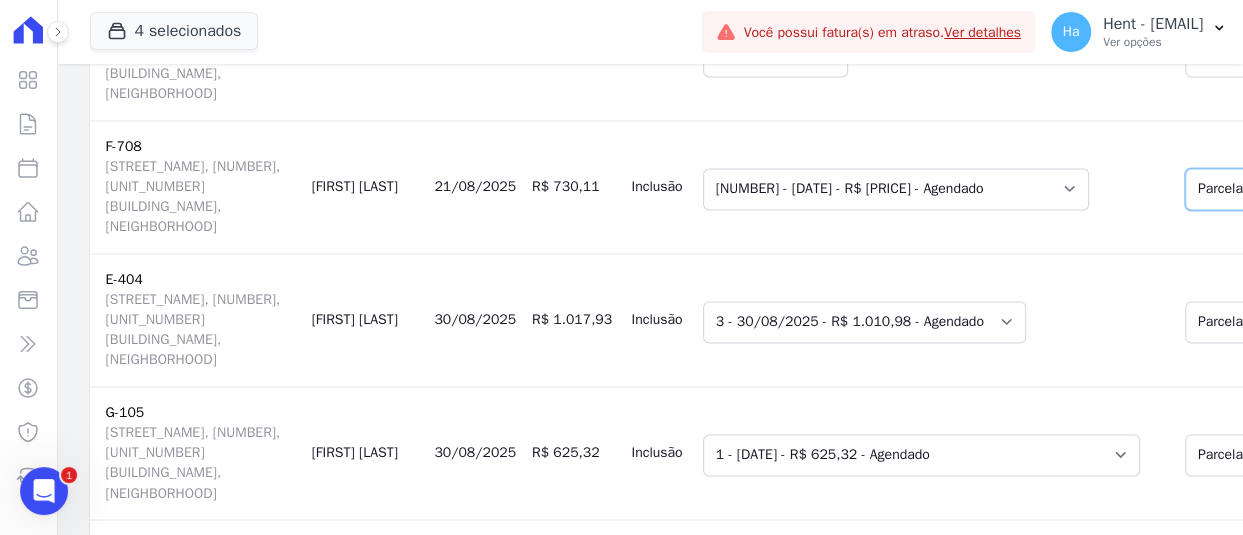 click on "Selecione uma
Nova Parcela Avulsa
Parcela Avulsa Existente
Sinal (1 X R$ 15.440,04)
Parcela Normal (2 X R$ 158.469,00)
Parcela Normal (8 X R$ 825,25)
Outros (1 X R$ 158.397,00)
Parcela do Cliente (1 X R$ 730,11)" at bounding box center (1320, 189) 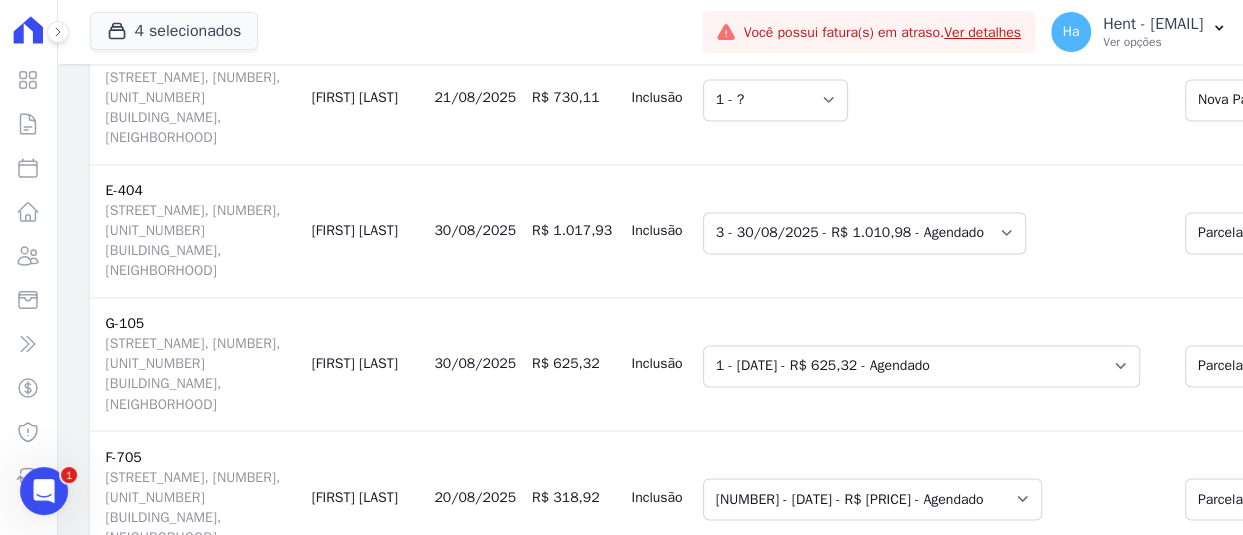 scroll, scrollTop: 2437, scrollLeft: 0, axis: vertical 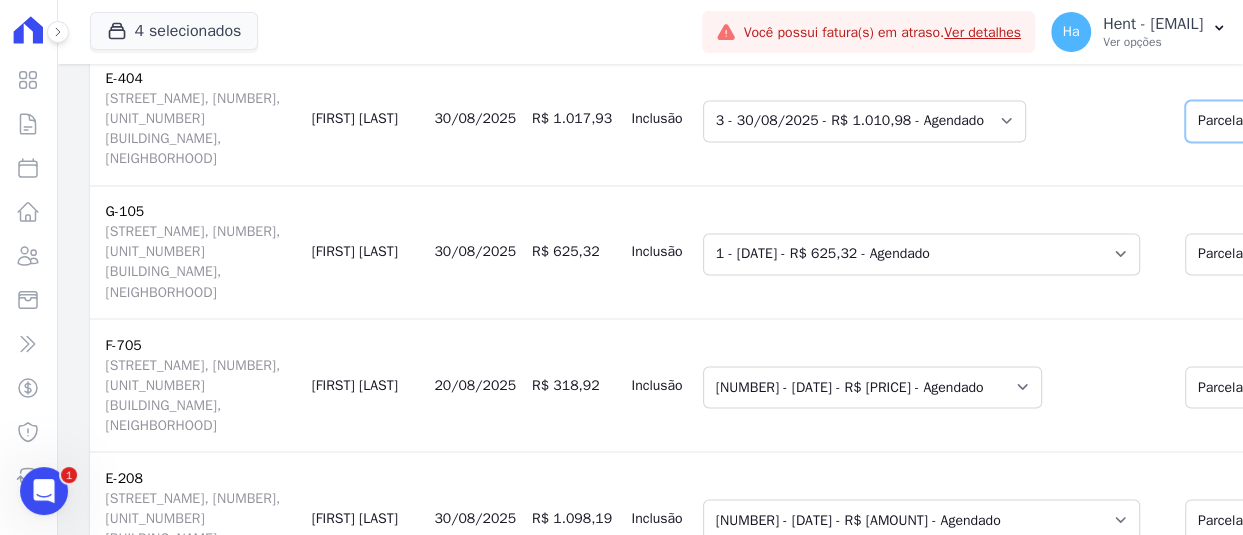 click on "Selecione uma
Nova Parcela Avulsa
Parcela Avulsa Existente
Parcela do Cliente (1 X R$ 250,00)
Chaves (1 X R$ 1.886,41)
Outros (2 X R$ 75.694,25)
Outros (1 X R$ 14.904,68)
Outros (1 X R$ 26.180,91)
Outros (1 X R$ 19.565,45)
Sinal (1 X R$ 15.609,88)
Intercalada (2 X R$ 1.786,62)
Parcela Normal (30 X R$ 1.010,98)
Outros (1 X R$ 151.388,49)
Outros (2 X R$ 75.694,25)
Outros (1 X R$ 14.904,68)
Outros (1 X R$ 26.180,91)
Outros (1 X R$ 19.565,45)
Outros (10 X R$ 1.470,12)
Outros (2 X R$ 75.694,25)
Outros (1 X R$ 14.904,68)
Outros (1 X R$ 26.180,91)
Outros (1 X R$ 19.565,45)
Outros (2 X R$ 75.694,25)
Outros (1 X R$ 14.904,68)
Outros (1 X R$ 26.180,91)
Outros (2 X R$ 75.694,25)
Outros (1 X R$ 14.904,68)
Outros (1 X R$ 26.180,91)
Outros (1 X R$ 19.565,45)
Outros (2 X R$ 75.694,25)
Outros (1 X R$ 14.904,68)
Outros (1 X R$ 26.180,91)
Outros (1 X R$ 19.565,45)
Outros (10 X R$ 1.470,12)
Outros (1 X R$ 13.946,13)" at bounding box center [1322, 122] 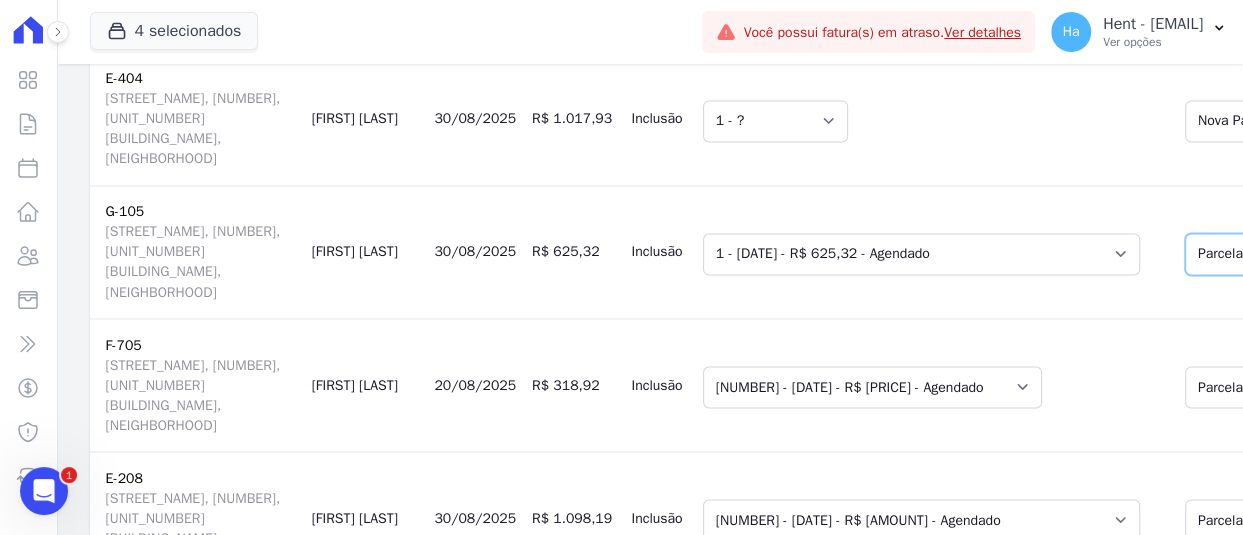 click on "Selecione uma
Nova Parcela Avulsa
Parcela Avulsa Existente
Intercalada (2 X R$ 2.762,42)
Parcela do Cliente (1 X R$ 889,27)
Financiamento CEF (1 X R$ 119.665,00)
Financiamento CEF (1 X R$ 118.096,46)
Outros (1 X R$ 22.649,23)
Parcela Normal (48 X R$ 933,40)
Outros (2 X R$ 60.201,43)
Outros (2 X R$ 60.201,43)
Outros (1 X R$ 22.649,23)
Outros (1 X R$ 16.926,15)
Outros (1 X R$ 22.649,23)
Outros (1 X R$ 16.926,15)
Outros (2 X R$ 60.201,43)
Outros (1 X R$ 22.649,23)
Outros (1 X R$ 16.926,15)
Parcela do Cliente (1 X R$ 250,00)
Parcela do Cliente (1 X R$ 2.889,36)
Outros (2 X R$ 60.201,43)
Outros (2 X R$ 60.201,43)
Outros (1 X R$ 22.649,23)
Outros (1 X R$ 16.926,15)
Outros (1 X R$ 12.064,85)
Outros (2 X R$ 60.201,43)
Outros (1 X R$ 22.649,23)
Outros (1 X R$ 16.926,15)
Outros (1 X R$ 12.064,85)" at bounding box center [1337, 255] 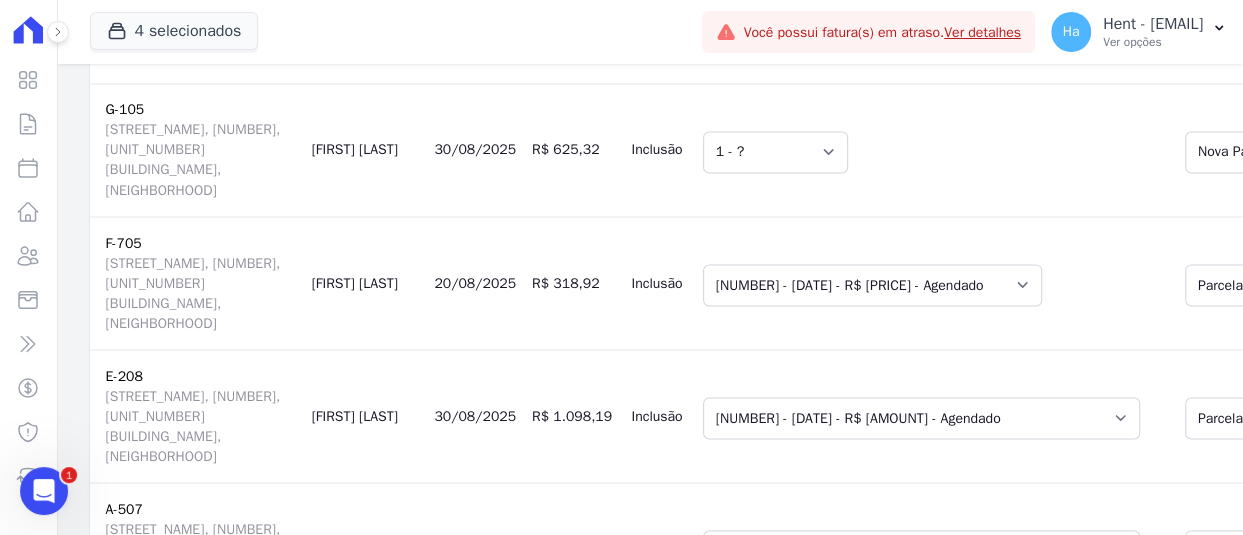 scroll, scrollTop: 2737, scrollLeft: 0, axis: vertical 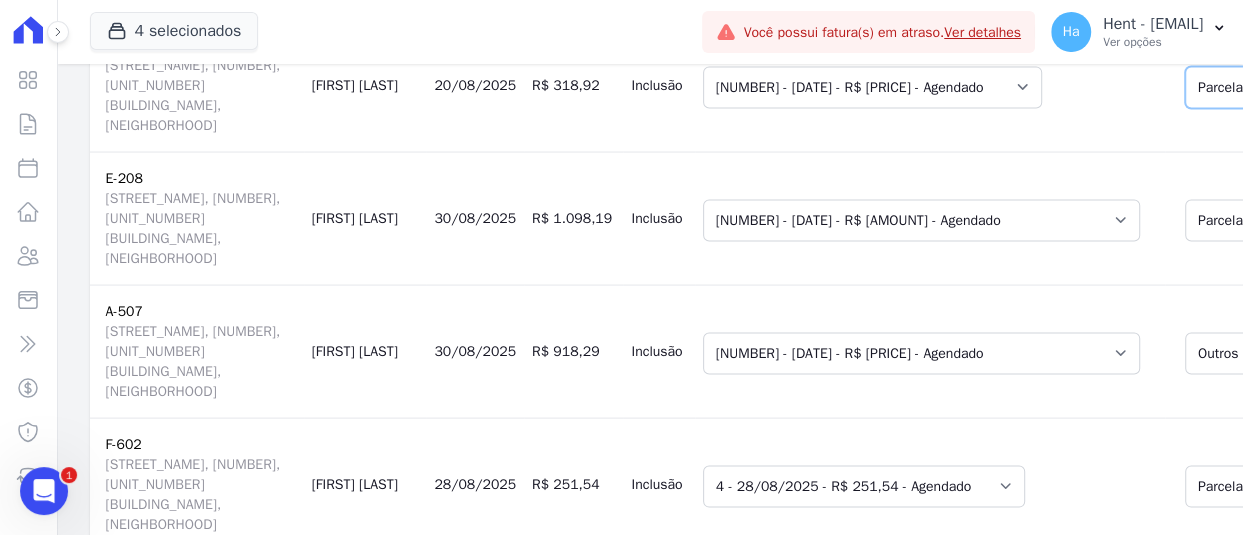 click on "Selecione uma
Nova Parcela Avulsa
Parcela Avulsa Existente
Financiamento CEF (1 X R$ 177.834,41)
Parcela do Cliente (10 X R$ 99,60)
Intercalada (1 X R$ 1.118,72)
Parcela Normal (36 X R$ 832,25)
Outros (1 X R$ 152.956,19)
Outros (1 X R$ 8.229,61)
Parcela do Cliente (1 X R$ 832,04)
Outros (1 X R$ 152.956,19)
Outros (1 X R$ 8.229,61)
Outros (1 X R$ 152.956,19)
Outros (1 X R$ 8.229,61)
Outros (1 X R$ 152.956,19)
Outros (1 X R$ 8.229,61)
Outros (1 X R$ 152.956,19)
Outros (1 X R$ 8.229,61)
Outros (1 X R$ 152.956,19)
Outros (1 X R$ 8.229,61)" at bounding box center (1337, 88) 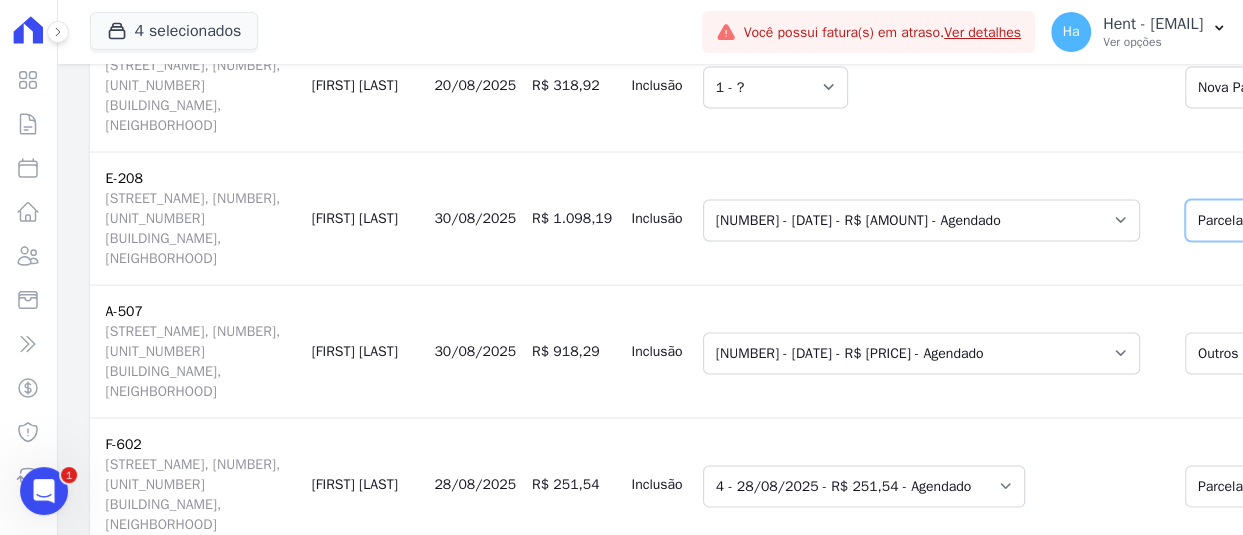 click on "Selecione uma
Nova Parcela Avulsa
Parcela Avulsa Existente
Financiamento CEF (1 X R$ 151.503,47)
Parcela do Cliente (11 X R$ 1.010,81)
Parcela Normal (48 X R$ 497,35)
Outros (1 X R$ 151.503,47)
Outros (1 X R$ 28.445,20)
Outros (1 X R$ 151.503,47)
Outros (1 X R$ 28.445,20)
Outros (1 X R$ 21.004,90)
Parcela do Cliente (1 X R$ 4.716,28)
Outros (1 X R$ 151.503,47)
Outros (1 X R$ 28.445,20)
Outros (1 X R$ 21.004,90)
Outros (1 X R$ 151.503,47)
Outros (1 X R$ 28.445,20)
Outros (1 X R$ 21.004,90)
Outros (1 X R$ 151.503,47)
Outros (1 X R$ 28.445,20)
Outros (1 X R$ 21.004,90)
Outros (1 X R$ 14.684,95)" at bounding box center (1346, 221) 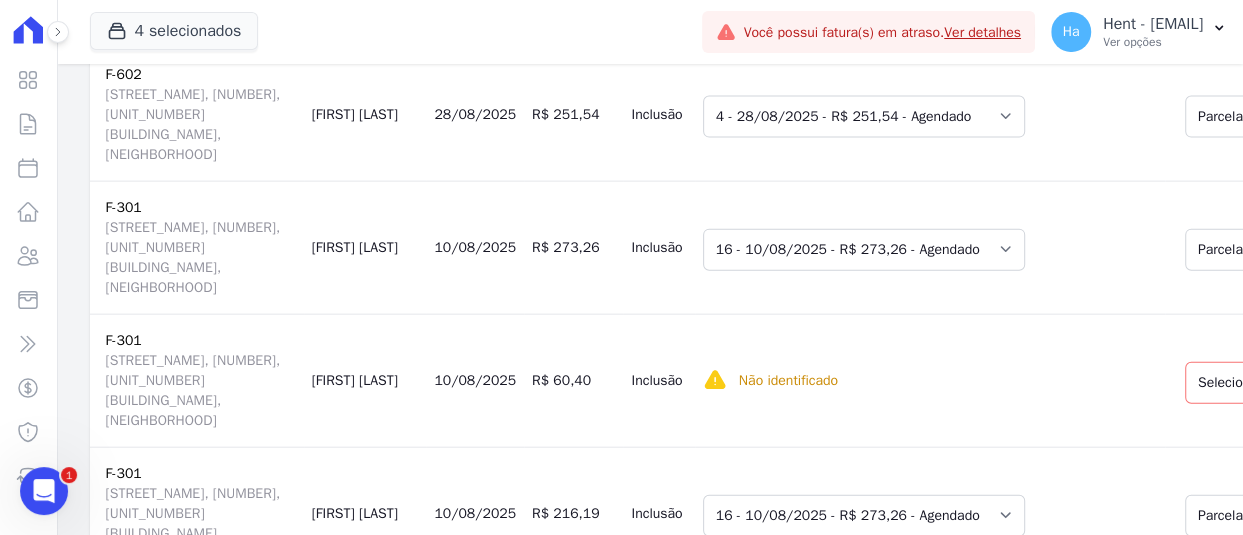 scroll, scrollTop: 3137, scrollLeft: 0, axis: vertical 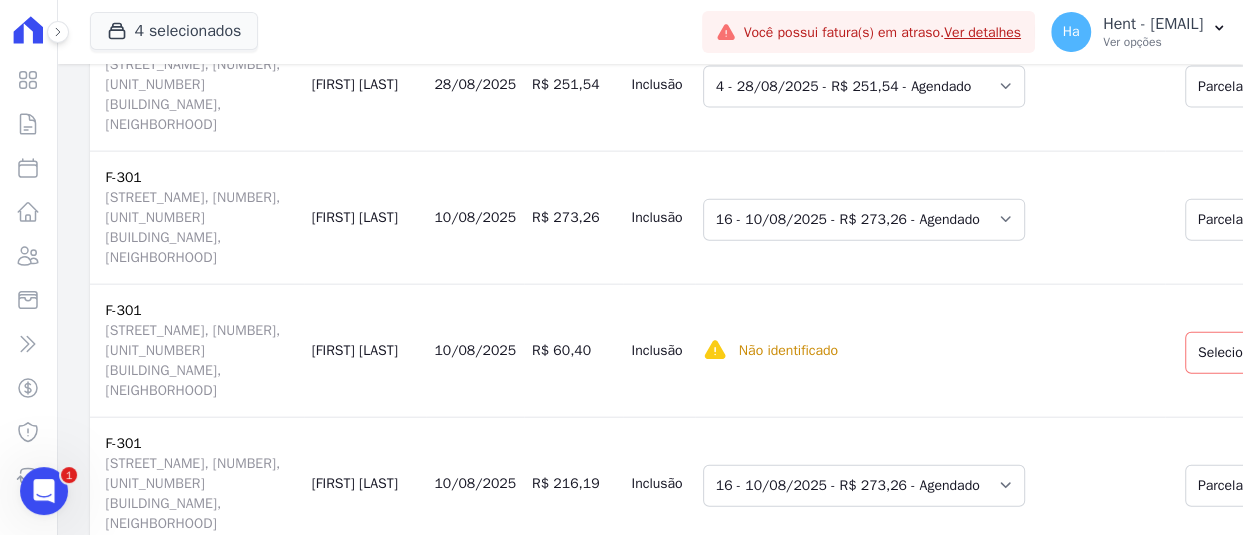 click on "Selecione uma
Nova Parcela Avulsa
Parcela Avulsa Existente
Financiamento CEF (2 X R$ 741,97)
Financiamento CEF (1 X R$ 140.885,01)
Outros (1 X R$ 912,02)
Parcela do Cliente (11 X R$ 536,26)
Parcela Normal (48 X R$ 571,01)" at bounding box center [1355, -46] 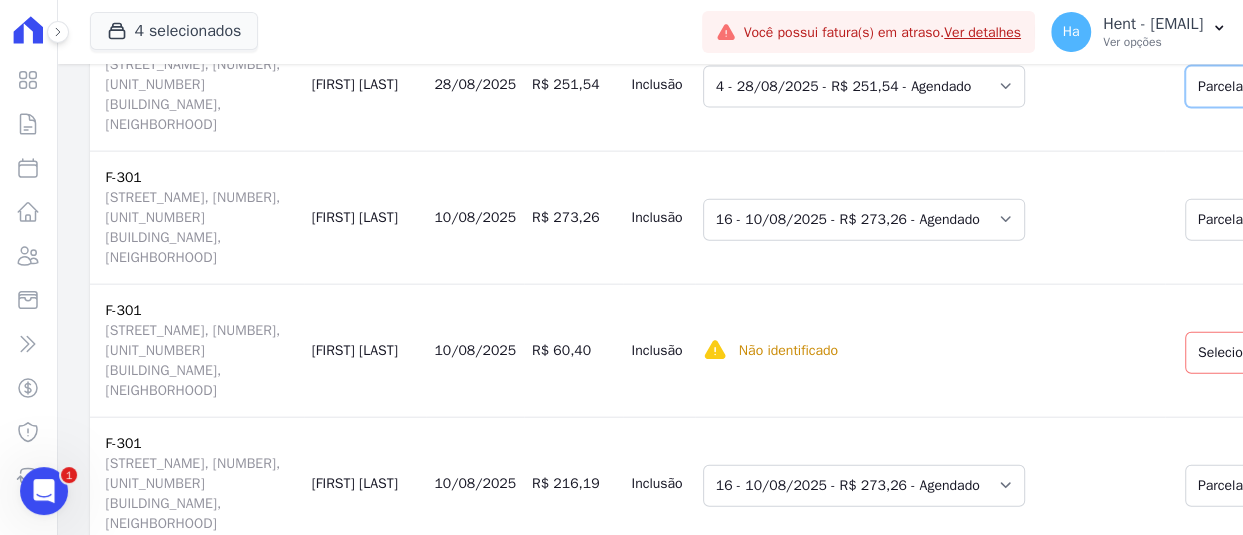 click on "Selecione uma
Nova Parcela Avulsa
Parcela Avulsa Existente
Parcela Normal (2 X R$ 127.728,13)
Intercalada (4 X R$ 2.976,02)
Financiamento CEF (1 X R$ 125.871,41)
Parcela Normal (48 X R$ 882,15)
Outros (2 X R$ 64.012,17)
Outros (1 X R$ 6.828,26)
Parcela do Cliente (1 X R$ 250,00)
Parcela do Cliente (1 X R$ 251,54)" at bounding box center [1322, 87] 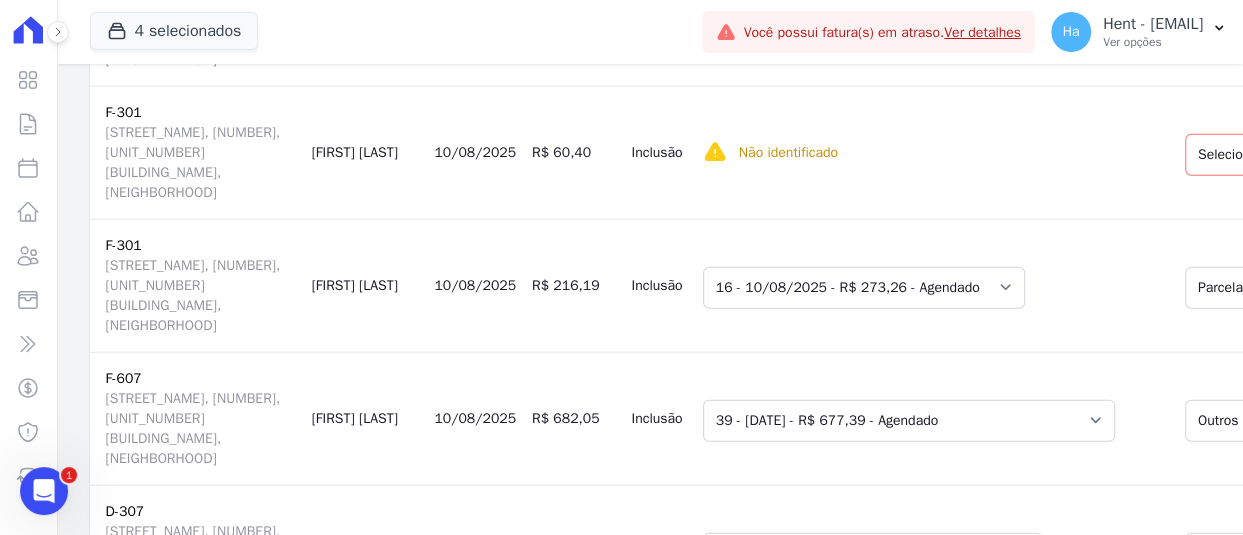 scroll, scrollTop: 3337, scrollLeft: 0, axis: vertical 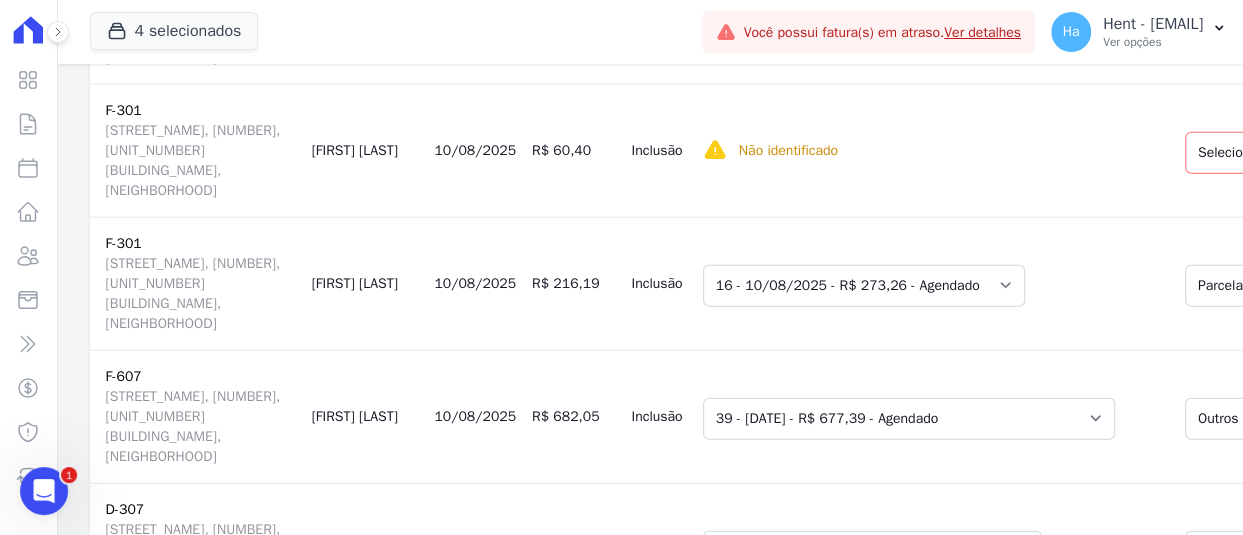 click on "Selecione uma
Nova Parcela Avulsa
Parcela Avulsa Existente
Chaves (2 X R$ 119.763,32)
Parcela do Cliente (1 X R$ 273,26)
Intercalada (6 X R$ 979,84)
Intercalada (2 X R$ 342,68)
Outros (1 X R$ 119.096,74)
Outros (2 X R$ 3.077,64)
Chaves (1 X R$ 3.045,99)
Parcela Normal (48 X R$ 998,59)" at bounding box center (1319, 20) 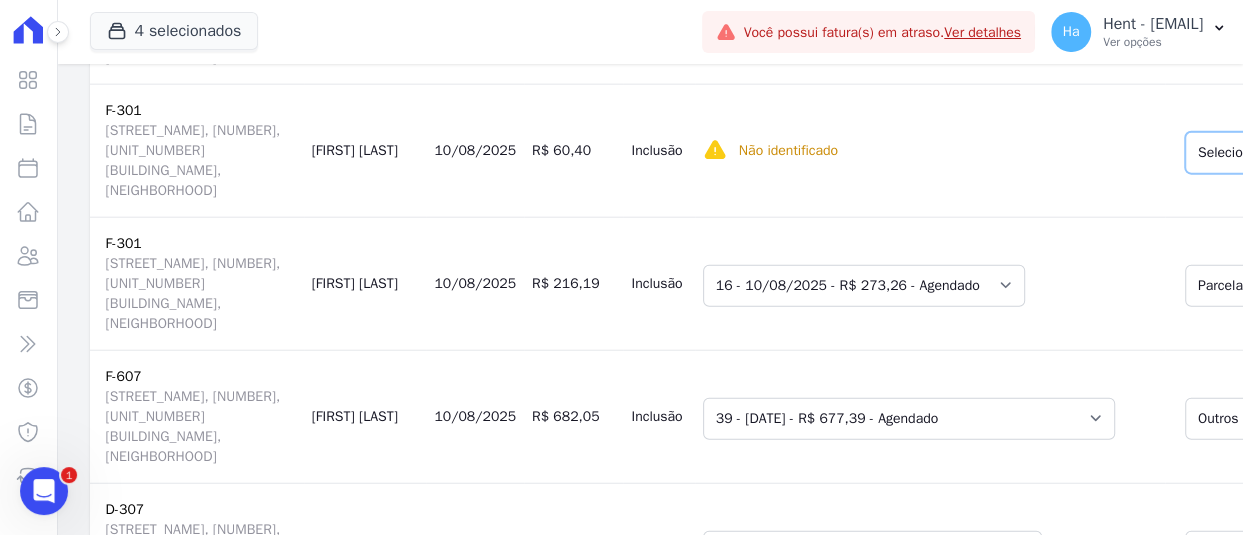 click on "Selecione uma
Nova Parcela Avulsa
Parcela Avulsa Existente
Chaves (2 X R$ 119.763,32)
Parcela do Cliente (1 X R$ 273,26)
Intercalada (6 X R$ 979,84)
Intercalada (2 X R$ 342,68)
Outros (1 X R$ 119.096,74)
Outros (2 X R$ 3.077,64)
Chaves (1 X R$ 3.045,99)
Parcela Normal (48 X R$ 998,59)" at bounding box center (1319, 153) 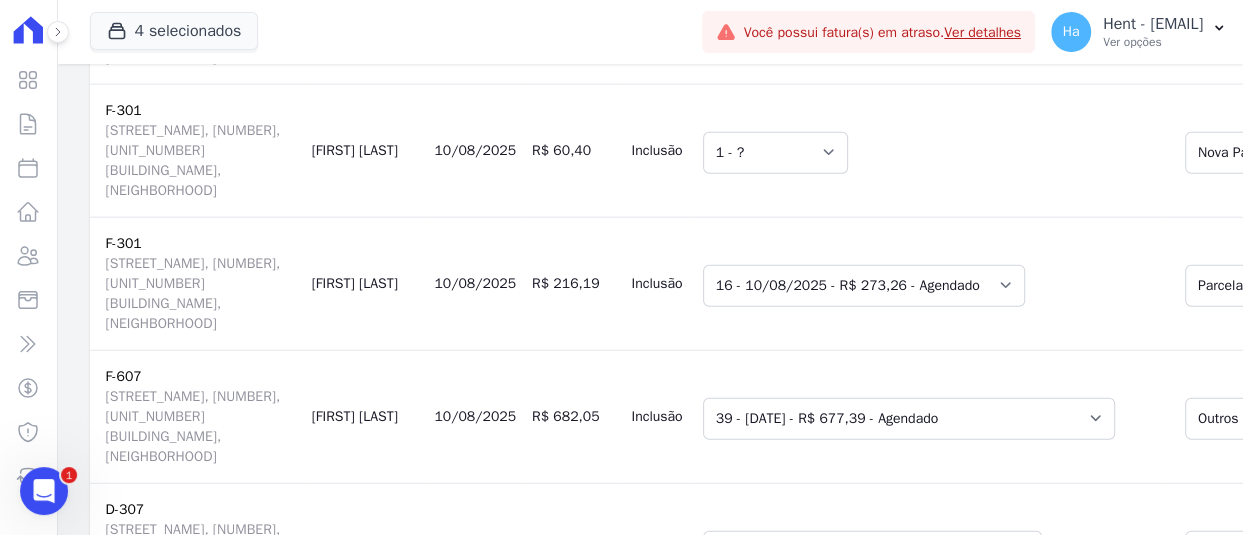 scroll, scrollTop: 3637, scrollLeft: 0, axis: vertical 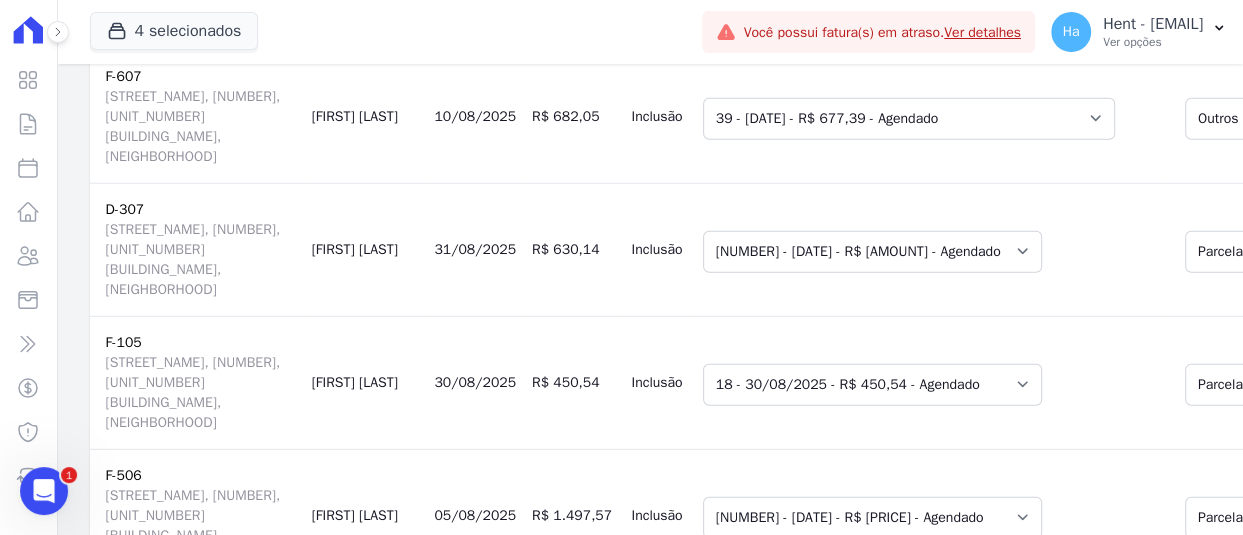 click on "Selecione uma
Nova Parcela Avulsa
Parcela Avulsa Existente
Chaves (2 X R$ 119.763,32)
Parcela do Cliente (1 X R$ 273,26)
Intercalada (6 X R$ 979,84)
Intercalada (2 X R$ 342,68)
Outros (1 X R$ 119.096,74)
Outros (2 X R$ 3.077,64)
Chaves (1 X R$ 3.045,99)
Parcela Normal (48 X R$ 998,59)" at bounding box center [1319, -14] 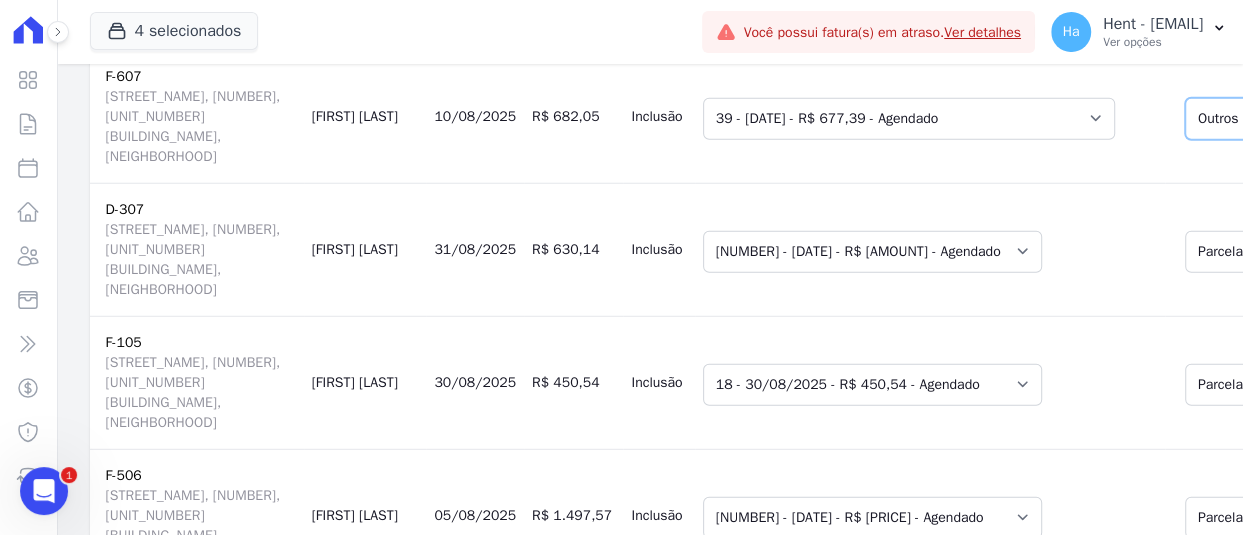 click on "Selecione uma
Nova Parcela Avulsa
Parcela Avulsa Existente
Intercalada (2 X R$ 2.847,45)
Chaves (1 X R$ 6.622,42)
Outros (1 X R$ 141.175,00)
Parcela do Cliente (2 X R$ 3.201,96)
Outros (1 X R$ 677,39)
Outros (1 X R$ 140.000,00)
Parcela Normal (48 X R$ 295,46)" at bounding box center (1319, 119) 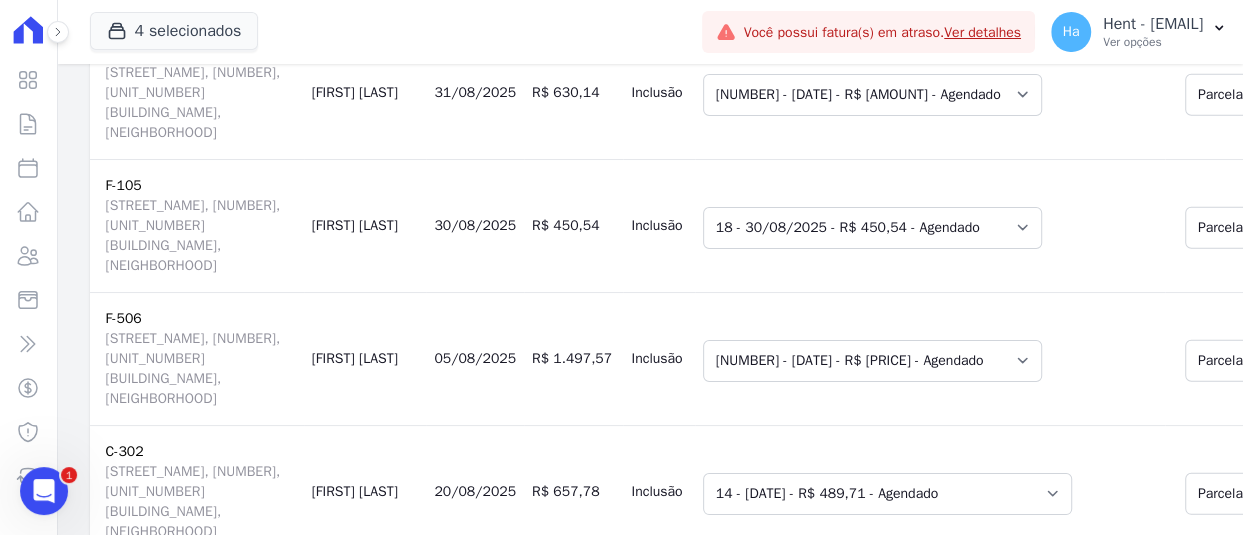 scroll, scrollTop: 3937, scrollLeft: 0, axis: vertical 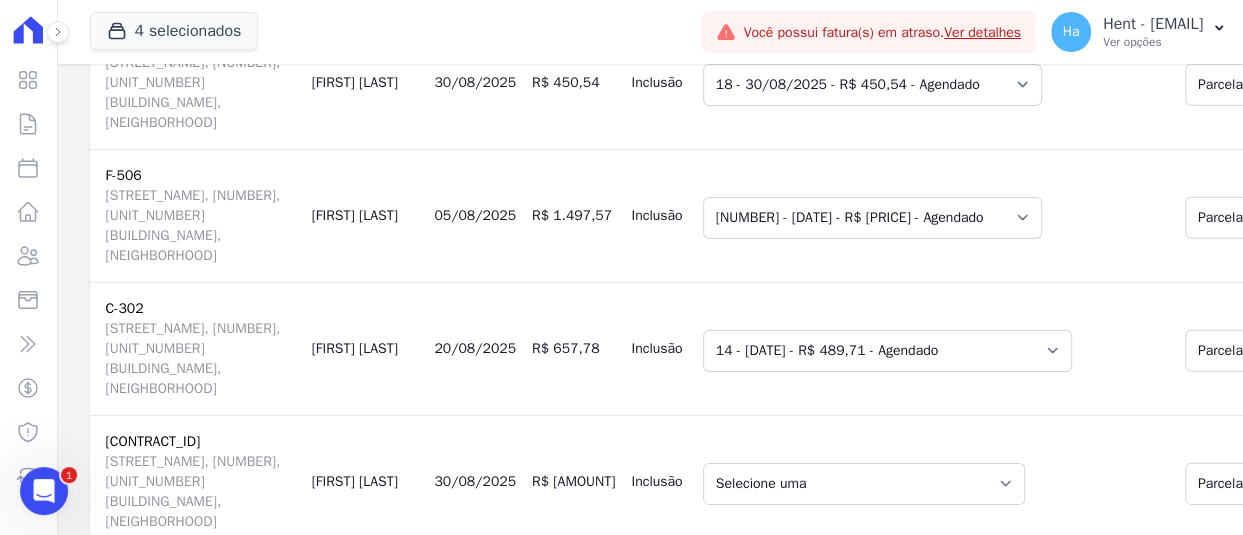 click on "Selecione uma
Nova Parcela Avulsa
Parcela Avulsa Existente
Intercalada (11 X R$ 144,78)
Parcela Normal (33 X R$ 142.460,00)
Intercalada (6 X R$ 349,51)
Parcela Normal (9 X R$ 619,04)
Parcela do Cliente (2 X R$ 1.525,60)
Financiamento CEF (1 X R$ 158.692,00)
Parcela Normal (36 X R$ 622,23)
Outros (33 X R$ 5.044,01)
Outros (11 X R$ 146,27)
Outros (6 X R$ 297,77)
Outros (9 X R$ 596,13)
Outros (1 X R$ 7.657,46)" at bounding box center [1346, -48] 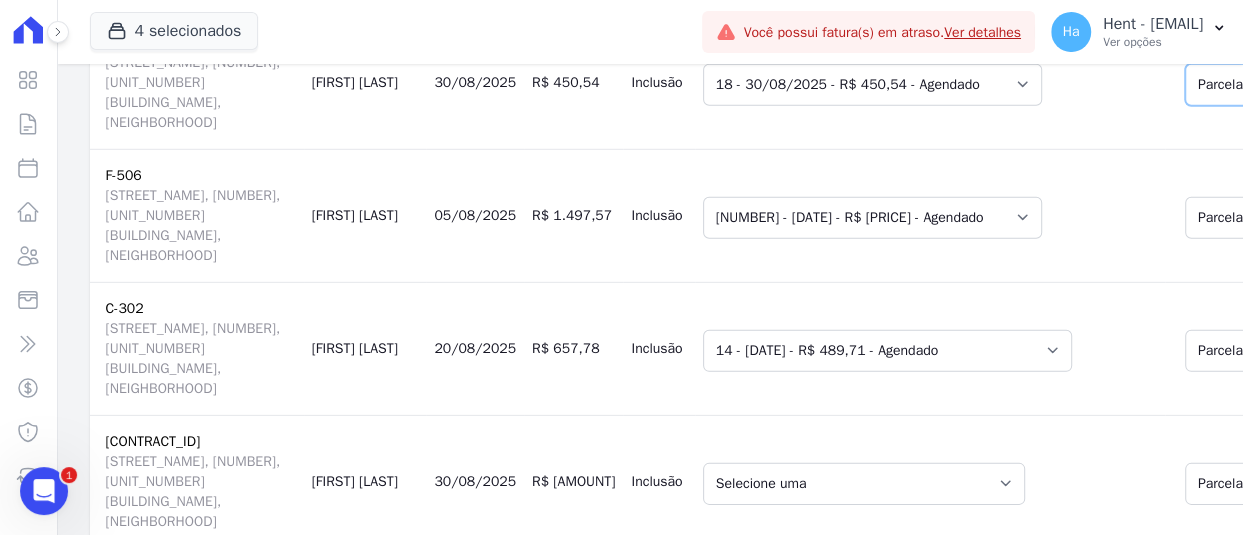 click on "Selecione uma
Nova Parcela Avulsa
Parcela Avulsa Existente
Financiamento CEF (2 X R$ 473,02)
Parcela Normal (48 X R$ 1.056,40)
Parcela do Cliente (1 X R$ 450,54)
Financiamento CEF (1 X R$ 120.001,90)" at bounding box center (1358, 85) 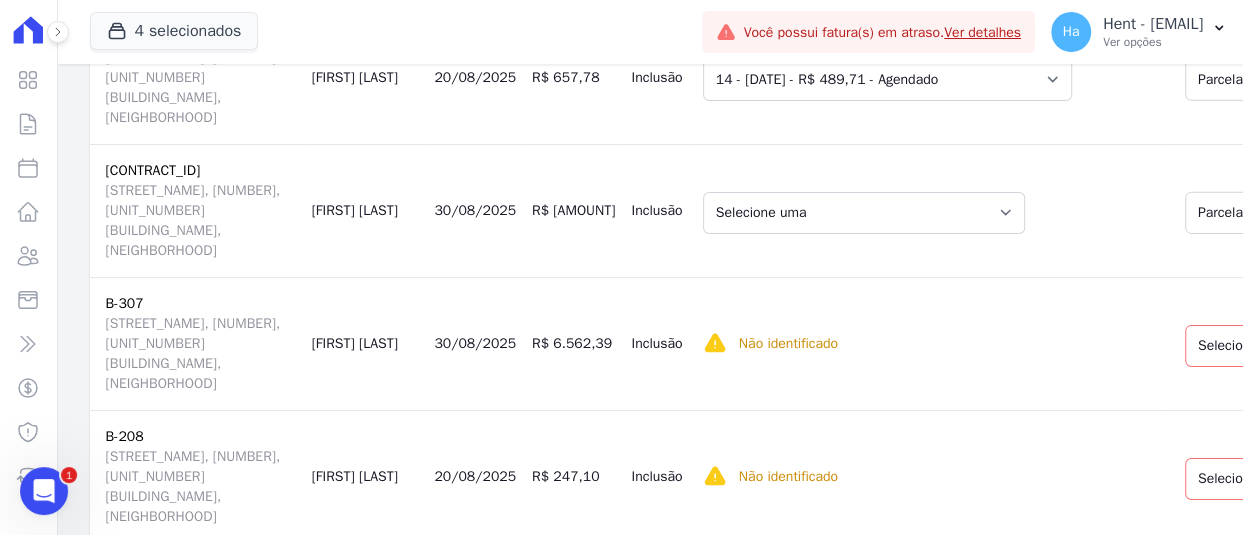 scroll, scrollTop: 4237, scrollLeft: 0, axis: vertical 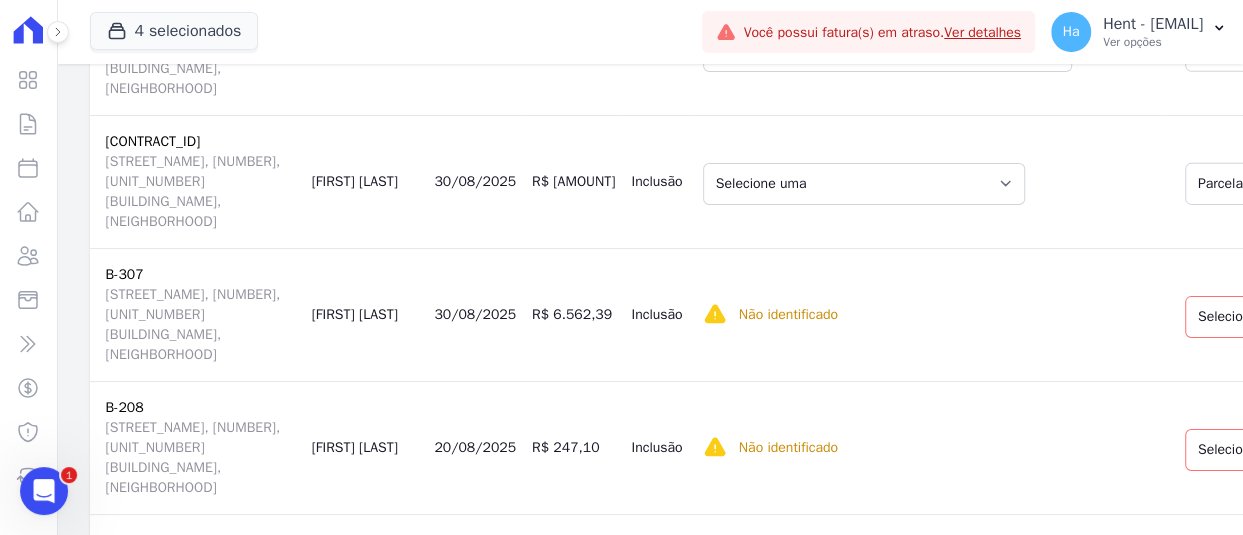click on "Selecione uma
Nova Parcela Avulsa
Parcela Avulsa Existente
Outros (1 X R$ 863,06)
Parcela Normal (2 X R$ 132.820,81)
Parcela Normal (36 X R$ 2.398,76)
Parcela Normal (10 X R$ 312,58)
Parcela Normal (16 X R$ 1.041,58)
Outros (35 X R$ 920,65)
Parcela Normal (11 X R$ 539,70)
Parcela Normal (9 X R$ 1.062,05)
Intercalada (3 X R$ 3.579,33)
Financiamento CEF (1 X R$ 130.720,07)
Parcela Normal (11 X R$ 1.497,57)
Parcela Normal (11 X R$ 924,19)
Parcela Normal (11 X R$ 1.497,57)
Parcela Normal (11 X R$ 1.497,57)
Parcela Normal (11 X R$ 756,80)
Parcela do Cliente (1 X R$ 1.497,57)" at bounding box center [1346, -82] 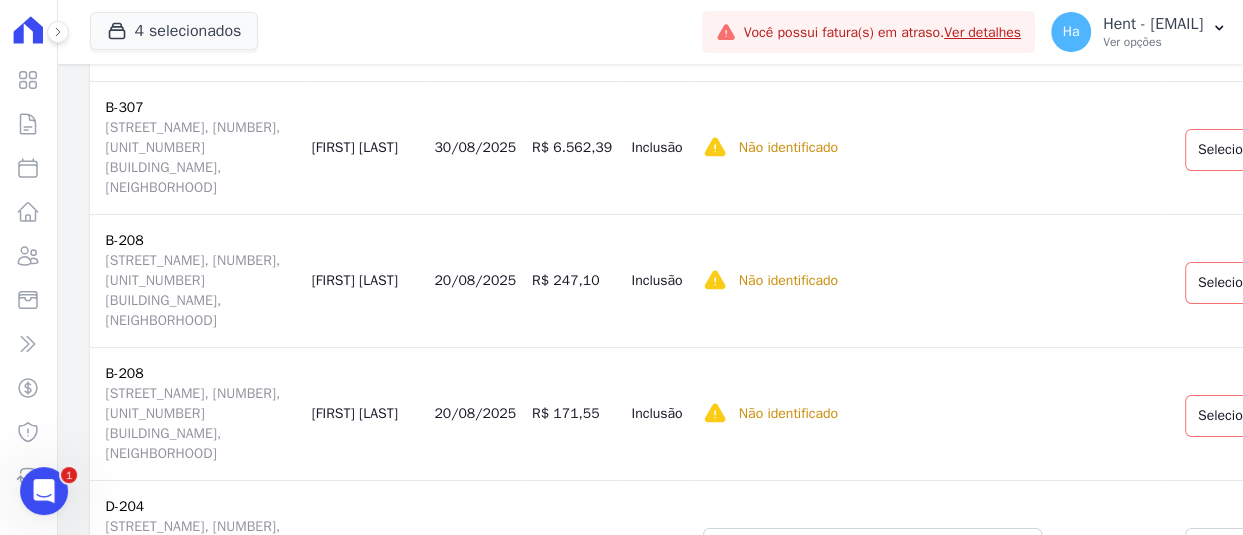 scroll, scrollTop: 4437, scrollLeft: 0, axis: vertical 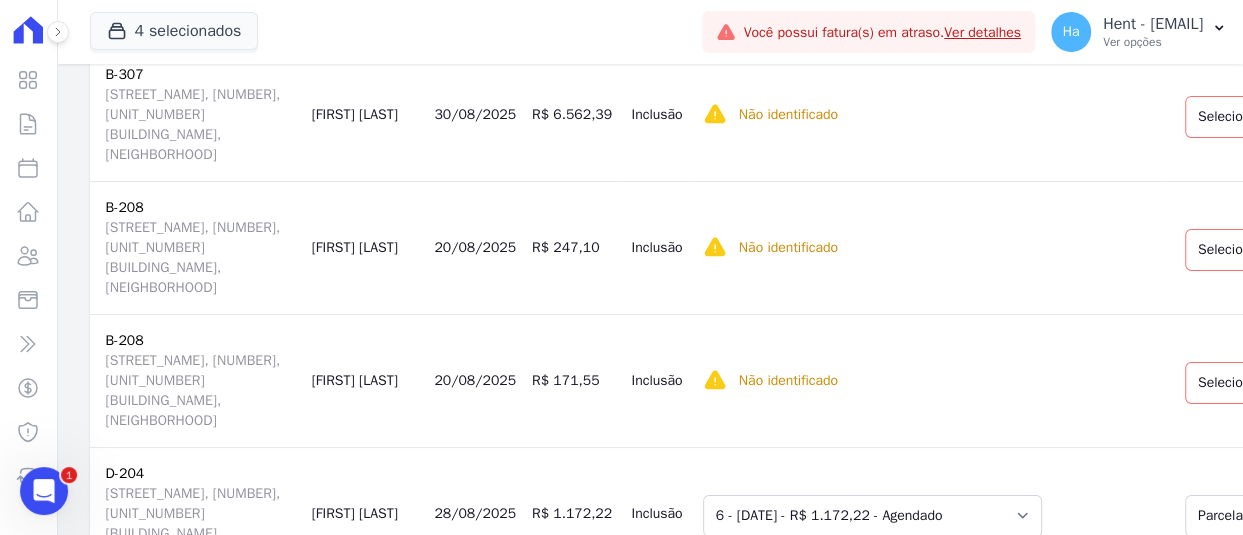 click on "Selecione uma
Nova Parcela Avulsa
Parcela Avulsa Existente
Financiamento CEF (2 X R$ 338,02)
Parcela do Cliente (1 X R$ 489,71)
Parcela Normal (2 X R$ 1.837,67)
Parcela Normal (4 X R$ 850,61)
Parcela do Cliente (1 X R$ 850,61)
Parcela Normal (48 X R$ 653,30)
Financiamento CEF (1 X R$ 133.104,29)" at bounding box center [1358, -149] 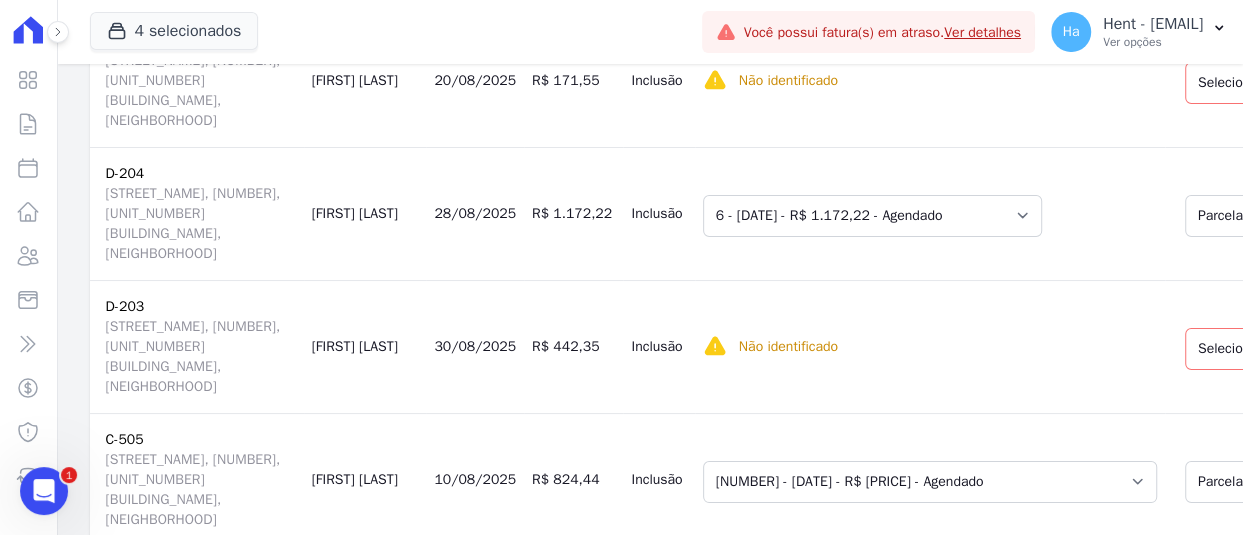 click on "Selecione uma
Nova Parcela Avulsa
Parcela Avulsa Existente
Sinal (1 X R$ 18.319,04)
Parcela do Cliente (1 X R$ 250,00)
Financiamento CEF (1 X R$ 168.650,76)" at bounding box center (1322, -183) 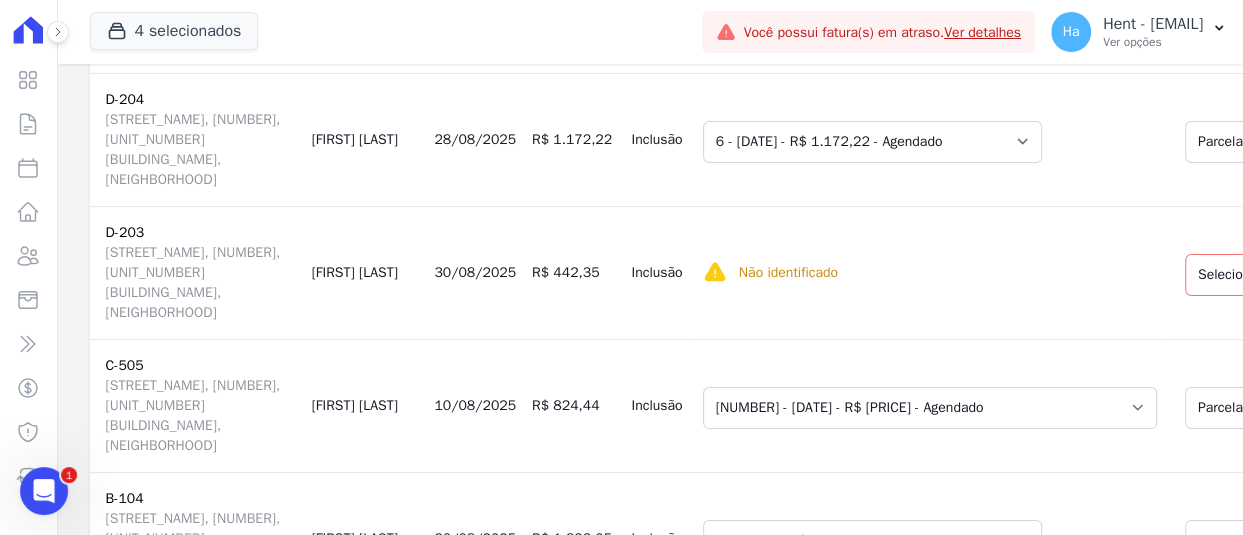 scroll, scrollTop: 4937, scrollLeft: 0, axis: vertical 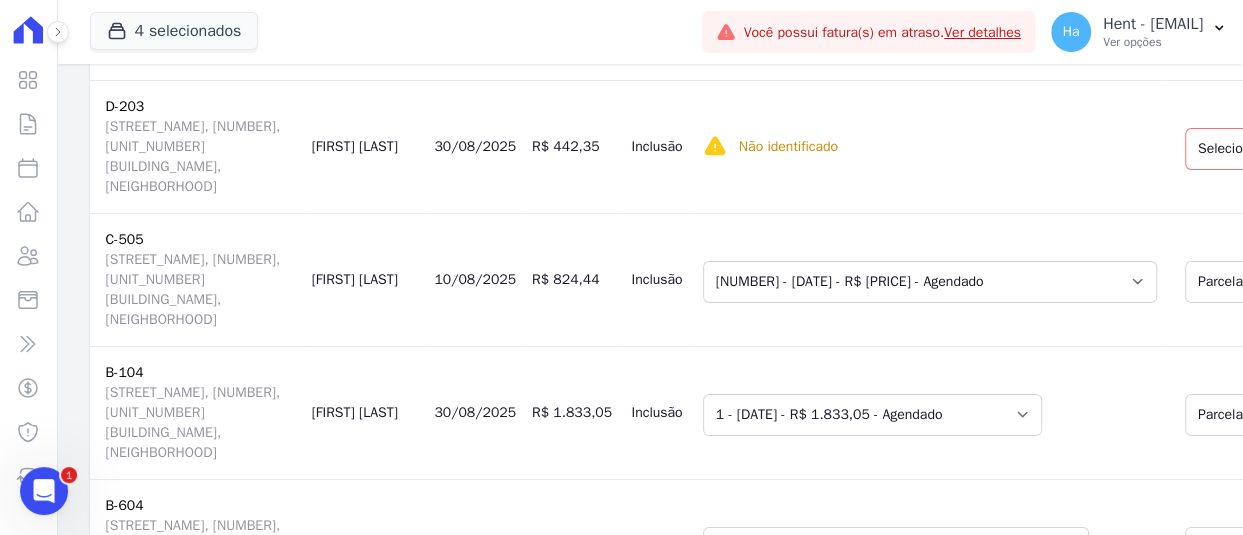 click on "Selecione uma
Nova Parcela Avulsa
Parcela Avulsa Existente
Sinal (1 X R$ 3.000,00)
Intercalada (3 X R$ 3.506,94)
Intercalada (2 X R$ 98.588,63)
Chaves (1 X R$ 4.123,29)
Parcela Normal (48 X R$ 1.110,08)
Outros (1 X R$ 96.534,40)
Parcela do Cliente (1 X R$ 440,55)" at bounding box center (1320, -117) 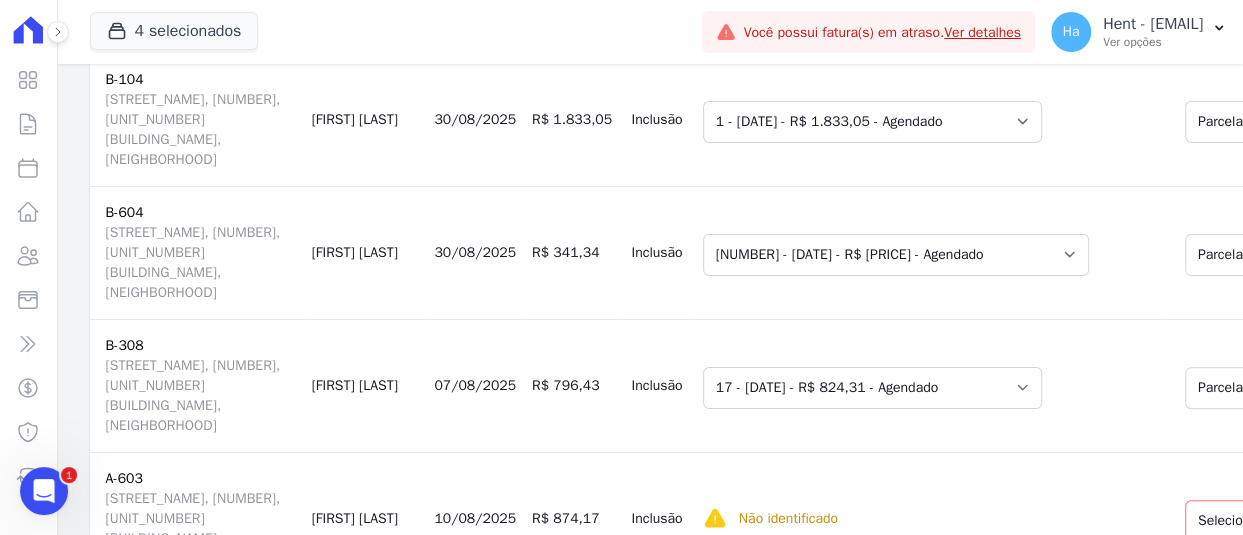 scroll, scrollTop: 5237, scrollLeft: 0, axis: vertical 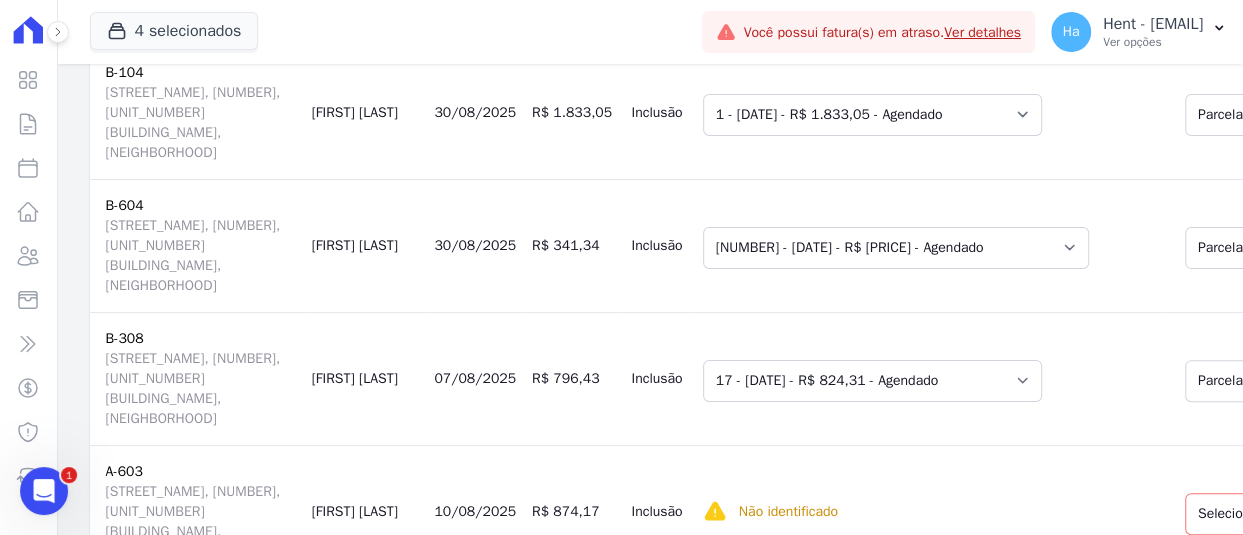 click on "Selecione uma
Nova Parcela Avulsa
Parcela Avulsa Existente
Financiamento CEF (1 X R$ 140.000,00)
Intercalada (2 X R$ 2.254,67)
Parcela Normal (30 X R$ 607,92)
Chaves (1 X R$ 2.769,55)
Parcela do Cliente (1 X R$ 1.172,22)" at bounding box center (1355, -284) 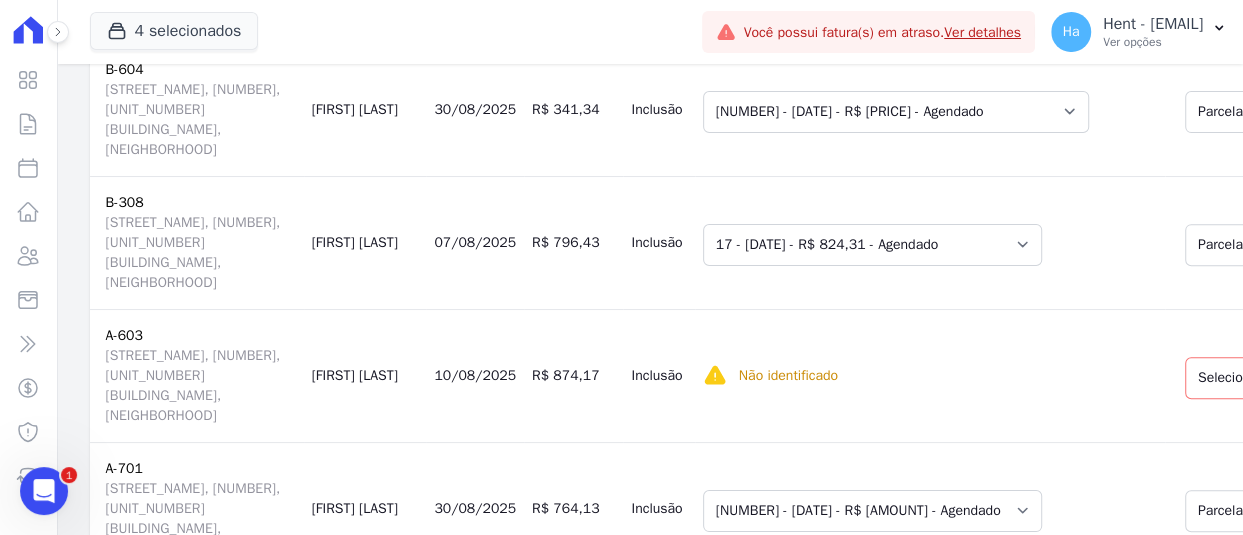 scroll, scrollTop: 5437, scrollLeft: 0, axis: vertical 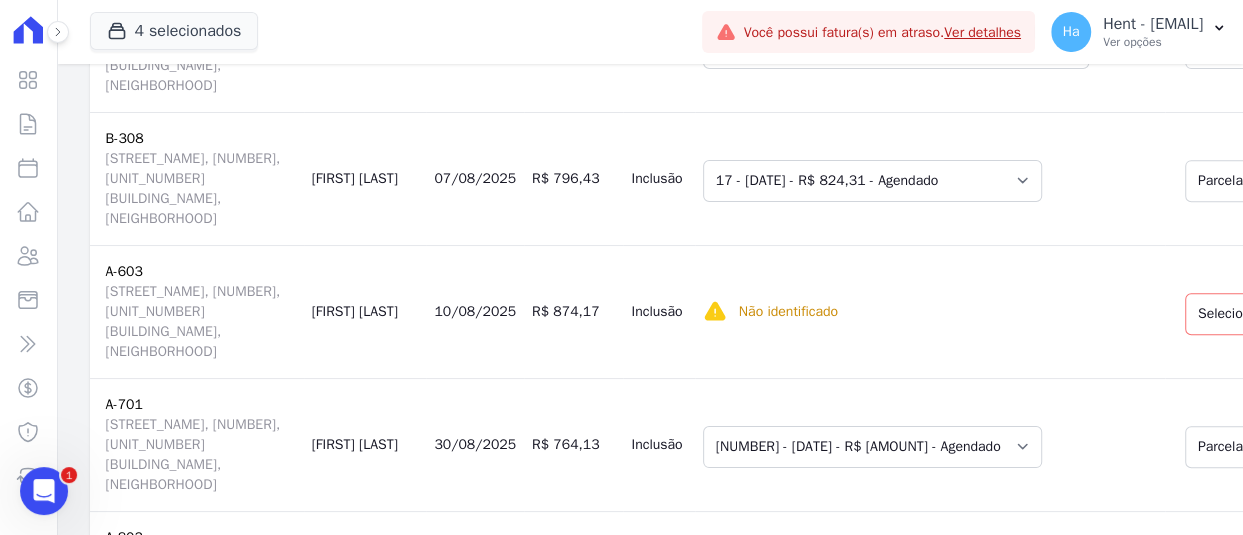 click on "Selecione uma
Nova Parcela Avulsa
Parcela Avulsa Existente
Sinal (1 X R$ 1.160,04)
Intercalada (5 X R$ 529,98)
Outros (1 X R$ 118.821,96)
Parcela Normal (49 X R$ 809,93)
Parcela do Cliente (7 X R$ 11.275,98)
Parcela Normal (48 X R$ 818,82)
Outros (5 X R$ 524,62)
Outros (49 X R$ 3.243,16)
Outros (1 X R$ 6.969,39)
Parcela do Cliente (1 X R$ 997,25)
Parcela do Cliente (1 X R$ 861,51)" at bounding box center [1355, -218] 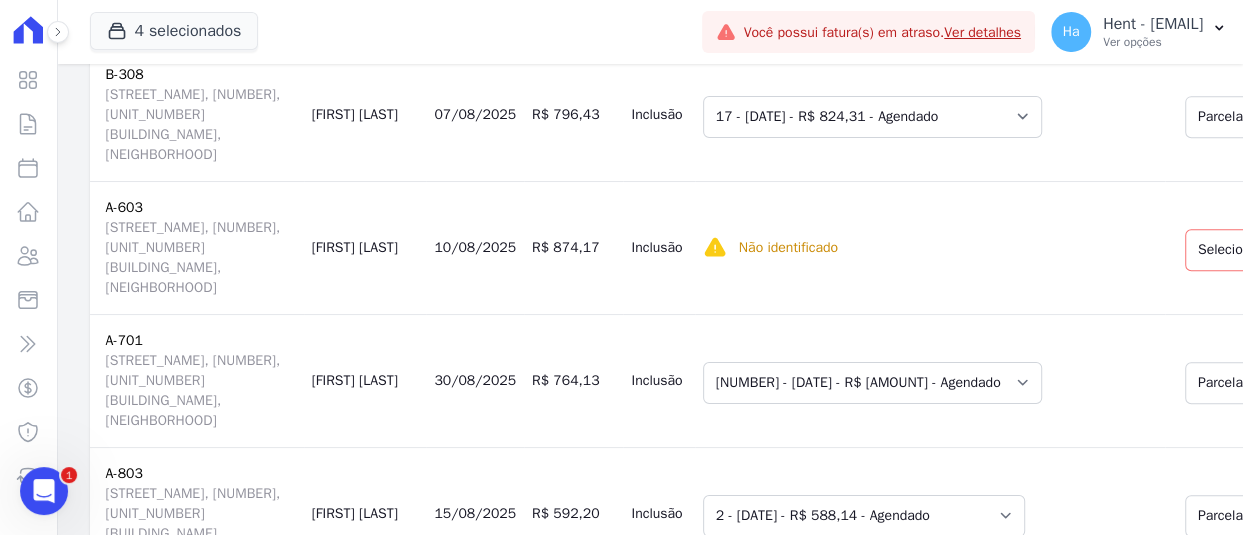 scroll, scrollTop: 5537, scrollLeft: 0, axis: vertical 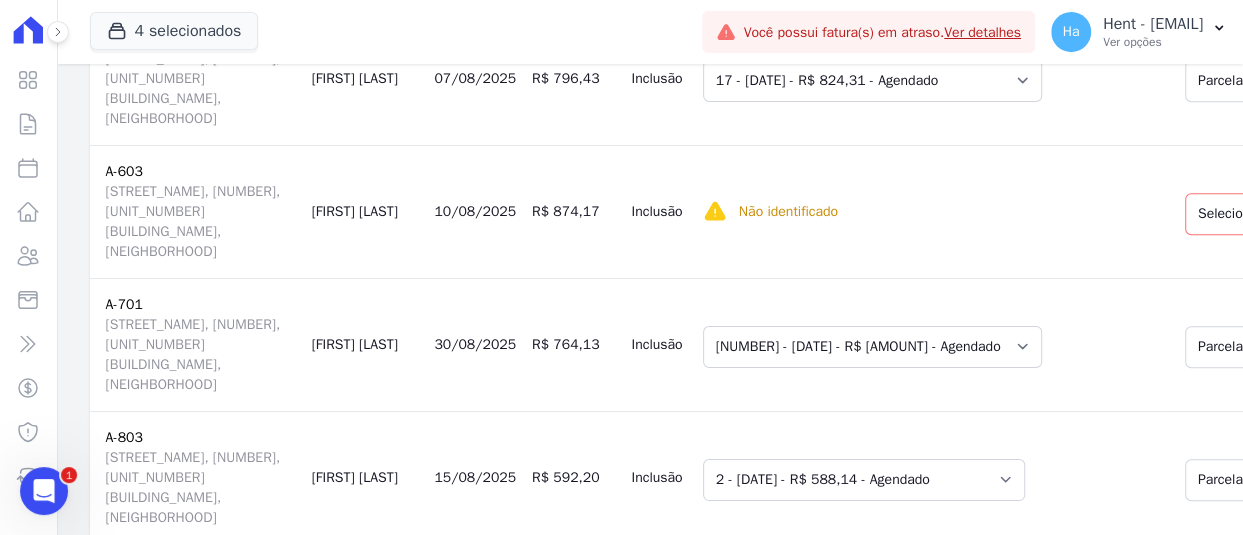 click on "Selecione uma
Nova Parcela Avulsa
Parcela Avulsa Existente
Financiamento CEF (1 X R$ 173.758,11)
Parcela do Cliente (3 X R$ 22.955,87)
Parcela Normal (48 X R$ 505,71)
Outros (1 X R$ 140.000,00)
Outros (1 X R$ 6.543,31)
Parcela do Cliente (1 X R$ 250,00)
Outros (1 X R$ 140.000,00)
Outros (1 X R$ 6.543,31)
Outros (1 X R$ 140.000,00)
Outros (1 X R$ 6.543,31)" at bounding box center (1358, -185) 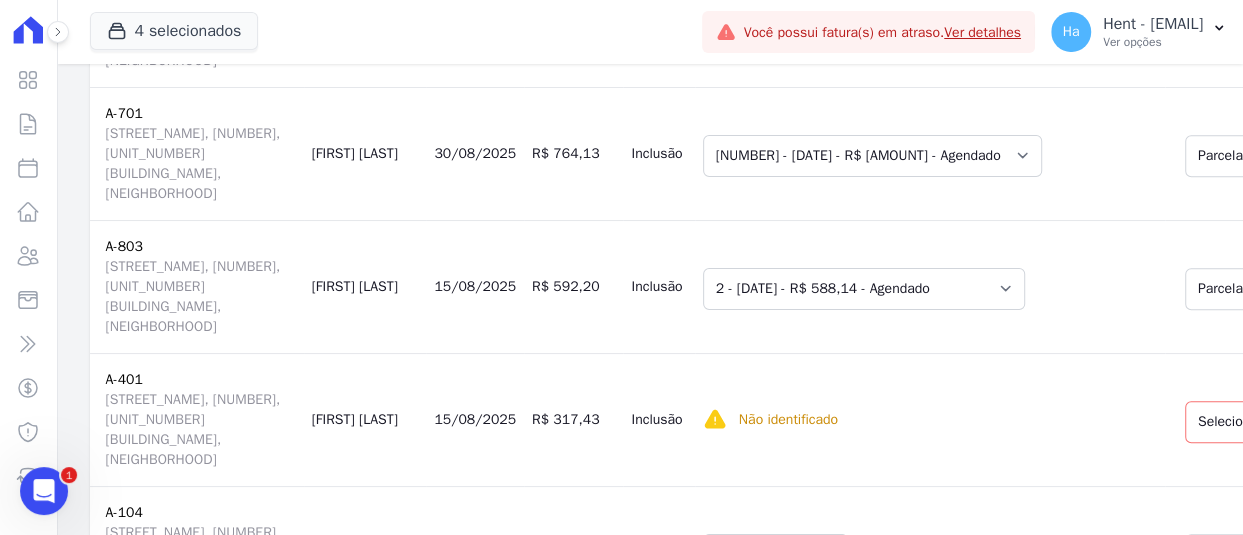 scroll, scrollTop: 5737, scrollLeft: 0, axis: vertical 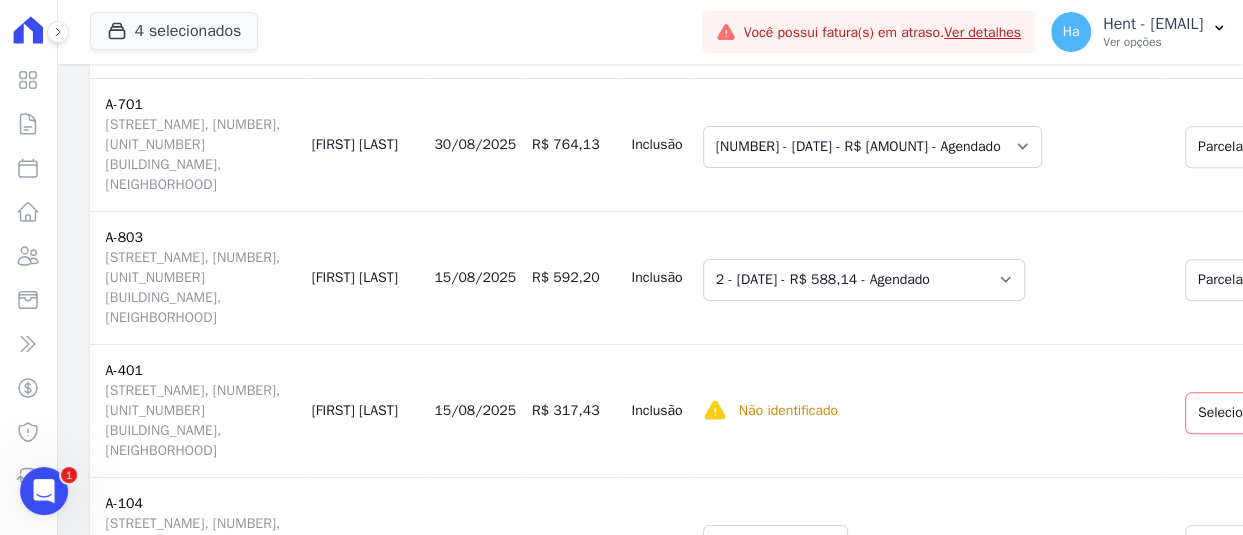 click on "Selecione uma
Nova Parcela Avulsa
Parcela Avulsa Existente
Parcela do Cliente (1 X R$ 341,34)
Financiamento CEF (1 X R$ 173.463,09)
Parcela Normal (48 X R$ 820,09)" at bounding box center [1346, -252] 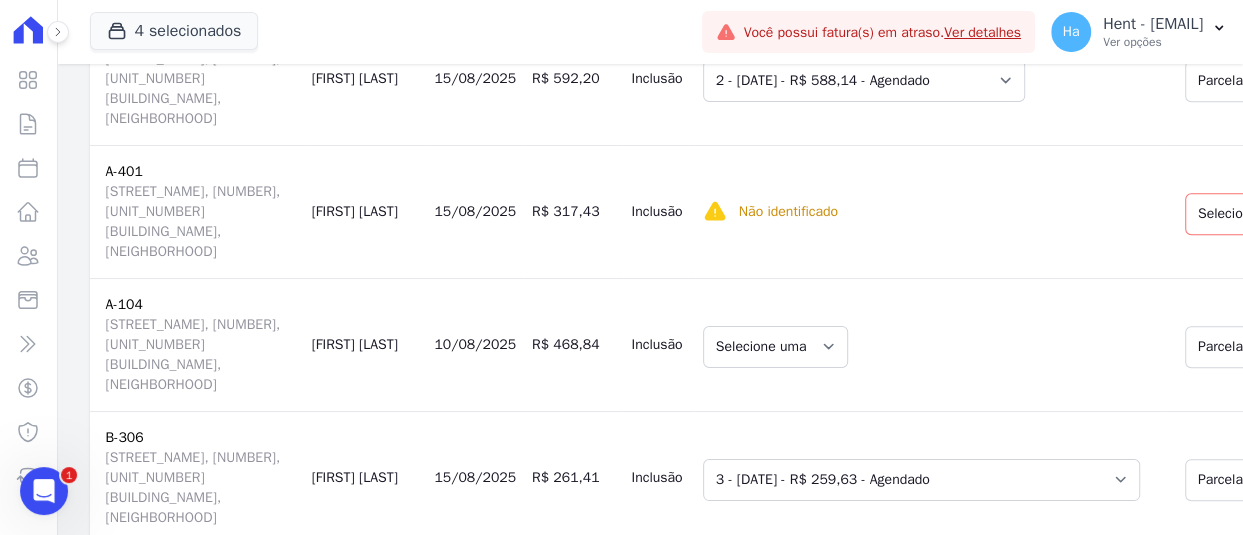 scroll, scrollTop: 5937, scrollLeft: 0, axis: vertical 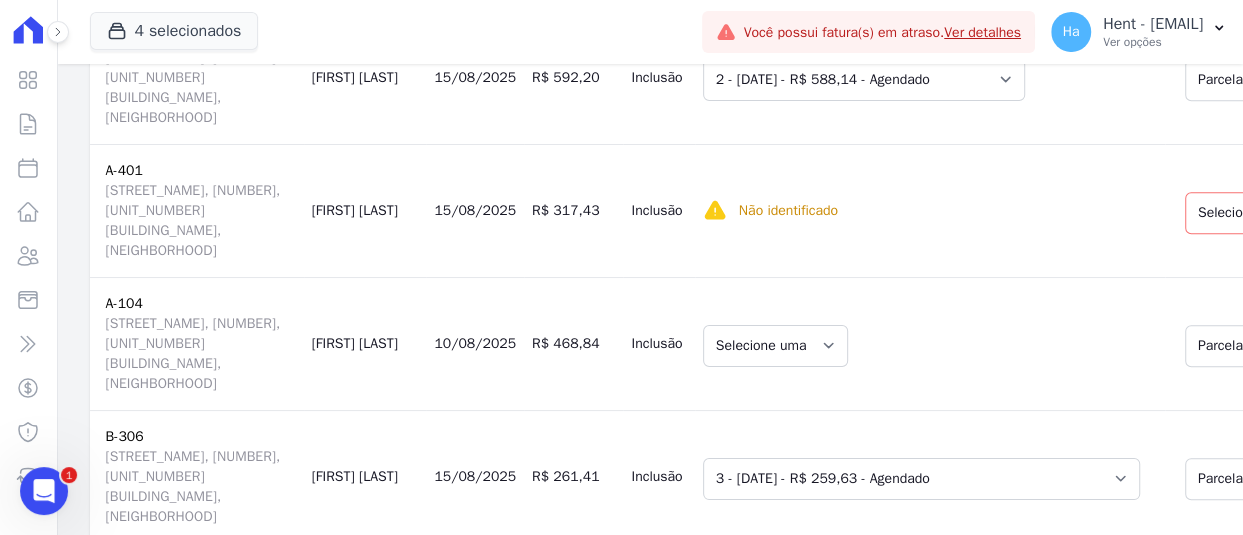 click on "Selecione uma
Nova Parcela Avulsa
Parcela Avulsa Existente
Parcela do Cliente (10 X R$ 824,31)
Parcela Normal (5 X R$ 394,09)
Parcela Normal (5 X R$ 387,95)
Parcela Normal (48 X R$ 330,39)
Financiamento CEF (1 X R$ 145.000,00)
Parcela do Cliente (4 X R$ 1.562,37)
Parcela Normal (8 X R$ 856,65)
Outros (1 X R$ 145.000,00)
Outros (5 X R$ 334,67)
Outros (8 X R$ 717,16)
Outros (1 X R$ 6.806,63)" at bounding box center (1324, -319) 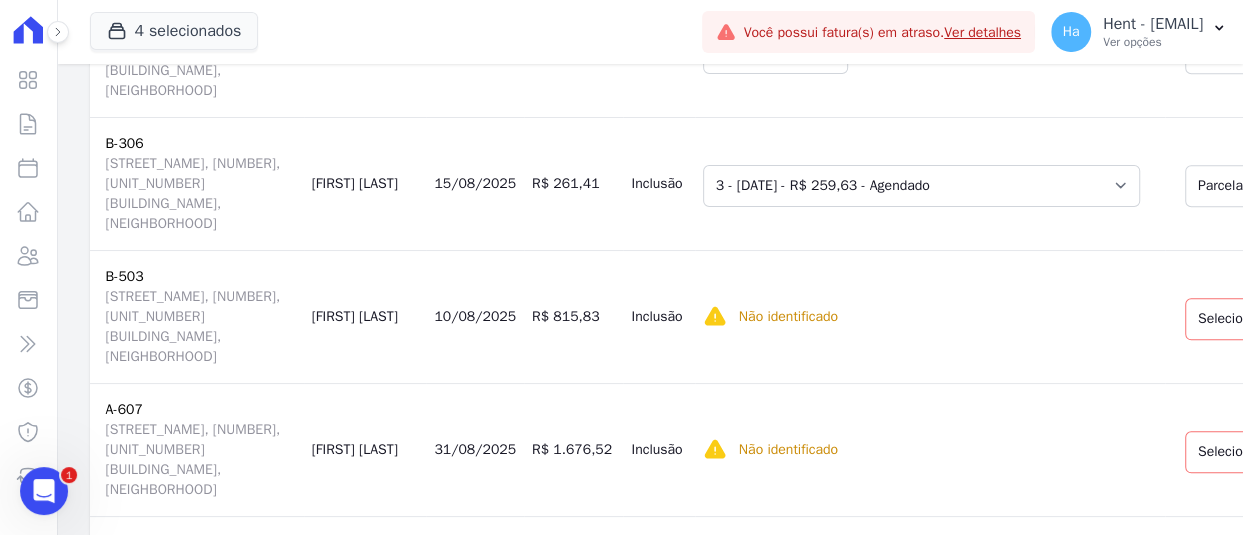 scroll, scrollTop: 6237, scrollLeft: 0, axis: vertical 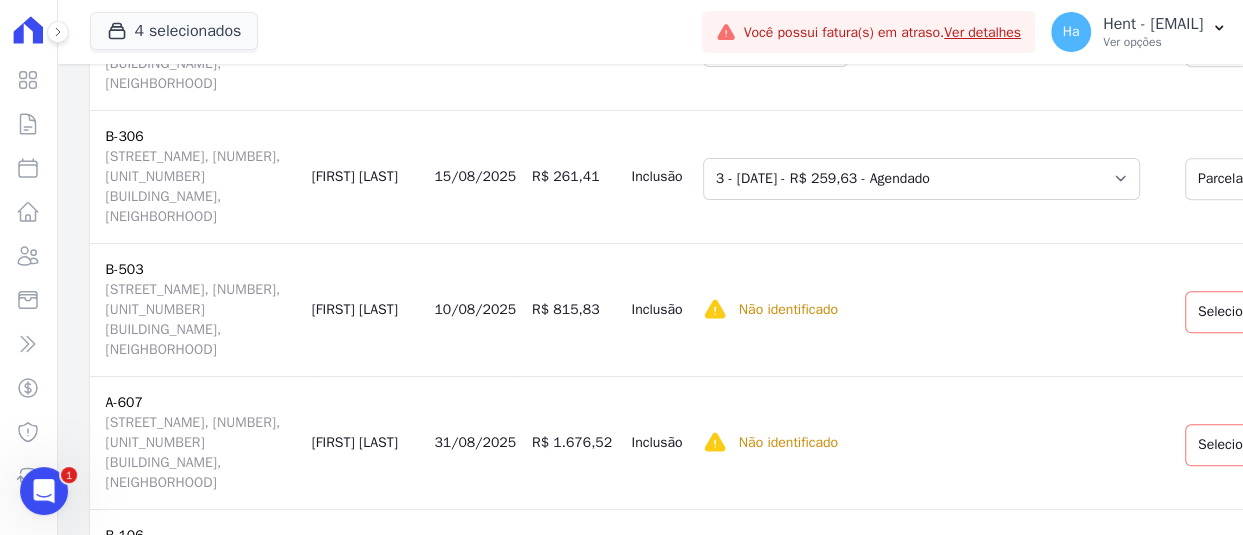 click on "Selecione uma
Nova Parcela Avulsa
Parcela Avulsa Existente
Parcela Normal (24 X R$ 500,94)
Financiamento CEF (1 X R$ 162.000,00)
Parcela do Cliente (10 X R$ 764,13)
Outros (1 X R$ 162.000,00)
Outros (1 X R$ 7.662,38)
Parcela do Cliente (1 X R$ 764,13)" at bounding box center [1337, -353] 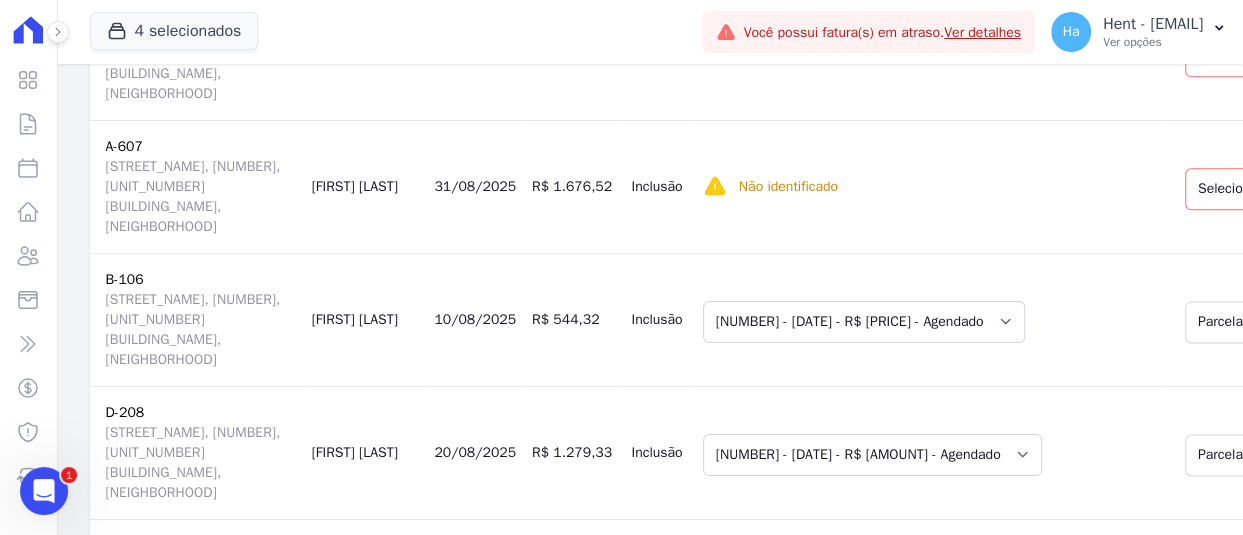 scroll, scrollTop: 6537, scrollLeft: 0, axis: vertical 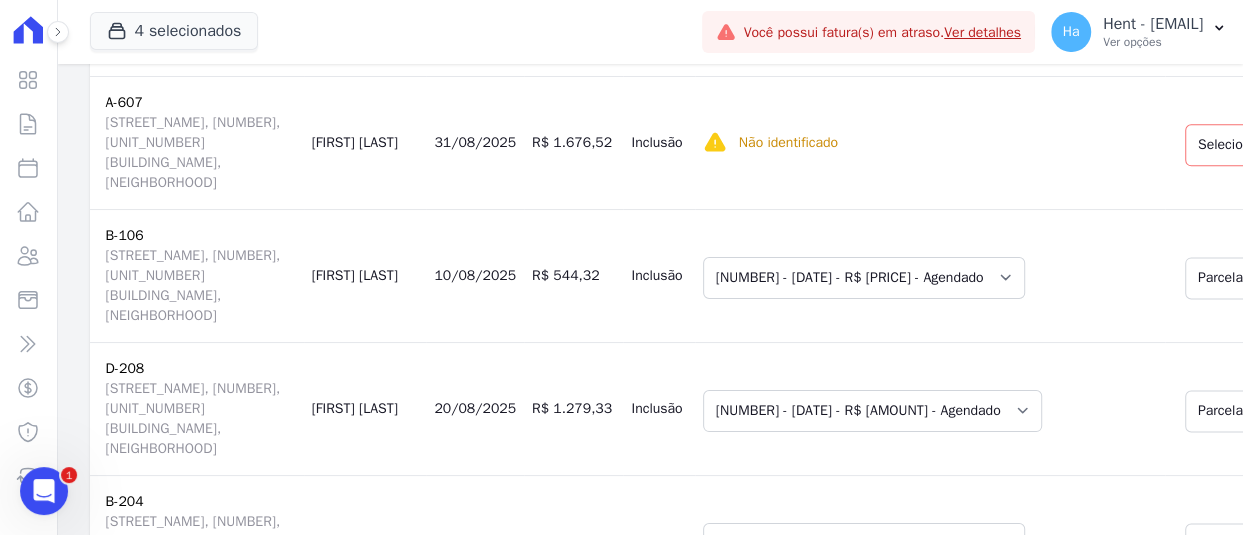 click on "Selecione uma
Nova Parcela Avulsa
Parcela Avulsa Existente
Financiamento CEF (2 X R$ 130.623,84)
Parcela Normal (10 X R$ 183,90)
Parcela Normal (6 X R$ 615,81)
Parcela Normal (48 X R$ 875,65)
Parcela Normal (3 X R$ 318,69)
Financiamento CEF (1 X R$ 127.978,12)
Parcela do Cliente (1 X R$ 1.000,00)
Parcela do Cliente (11 X R$ 317,43)" at bounding box center (1358, -387) 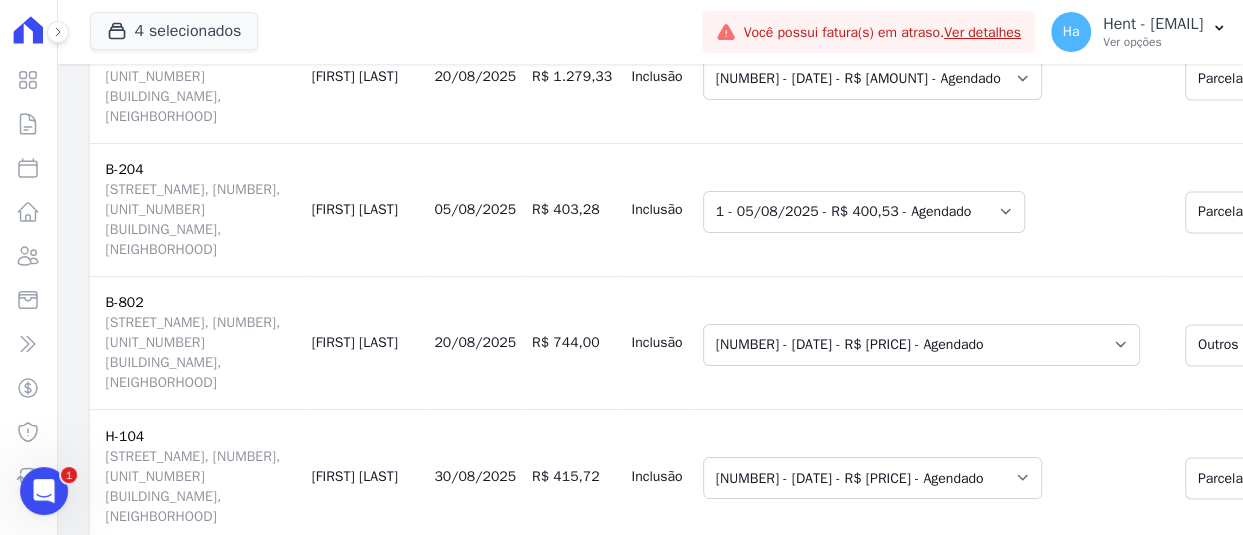 scroll, scrollTop: 6937, scrollLeft: 0, axis: vertical 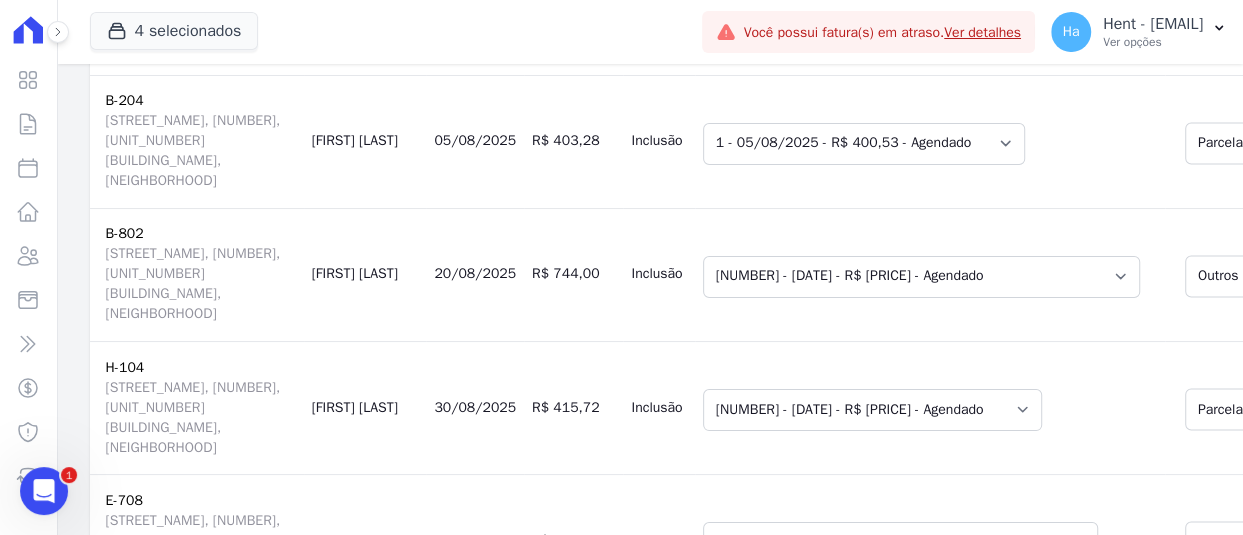 click on "Selecione uma
Nova Parcela Avulsa
Parcela Avulsa Existente
Intercalada (2 X R$ 1.783,94)
Financiamento CEF (2 X R$ 131.819,60)
Chaves (1 X R$ 1.848,85)
Parcela Normal (45 X R$ 259,63)
Outros (1 X R$ 131.819,65)
Parcela Normal (8 X R$ 252,70)
Parcela Normal (8 X R$ 252,70)
Parcela do Cliente (1 X R$ 252,70)
Parcela Normal (8 X R$ 255,80)
Outros (2 X R$ 65.909,83)
Outros (1 X R$ 6.134,24)
Outros (8 X R$ 229,43)
Parcela do Cliente (1 X R$ 428,01)" at bounding box center (1322, -521) 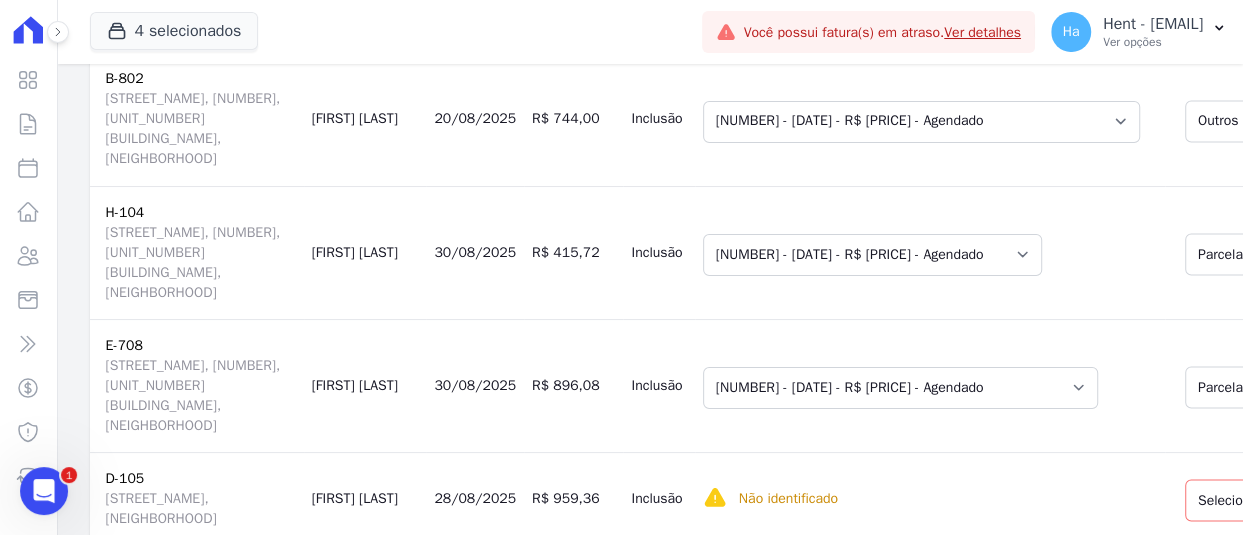 scroll, scrollTop: 7237, scrollLeft: 0, axis: vertical 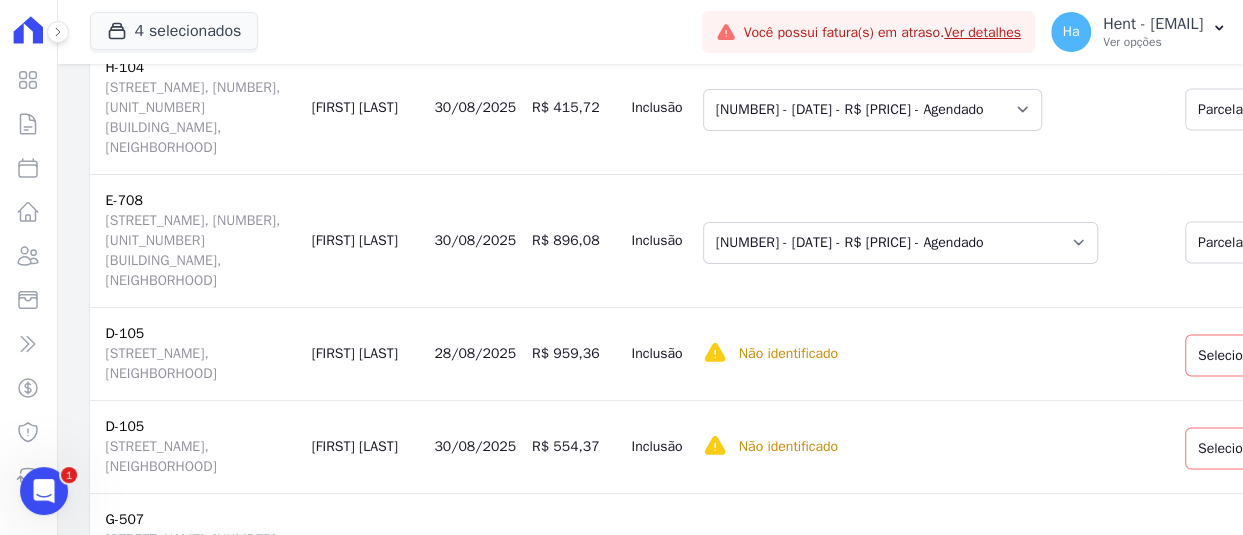 click on "Selecione uma
Nova Parcela Avulsa
Parcela Avulsa Existente
Intercalada (4 X R$ 4.553,70)
Intercalada (10 X R$ 389,01)
Parcela Normal (17 X R$ 1.655,49)
Parcela Normal (48 X R$ 790,68)
Financiamento CEF (2 X R$ 1.232,54)" at bounding box center [1346, -555] 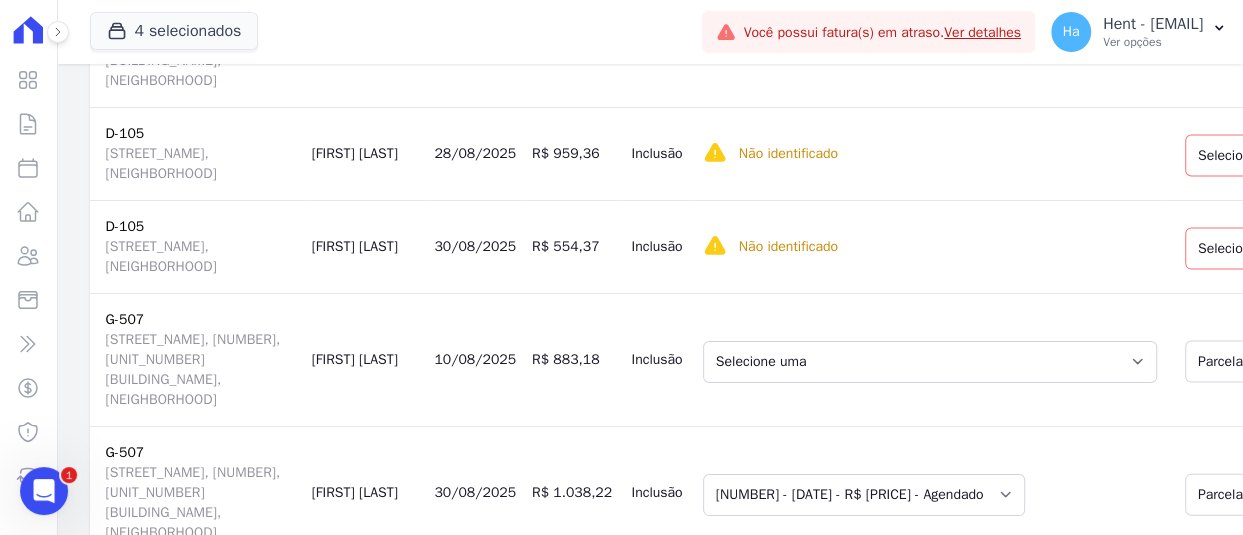 click on "Selecione uma
Nova Parcela Avulsa
Parcela Avulsa Existente
Parcela do Cliente (10 X R$ 1.279,33)
Financiamento CEF (1 X R$ 154.999,00)
Outros (1 X R$ 154.999,00)
Outros (1 X R$ 7.306,54)
Parcela do Cliente (1 X R$ 1.279,33)" at bounding box center [1326, -489] 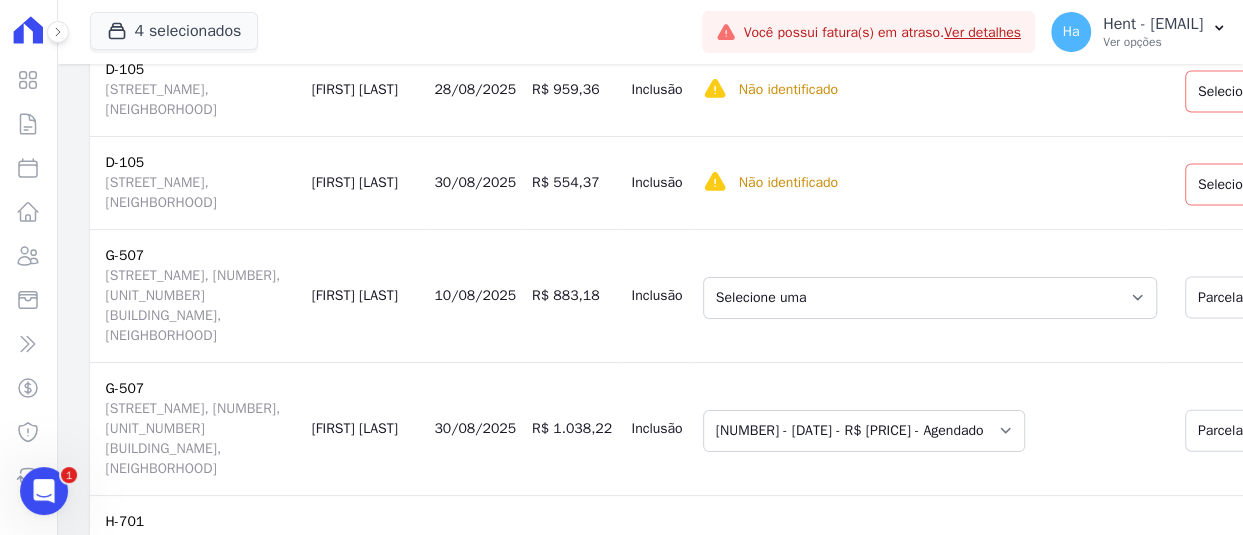 scroll, scrollTop: 7737, scrollLeft: 0, axis: vertical 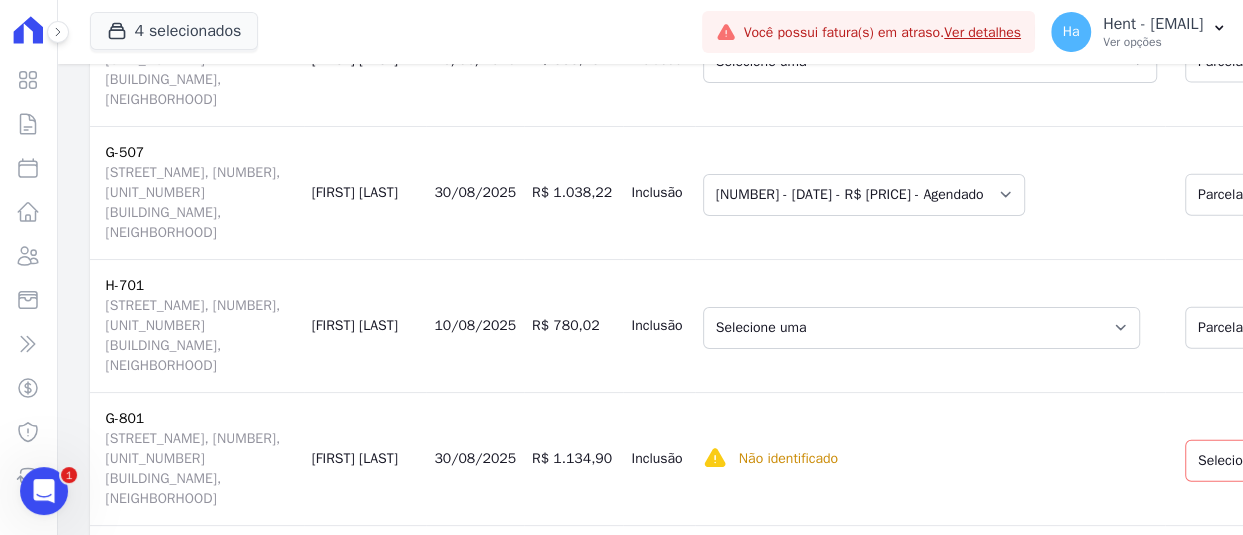 click on "Selecione uma
Nova Parcela Avulsa
Parcela Avulsa Existente
Parcela do Cliente (1 X R$ 5.390,03)
Parcela do Cliente (1 X R$ 598,70)
Parcela Normal (48 X R$ 5.746,01)
Outros (2 X R$ 60.428,78)
Outros (1 X R$ 866,20)
Outros (1 X R$ 5.751,46)
Outros (3 X R$ 400,54)
Outros (2 X R$ 60.428,78)
Outros (1 X R$ 866,20)
Outros (1 X R$ 5.751,46)
Outros (3 X R$ 400,54)" at bounding box center (1320, -656) 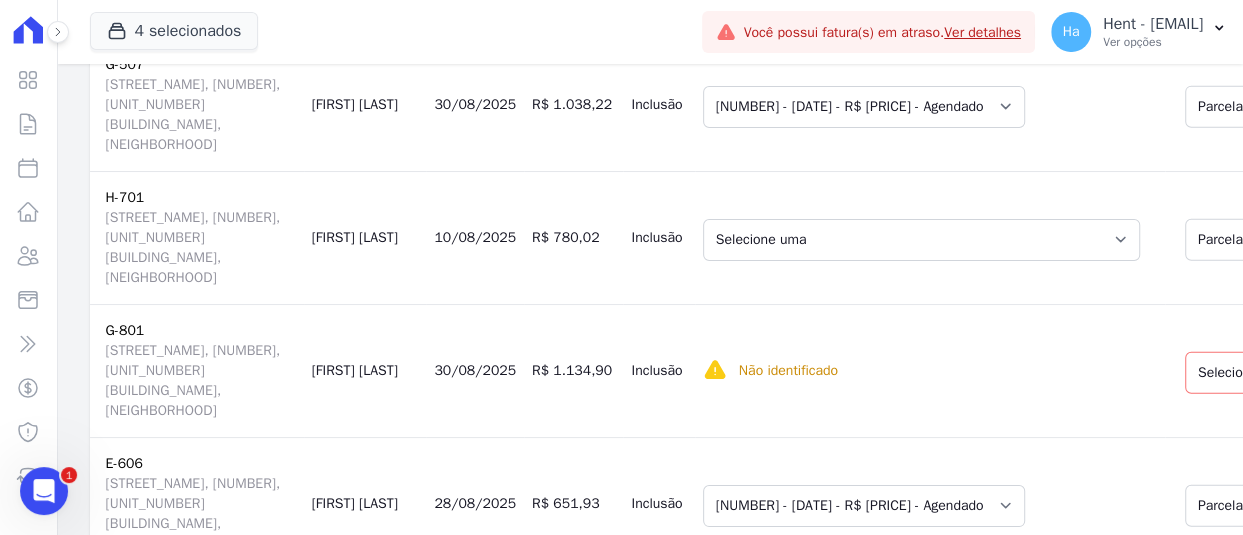 scroll, scrollTop: 8047, scrollLeft: 0, axis: vertical 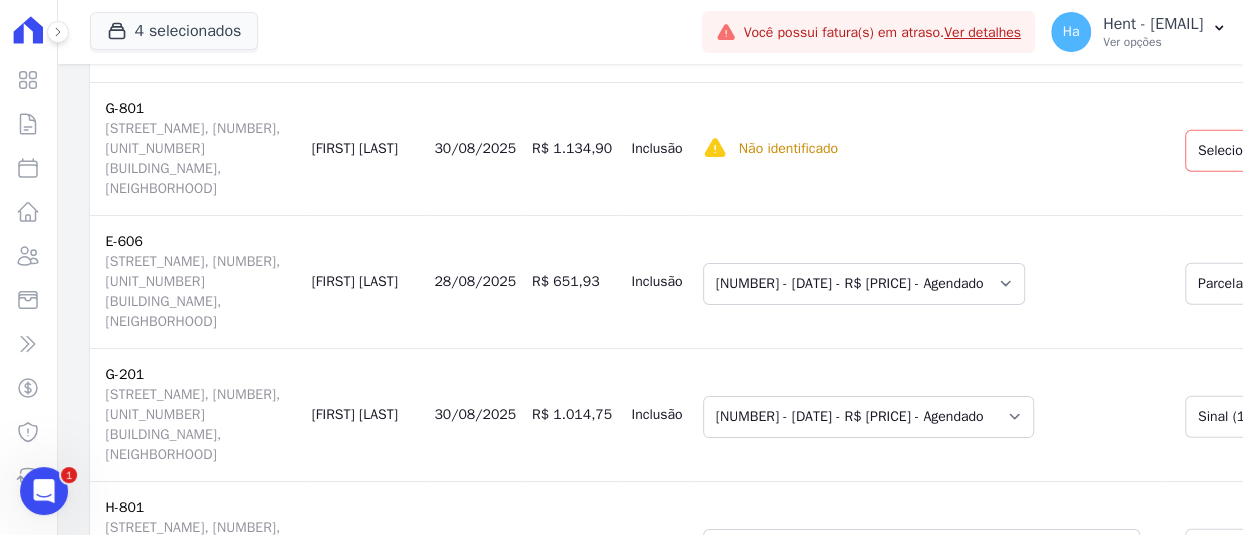 click on "Selecione uma
Nova Parcela Avulsa
Parcela Avulsa Existente
Parcela do Cliente (10 X R$ 99,53)
Parcela Normal (48 X R$ 781,21)
Outros (1 X R$ 354,75)
Outros (50 X R$ 3.799,98)
Outros (10 X R$ 341,94)
Outros (1 X R$ 29.761,61)
Outros (1 X R$ 22.241,36)
Parcela do Cliente (1 X R$ 5.407,13)
Outros (50 X R$ 3.799,98)
Outros (10 X R$ 341,94)
Outros (1 X R$ 29.761,61)
Outros (1 X R$ 22.241,36)
Outros (1 X R$ 15.853,49)" at bounding box center [1320, -567] 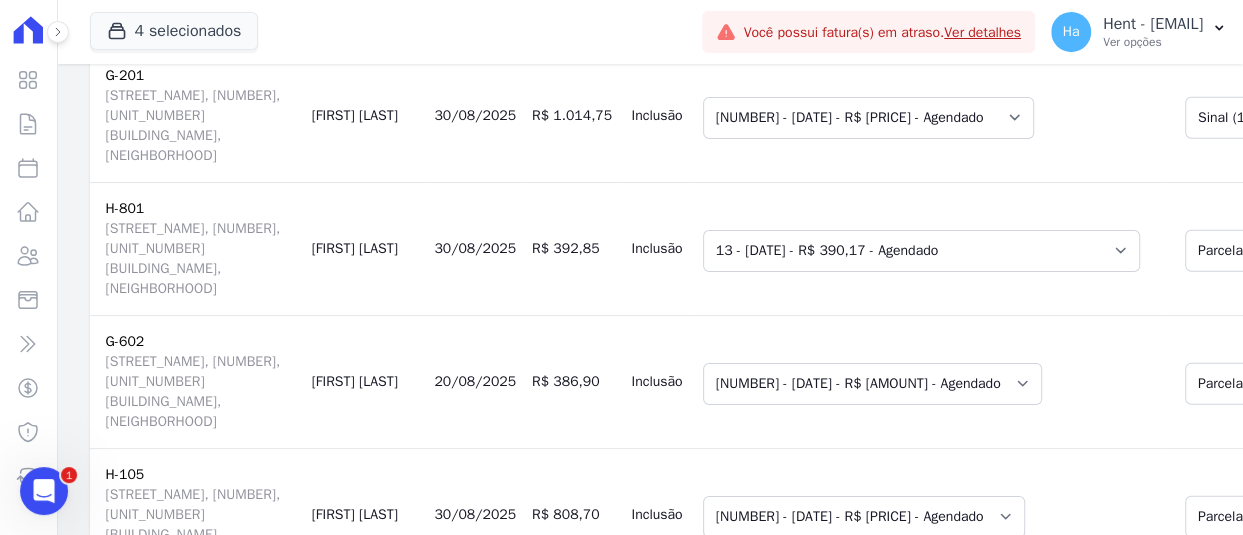 scroll, scrollTop: 8347, scrollLeft: 0, axis: vertical 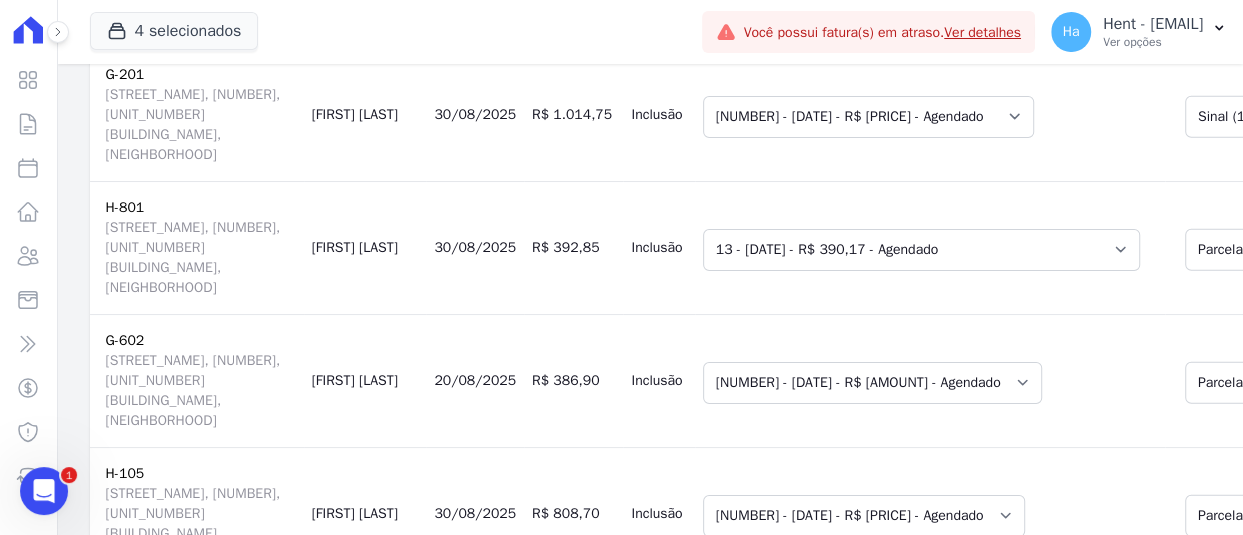 click on "Selecione uma
Nova Parcela Avulsa
Parcela Avulsa Existente
Intercalada (1 X R$ 6.327,58)
Intercalada (3 X R$ 2.337,96)
Parcela Normal (48 X R$ 1.011,63)
Outros (2 X R$ 58.853,23)
Outros (34 X R$ 840,34)
Outros (10 X R$ 620,14)
Outros (1 X R$ 6.040,95)
Outros (1 X R$ 4.975,09)
Outros (5 X R$ 547,42)
Parcela do Cliente (1 X R$ 1.842,40)" at bounding box center [1326, -661] 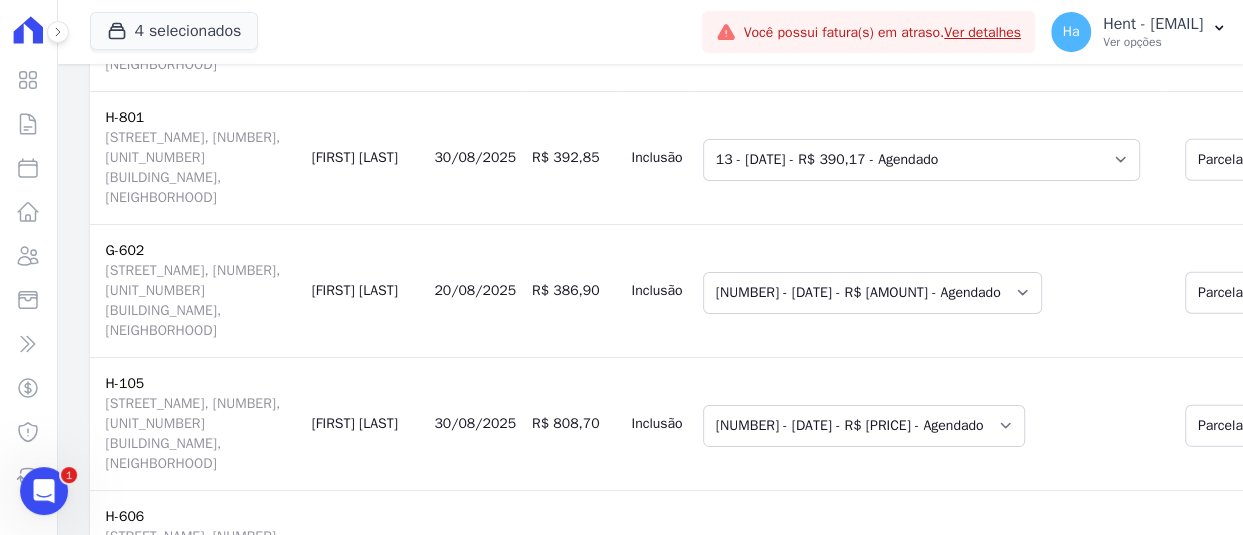 scroll, scrollTop: 8547, scrollLeft: 0, axis: vertical 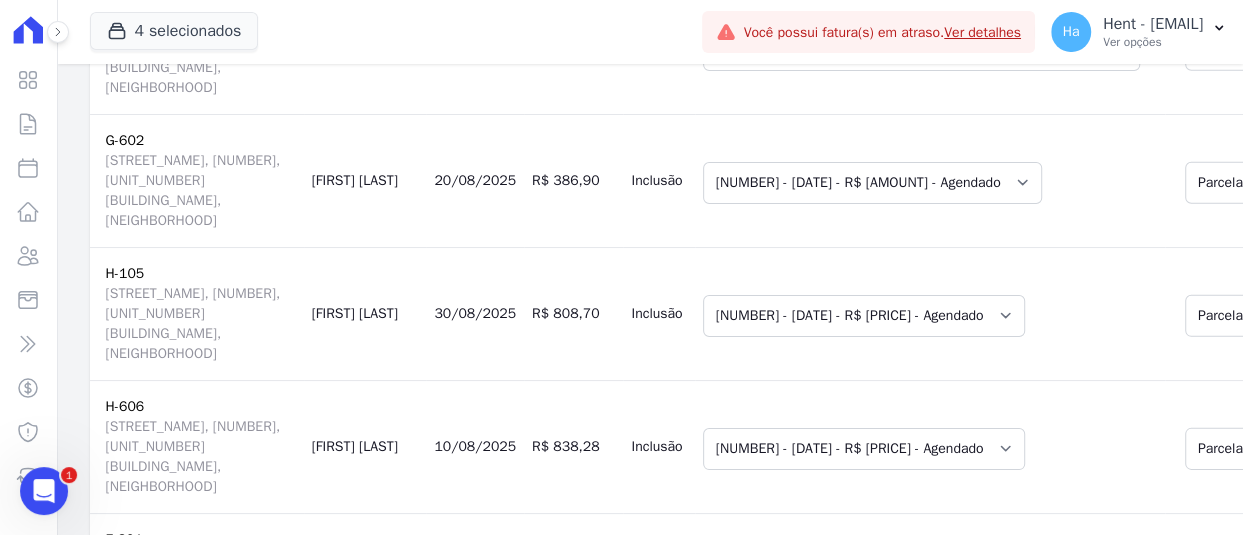 click on "Selecione uma
Nova Parcela Avulsa
Parcela Avulsa Existente
Outros (1 X R$ 770,93)
Outros (2 X R$ 72.385,41)
Outros (5 X R$ 274,43)
Outros (1 X R$ 27.725,64)
Outros (1 X R$ 20.719,85)
Outros (1 X R$ 14.768,99)
Intercalada (2 X R$ 2.744,24)
Outros (47 X R$ 853,74)
Outros (2 X R$ 72.385,41)
Outros (2 X R$ 72.385,41)
Outros (5 X R$ 274,43)
Outros (5 X R$ 274,43)
Outros (1 X R$ 27.725,64)
Outros (1 X R$ 20.719,85)
Outros (1 X R$ 27.725,64)
Outros (1 X R$ 20.719,85)
Financiamento CEF (1 X R$ 144.000,00)
Intercalada (5 X R$ 281,41)
Parcela Normal (48 X R$ 944,98)
Outros (2 X R$ 72.385,41)
Outros (5 X R$ 274,43)
Outros (1 X R$ 27.725,64)
Parcela do Cliente (1 X R$ 841,68)
Parcela do Cliente (1 X R$ 841,68)
Outros (2 X R$ 72.385,41)
Outros (5 X R$ 274,43)
Outros (1 X R$ 27.725,64)
Outros (1 X R$ 20.719,85)
Parcela do Cliente (1 X R$ 841,68)" at bounding box center [1346, -615] 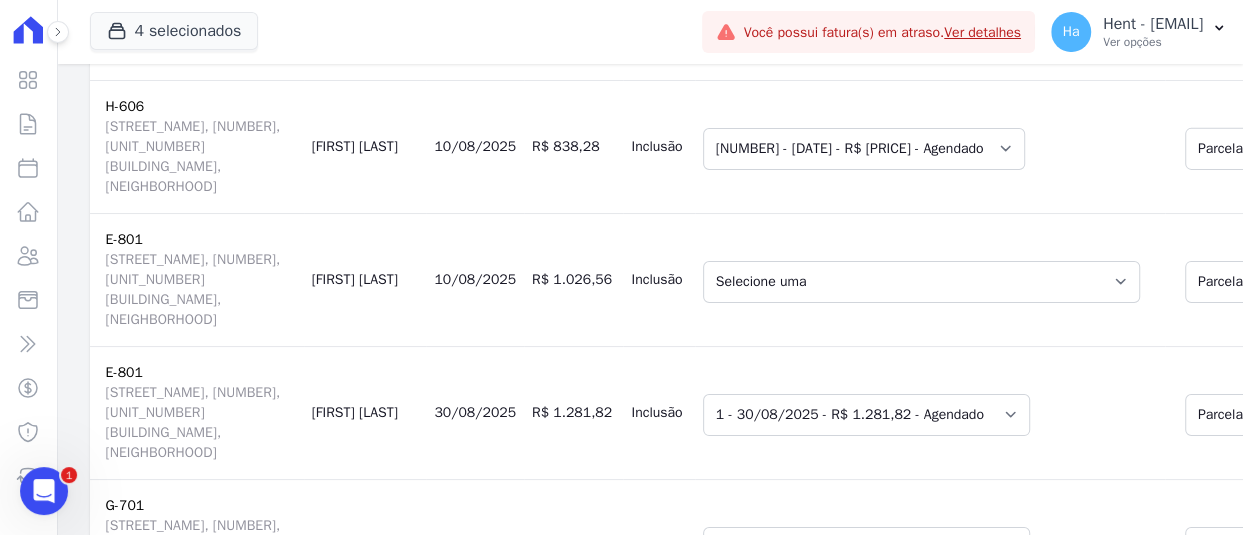 scroll, scrollTop: 9047, scrollLeft: 0, axis: vertical 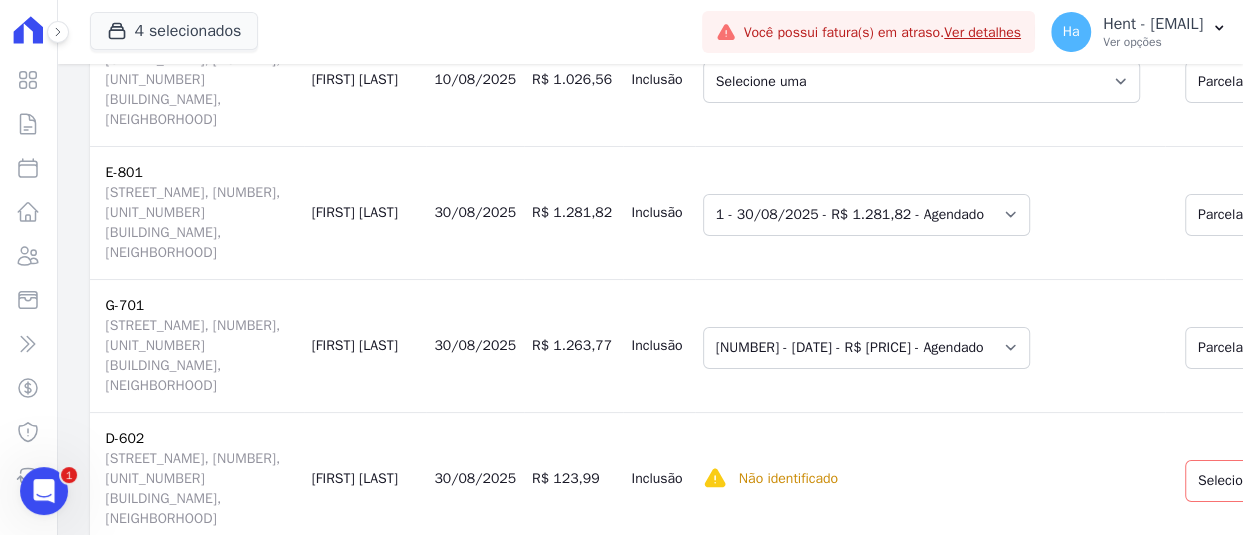 click on "Selecione uma
Nova Parcela Avulsa
Parcela Avulsa Existente
Financiamento CEF (1 X R$ 154.400,00)
Intercalada (1 X R$ 3.000,00)
Chaves (1 X R$ 3.107,02)
Parcela Normal (48 X R$ 701,72)" at bounding box center (1358, -849) 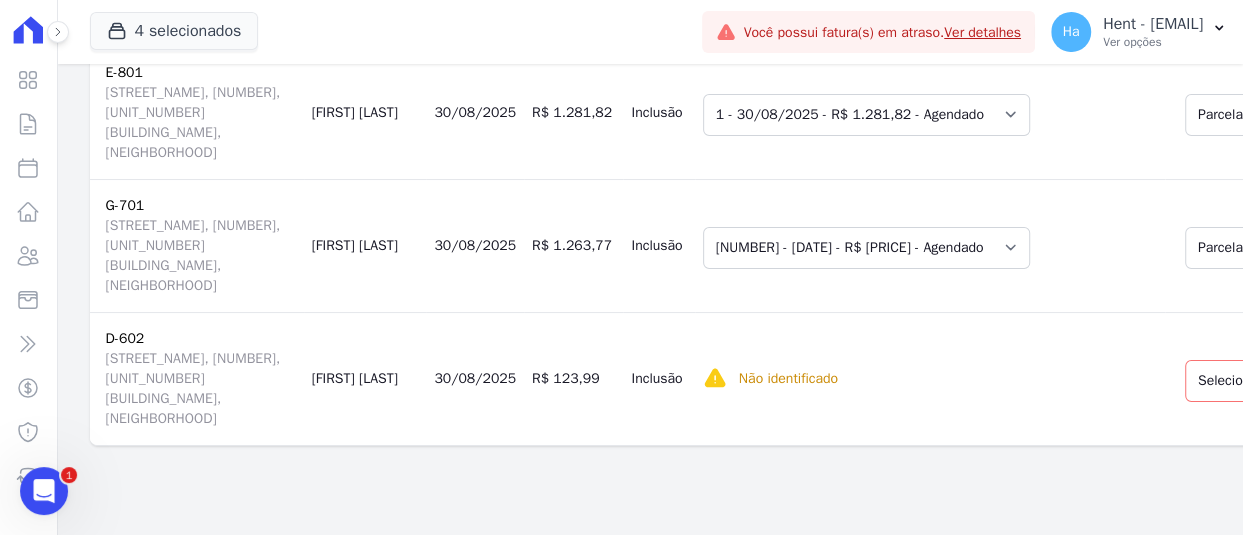 scroll, scrollTop: 9347, scrollLeft: 0, axis: vertical 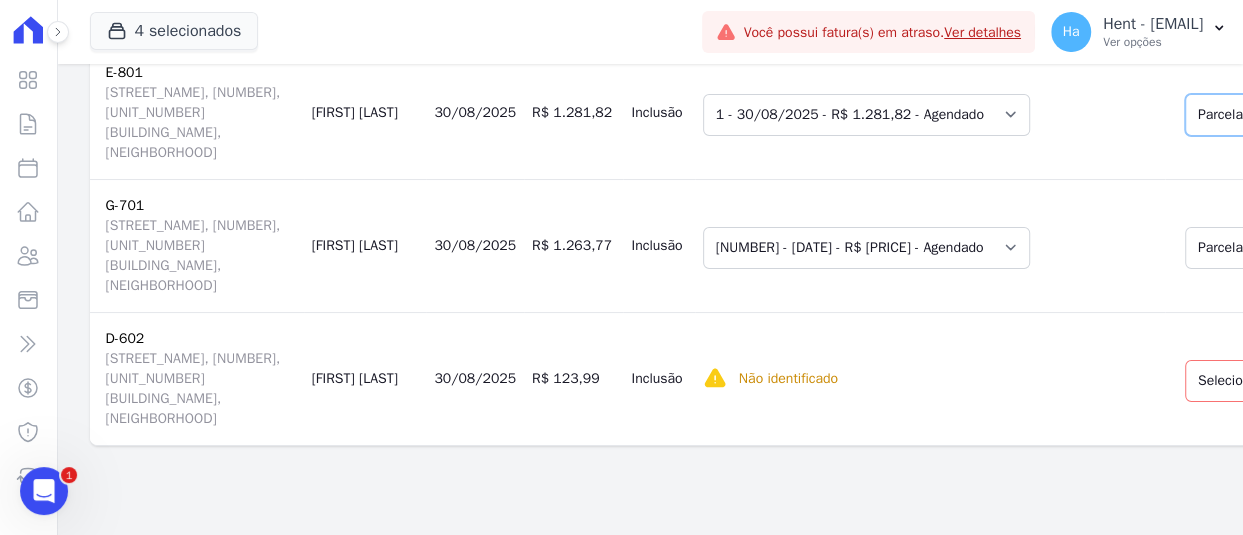 click on "Selecione uma
Nova Parcela Avulsa
Parcela Avulsa Existente
Outros (1 X R$ 154.400,00)
Outros (1 X R$ 29.857,65)
Outros (1 X R$ 22.313,14)
Parcela do Cliente (1 X R$ 89,22)
Intercalada (1 X R$ 1.906,85)
Outros (1 X R$ 154.400,00)
Outros (1 X R$ 154.400,00)
Outros (1 X R$ 29.857,65)
Outros (1 X R$ 22.313,14)
Chaves (1 X R$ 2.029,05)
Parcela do Cliente (7 X R$ 7.222,16)
Parcela Normal (36 X R$ 1.180,75)
Outros (1 X R$ 154.400,00)
Outros (1 X R$ 29.857,65)
Outros (1 X R$ 154.400,00)
Outros (1 X R$ 29.857,65)
Outros (1 X R$ 22.313,14)
Outros (1 X R$ 154.400,00)
Outros (1 X R$ 29.857,65)
Outros (1 X R$ 22.313,14)
Outros (1 X R$ 15.904,68)" at bounding box center [1326, 115] 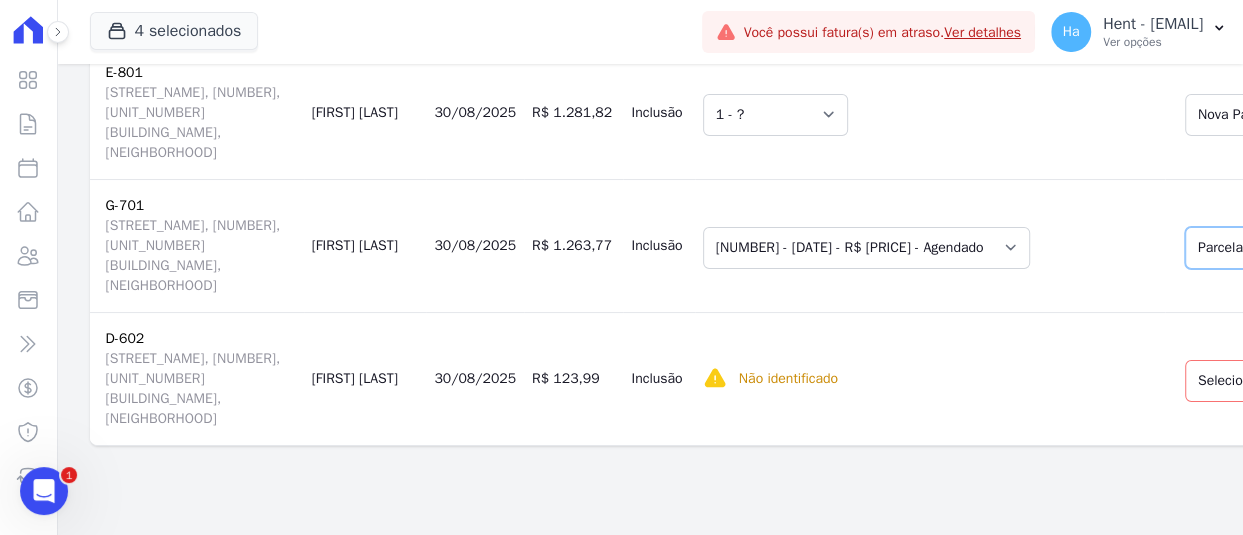 scroll, scrollTop: 10050, scrollLeft: 0, axis: vertical 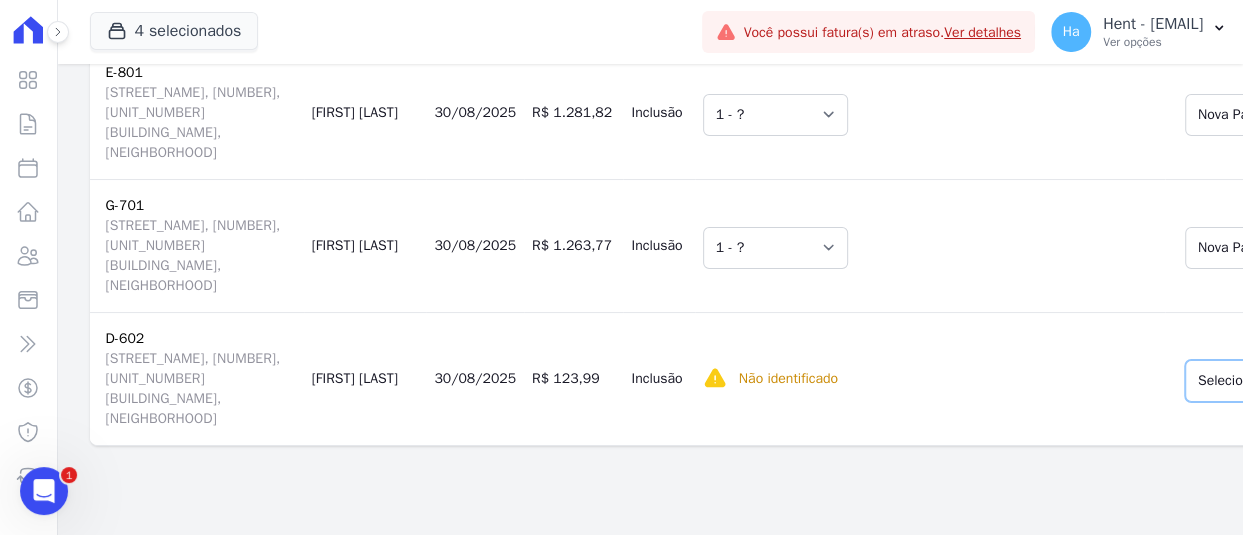 click on "Selecione uma
Nova Parcela Avulsa
Parcela Avulsa Existente
Chaves (1 X R$ 4.366,47)
Financiamento CEF (1 X R$ 832,75)
Parcela Normal (3 X R$ 984,42)
Parcela Normal (8 X R$ 1.001,94)
Parcela Normal (33 X R$ 357,64)
Outros (1 X R$ 154.581,90)
Parcela Normal (48 X R$ 831,71)
Parcela do Cliente (1 X R$ 250,00)
Parcela do Cliente (1 X R$ 67,88)
Parcela do Cliente (1 X R$ 794,82)
Outros (2 X R$ 77.659,88)
Outros (3 X R$ 794,18)
Outros (8 X R$ 972,46)
Outros (33 X R$ 152,56)
Outros (1 X R$ 8.329,15)" at bounding box center (1355, 381) 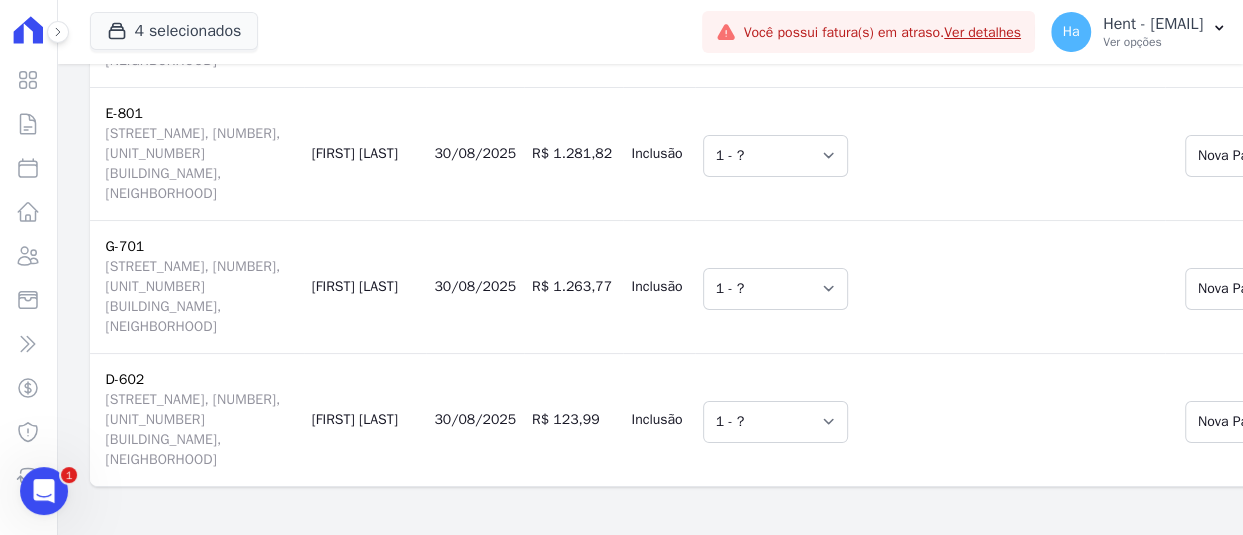 scroll, scrollTop: 10319, scrollLeft: 0, axis: vertical 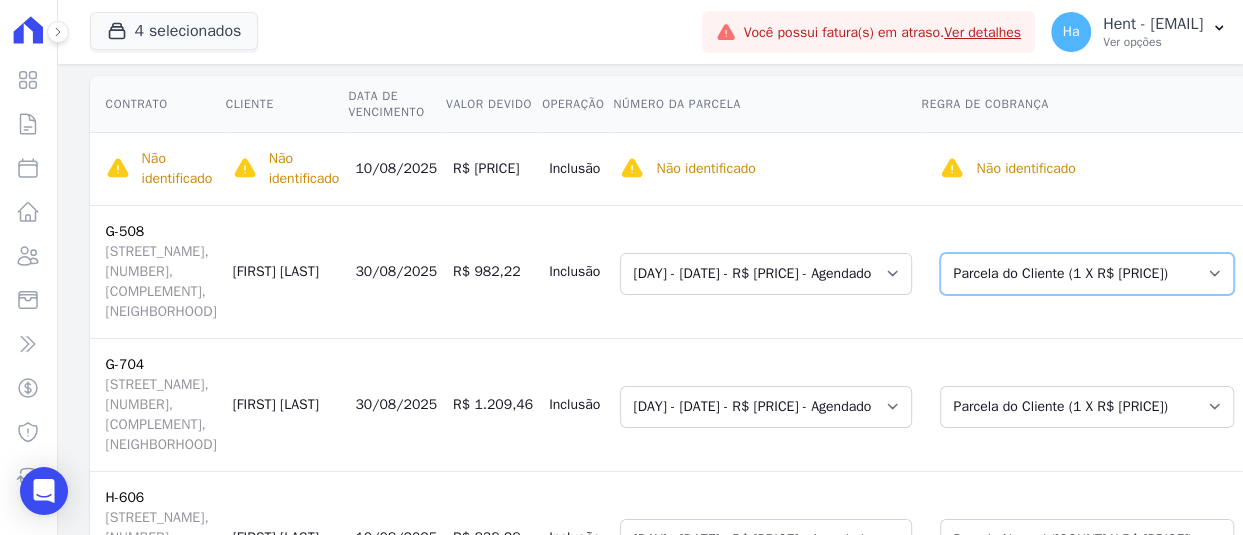 click on "Selecione uma
Nova Parcela Avulsa
Parcela Avulsa Existente
Outros (1 X R$ [PRICE])
Outros ([COUNT] X R$ [PRICE])
Financiamento CEF (1 X R$ [PRICE])
Parcela Normal ([COUNT] X R$ [PRICE])
Outros ([COUNT] X R$ [PRICE])
Outros (1 X R$ [PRICE])
Outros (1 X R$ [PRICE])
Parcela do Cliente (1 X R$ [PRICE])
Outros ([COUNT] X R$ [PRICE])
Outros (1 X R$ [PRICE])
Outros ([COUNT] X R$ [PRICE])
Outros (1 X R$ [PRICE])
Outros (1 X R$ [PRICE])
Outros ([COUNT] X R$ [PRICE])
Outros (1 X R$ [PRICE])
Outros (1 X R$ [PRICE])
Outros ([COUNT] X R$ [PRICE])
Outros (1 X R$ [PRICE])
Outros (1 X R$ [PRICE])
Outros (1 X R$ [PRICE])" at bounding box center (1087, 274) 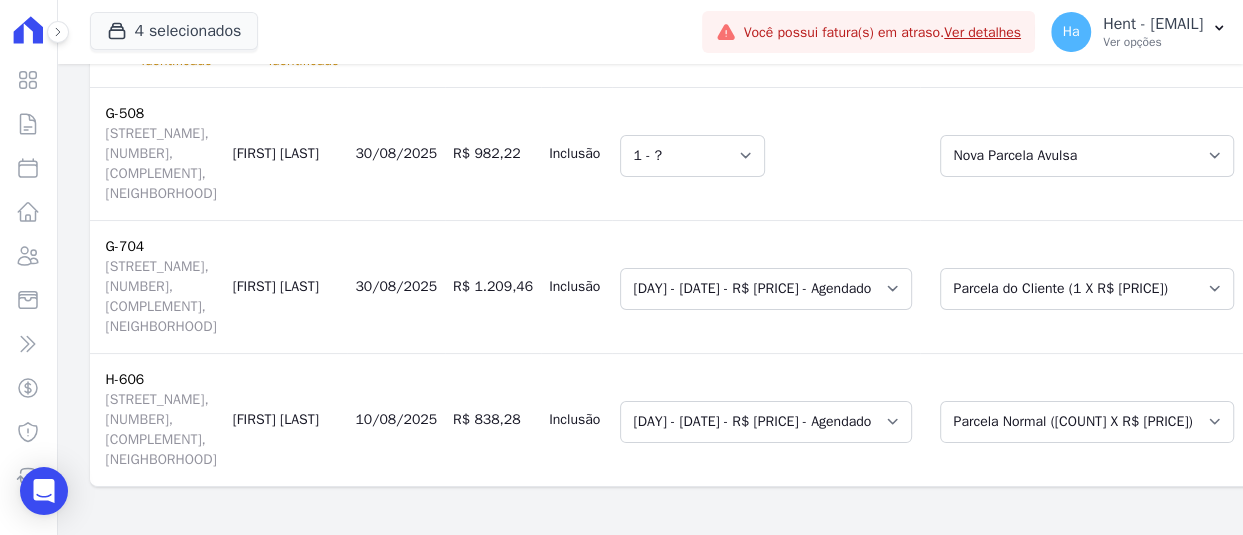 scroll, scrollTop: 600, scrollLeft: 0, axis: vertical 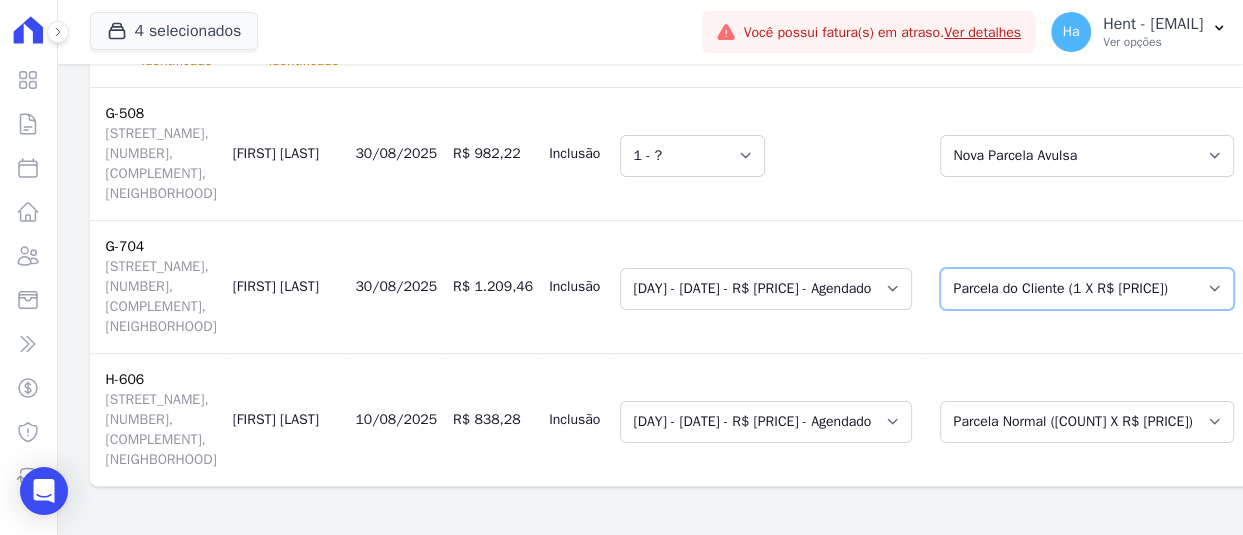 click on "Selecione uma
Nova Parcela Avulsa
Parcela Avulsa Existente
Outros (1 X R$ [PRICE])
Outros (1 X R$ [PRICE])
Outros (1 X R$ [PRICE])
Financiamento CEF (1 X R$ [PRICE])
Parcela Normal ([COUNT] X R$ [PRICE])
Parcela do Cliente (1 X R$ [PRICE])
Outros (1 X R$ [PRICE])
Outros (1 X R$ [PRICE])
Outros (1 X R$ [PRICE])
Outros (1 X R$ [PRICE])
Outros (1 X R$ [PRICE])
Outros (1 X R$ [PRICE])
Outros (1 X R$ [PRICE])
Outros (1 X R$ [PRICE])
Outros (1 X R$ [PRICE])
Outros (1 X R$ [PRICE])
Outros (1 X R$ [PRICE])
Outros (1 X R$ [PRICE])
Outros (1 X R$ [PRICE])
Outros (1 X R$ [PRICE])" at bounding box center [1087, 289] 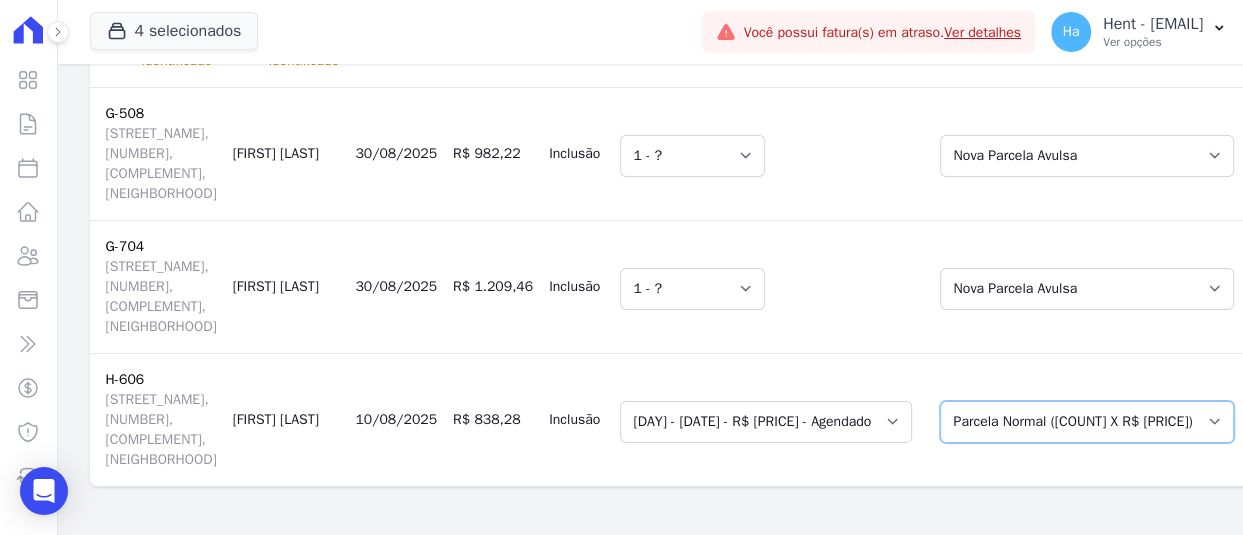 click on "Selecione uma
Nova Parcela Avulsa
Parcela Avulsa Existente
Sinal (1 X R$ [PRICE])
Outros (1 X R$ [PRICE])
Parcela do Cliente (1 X R$ [PRICE])
Outros (1 X R$ [PRICE])
Intercalada (2 X R$ [PRICE])
Parcela Normal (17 X R$ [PRICE])
Outros (1 X R$ [PRICE])
Outros (1 X R$ [PRICE])
Outros (1 X R$ [PRICE])
Outros (1 X R$ [PRICE])
Outros (1 X R$ [PRICE])
Outros (18 X R$ [PRICE])
Outros (1 X R$ [PRICE])
Outros (1 X R$ [PRICE])
Outros (1 X R$ [PRICE])
Outros (1 X R$ [PRICE])
Outros (1 X R$ [PRICE])
Outros (1 X R$ [PRICE])
Outros (1 X R$ [PRICE])
Outros (1 X R$ [PRICE])
Outros (1 X R$ [PRICE])
Outros (1 X R$ [PRICE])" at bounding box center [1087, 422] 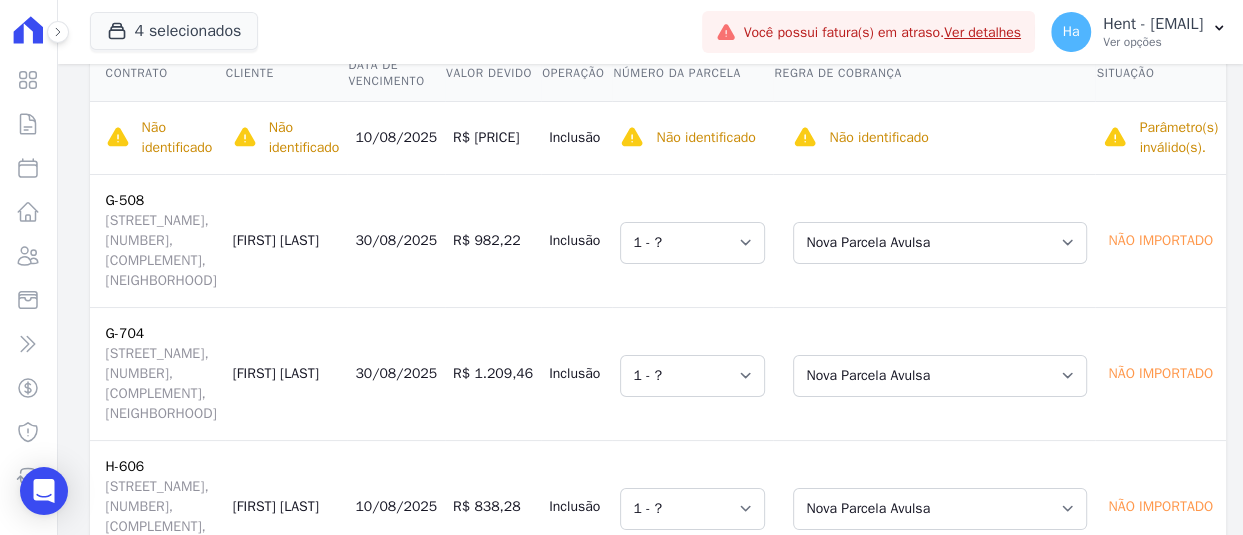 scroll, scrollTop: 31, scrollLeft: 0, axis: vertical 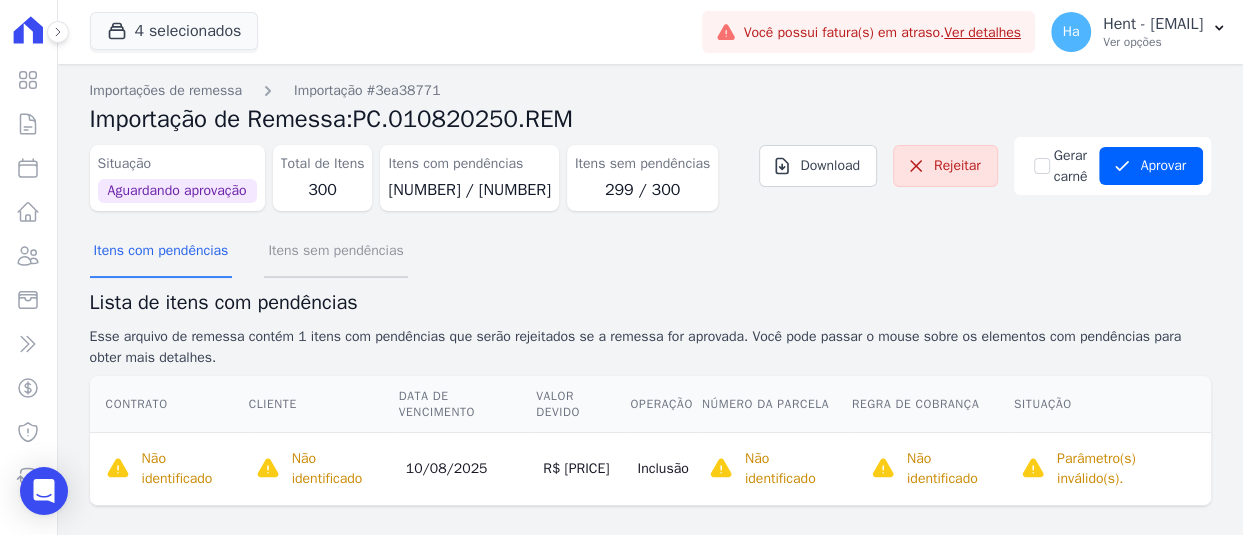 click on "Itens sem pendências" at bounding box center (335, 252) 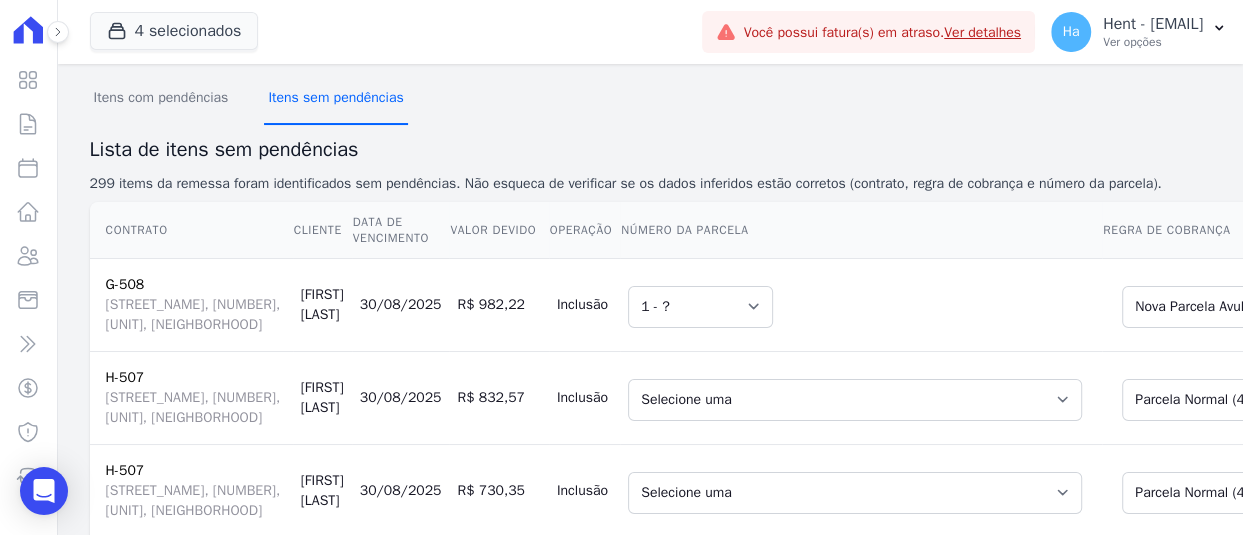 scroll, scrollTop: 300, scrollLeft: 0, axis: vertical 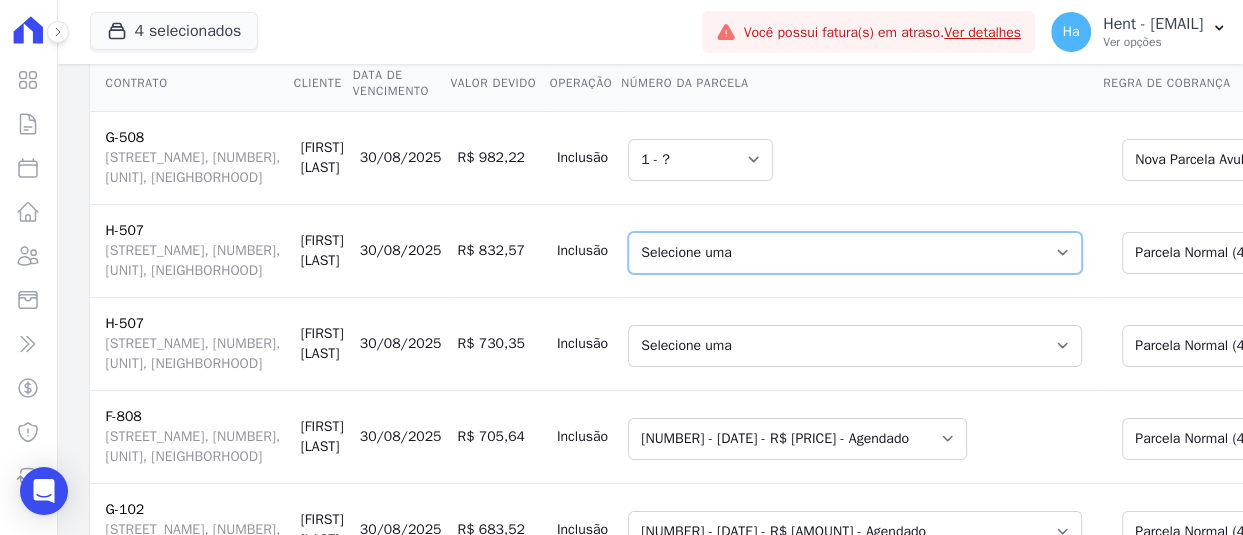 click on "Selecione uma
9 - 30/09/2023 - R$ 826,89 - Vencido (Cobrança Expirada)
10 - 30/10/2023 - R$ 826,89 - Vencido (Cobrança Expirada)
11 - 30/11/2023 - R$ 826,89 - Vencido (Cobrança Expirada)
12 - 30/12/2023 - R$ 826,89 - Vencido (Cobrança Expirada)
13 - 30/01/2024 - R$ 826,89 - Vencido (Cobrança Expirada)
14 - 29/02/2024 - R$ 826,89 - Vencido (Cobrança Expirada)
15 - 30/03/2024 - R$ 826,89 - Vencido (Cobrança Expirada)
16 - 30/04/2024 - R$ 826,89 - Vencido (Cobrança Expirada)
17 - 30/05/2024 - R$ 826,89 - Vencido (Cobrança Expirada)
18 - 30/06/2024 - R$ 826,89 - Vencido (Cobrança Expirada)
19 - 30/07/2024 - R$ 826,89 - Vencido (Cobrança Expirada)
20 - 30/08/2024 - R$ 826,89 - Vencido (Cobrança Expirada)
21 - 30/09/2024 - R$ 826,89 - Vencido (Cobrança Expirada)
22 - 30/10/2024 - R$ 826,89 - Vencido (Cobrança Expirada)
23 - 30/11/2024 - R$ 826,89 - Vencido (Cobrança Expirada)
24 - 30/12/2024 - R$ 826,89 - Vencido
30 - 30/06/2025 - R$ 826,89 - Vencido" at bounding box center (855, 253) 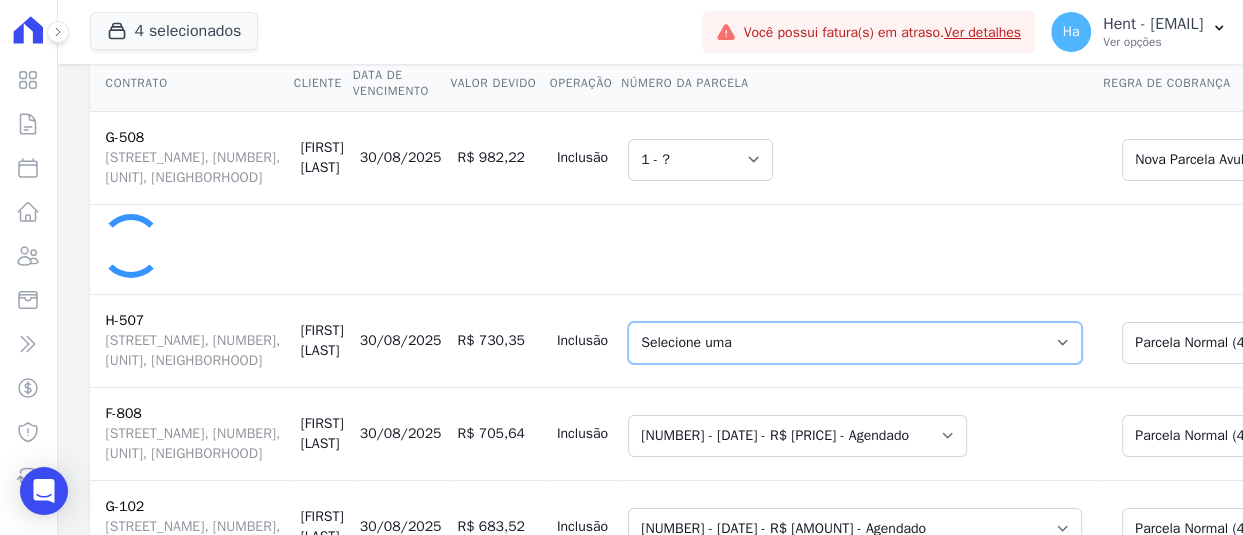 click on "Selecione uma
9 - 30/09/2023 - R$ 826,89 - Vencido (Cobrança Expirada)
10 - 30/10/2023 - R$ 826,89 - Vencido (Cobrança Expirada)
11 - 30/11/2023 - R$ 826,89 - Vencido (Cobrança Expirada)
12 - 30/12/2023 - R$ 826,89 - Vencido (Cobrança Expirada)
13 - 30/01/2024 - R$ 826,89 - Vencido (Cobrança Expirada)
14 - 29/02/2024 - R$ 826,89 - Vencido (Cobrança Expirada)
15 - 30/03/2024 - R$ 826,89 - Vencido (Cobrança Expirada)
16 - 30/04/2024 - R$ 826,89 - Vencido (Cobrança Expirada)
17 - 30/05/2024 - R$ 826,89 - Vencido (Cobrança Expirada)
18 - 30/06/2024 - R$ 826,89 - Vencido (Cobrança Expirada)
19 - 30/07/2024 - R$ 826,89 - Vencido (Cobrança Expirada)
20 - 30/08/2024 - R$ 826,89 - Vencido (Cobrança Expirada)
21 - 30/09/2024 - R$ 826,89 - Vencido (Cobrança Expirada)
22 - 30/10/2024 - R$ 826,89 - Vencido (Cobrança Expirada)
23 - 30/11/2024 - R$ 826,89 - Vencido (Cobrança Expirada)
24 - 30/12/2024 - R$ 826,89 - Vencido" at bounding box center [861, 340] 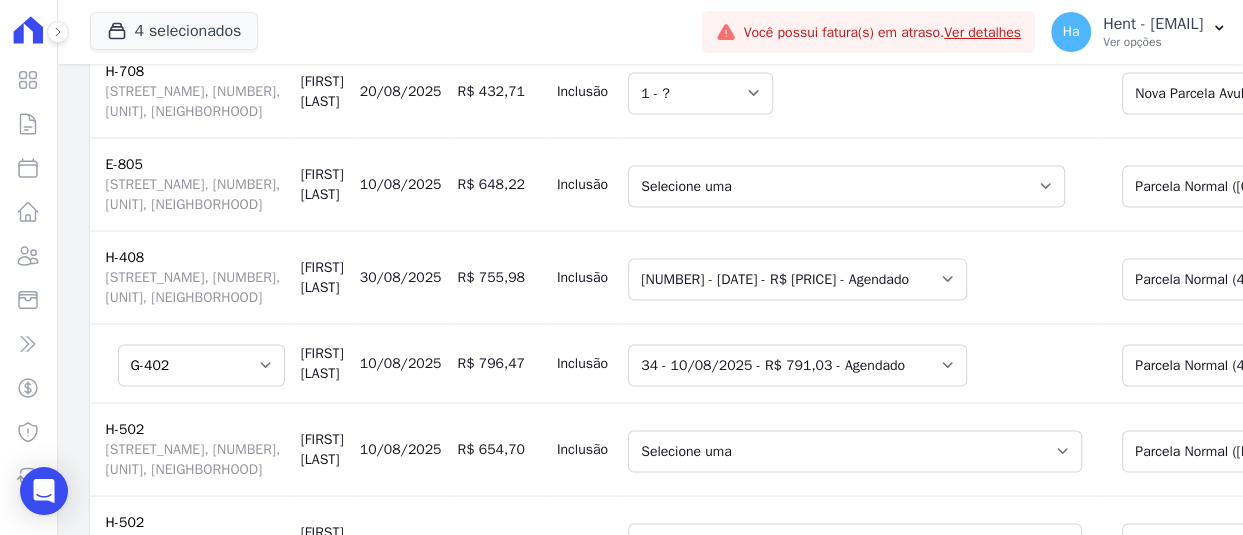 scroll, scrollTop: 2600, scrollLeft: 0, axis: vertical 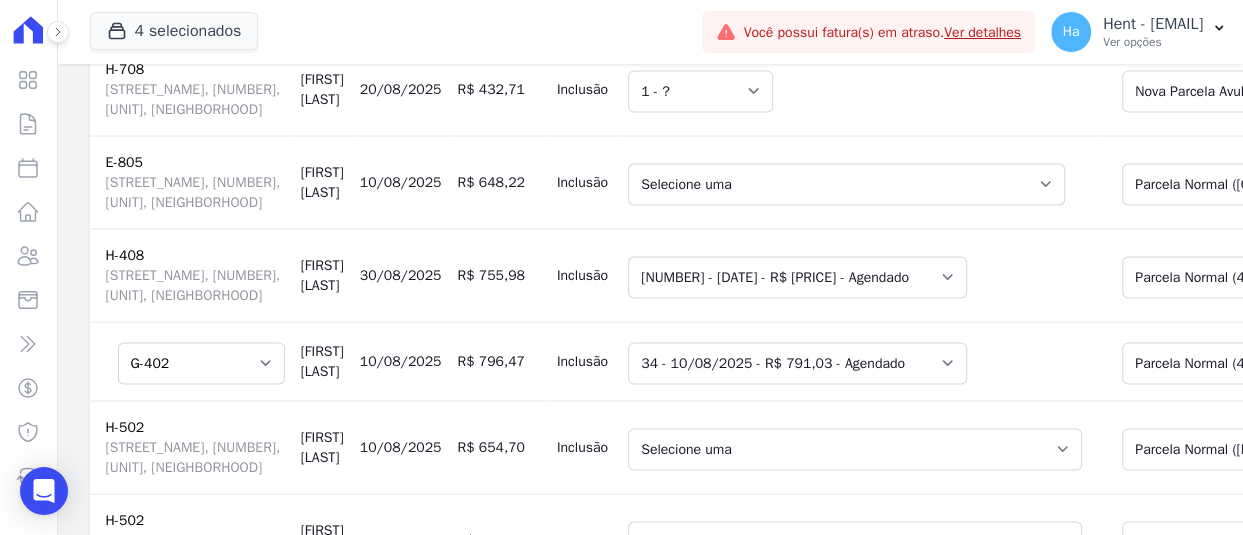 click on "Selecione uma
2 - 30/08/2025 - R$ 228,69 - Agendado
33 - 30/08/2025 - R$ 1.217,46 - Agendado
3 - 30/09/2025 - R$ 228,69 - Agendado
34 - 30/09/2025 - R$ 1.217,46 - Agendado
4 - 30/10/2025 - R$ 228,69 - Agendado
35 - 30/10/2025 - R$ 1.217,46 - Agendado
5 - 30/11/2025 - R$ 228,69 - Agendado
36 - 30/11/2025 - R$ 1.217,46 - Agendado
37 - 30/12/2025 - R$ 1.217,46 - Agendado
38 - 30/01/2026 - R$ 1.217,46 - Agendado
39 - 28/02/2026 - R$ 1.217,46 - Agendado
40 - 30/03/2026 - R$ 1.217,46 - Agendado
41 - 30/04/2026 - R$ 1.217,46 - Agendado
42 - 30/05/2026 - R$ 1.217,46 - Agendado
43 - 30/06/2026 - R$ 1.217,46 - Agendado
44 - 30/07/2026 - R$ 1.217,46 - Agendado
45 - 30/08/2026 - R$ 1.217,46 - Agendado
46 - 30/09/2026 - R$ 1.217,46 - Agendado
47 - 30/10/2026 - R$ 1.217,46 - Agendado
1 - 30/11/2026 - R$ 1.230,72 - Agendado" at bounding box center (797, -745) 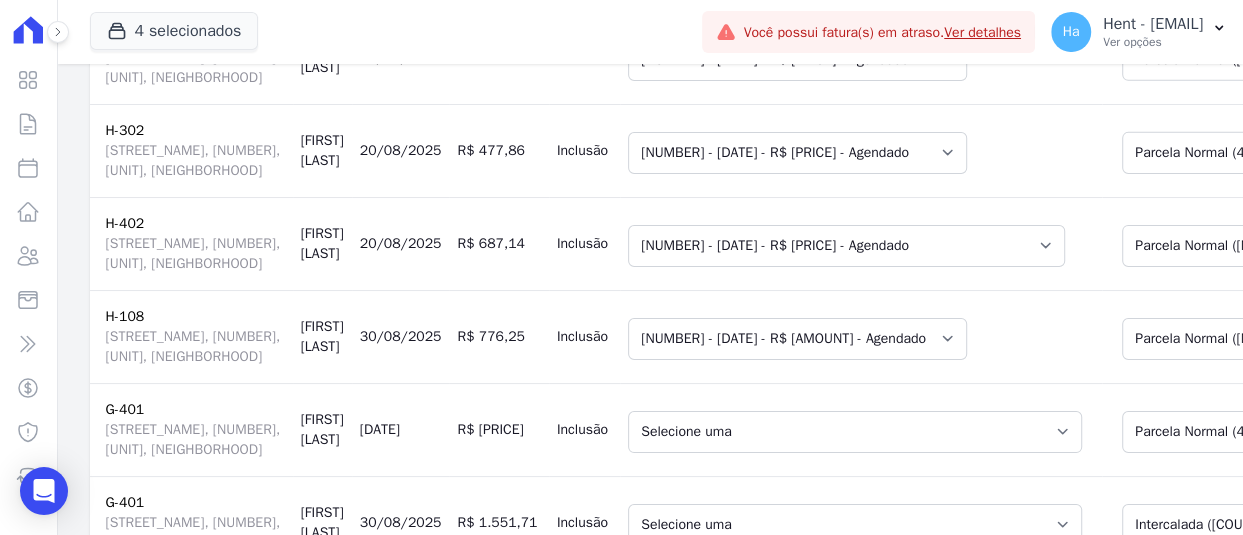 scroll, scrollTop: 4200, scrollLeft: 0, axis: vertical 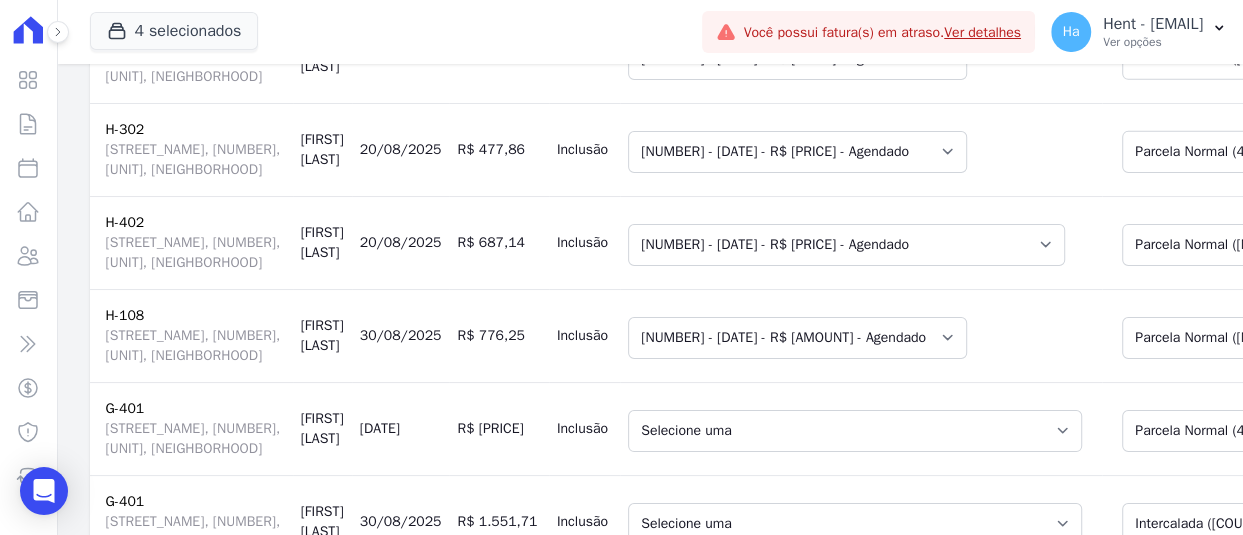 click on "Selecione uma
1 - 10/11/2022 - R$ 487,10 - Vencido (Cobrança Expirada)
29 - 10/08/2025 - R$ 643,80 - Agendado
30 - 10/09/2025 - R$ 643,80 - Agendado
31 - 10/10/2025 - R$ 643,80 - Agendado
32 - 10/11/2025 - R$ 643,80 - Agendado
33 - 10/12/2025 - R$ 643,80 - Agendado
34 - 10/01/2026 - R$ 643,80 - Agendado
35 - 10/02/2026 - R$ 643,80 - Agendado
36 - 10/03/2026 - R$ 643,80 - Agendado
37 - 10/04/2026 - R$ 643,80 - Agendado
38 - 10/05/2026 - R$ 643,80 - Agendado
39 - 10/06/2026 - R$ 643,80 - Agendado
40 - 10/07/2026 - R$ 643,80 - Agendado
41 - 10/08/2026 - R$ 643,80 - Agendado
42 - 10/09/2026 - R$ 643,80 - Agendado
43 - 10/10/2026 - R$ 643,80 - Agendado" at bounding box center (846, -1415) 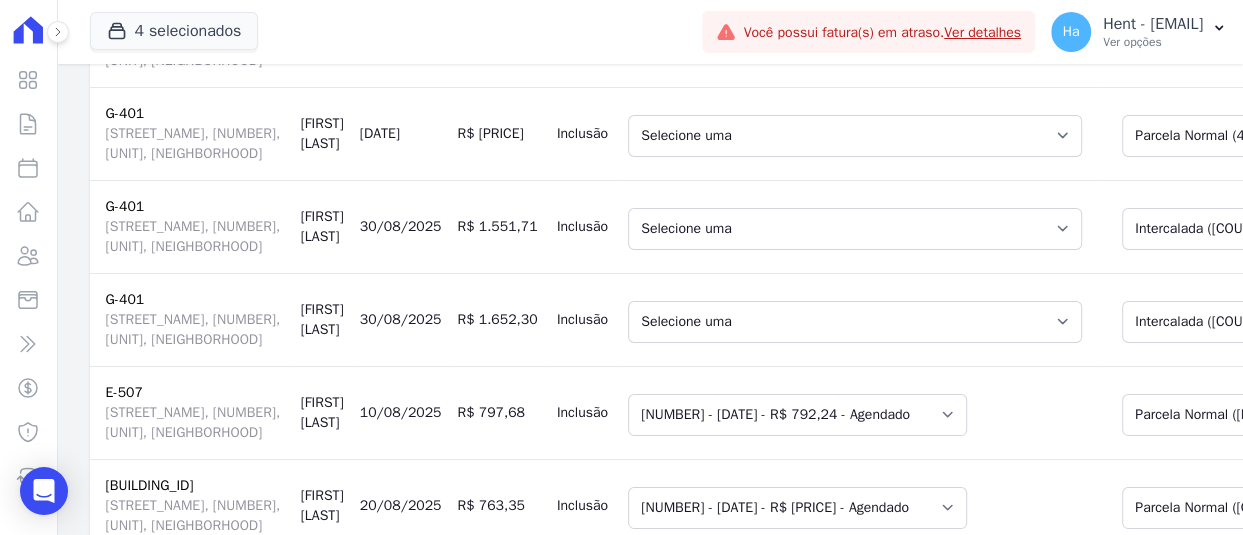 scroll, scrollTop: 4500, scrollLeft: 0, axis: vertical 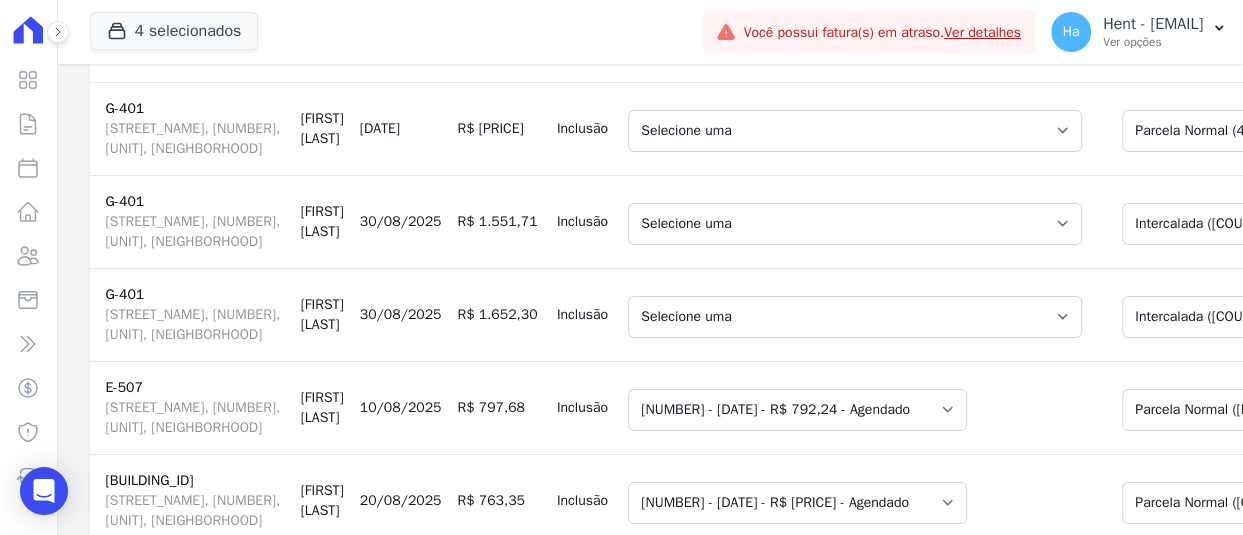 click on "Selecione uma
19 - 10/07/2024 - R$ 650,23 - Vencido (Cobrança Expirada)
20 - 10/08/2024 - R$ 650,23 - Vencido (Cobrança Expirada)
24 - 10/12/2024 - R$ 650,23 - Vencido (Cobrança Expirada)
25 - 10/01/2025 - R$ 650,23 - Vencido (Cobrança Expirada)
26 - 10/02/2025 - R$ 650,23 - Vencido (Cobrança Expirada)
27 - 10/03/2025 - R$ 650,23 - Vencido (Cobrança Expirada)
28 - 10/04/2025 - R$ 650,23 - Vencido (Cobrança Expirada)
29 - 10/05/2025 - R$ 650,23 - Vencido (Cobrança Expirada)
30 - 10/06/2025 - R$ 650,23 - Vencido
32 - 10/08/2025 - R$ 650,23 - Agendado
6 - 16/08/2025 - R$ 660,83 - Agendado
33 - 10/09/2025 - R$ 650,23 - Agendado
7 - 16/09/2025 - R$ 660,83 - Agendado
34 - 10/10/2025 - R$ 650,23 - Agendado
8 - 16/10/2025 - R$ 660,83 - Agendado
35 - 10/11/2025 - R$ 650,23 - Agendado
9 - 16/11/2025 - R$ 660,83 - Agendado
36 - 10/12/2025 - R$ 650,23 - Agendado
10 - 16/12/2025 - R$ 660,83 - Agendado
37 - 10/01/2026 - R$ 650,23 - Agendado" at bounding box center [855, -1450] 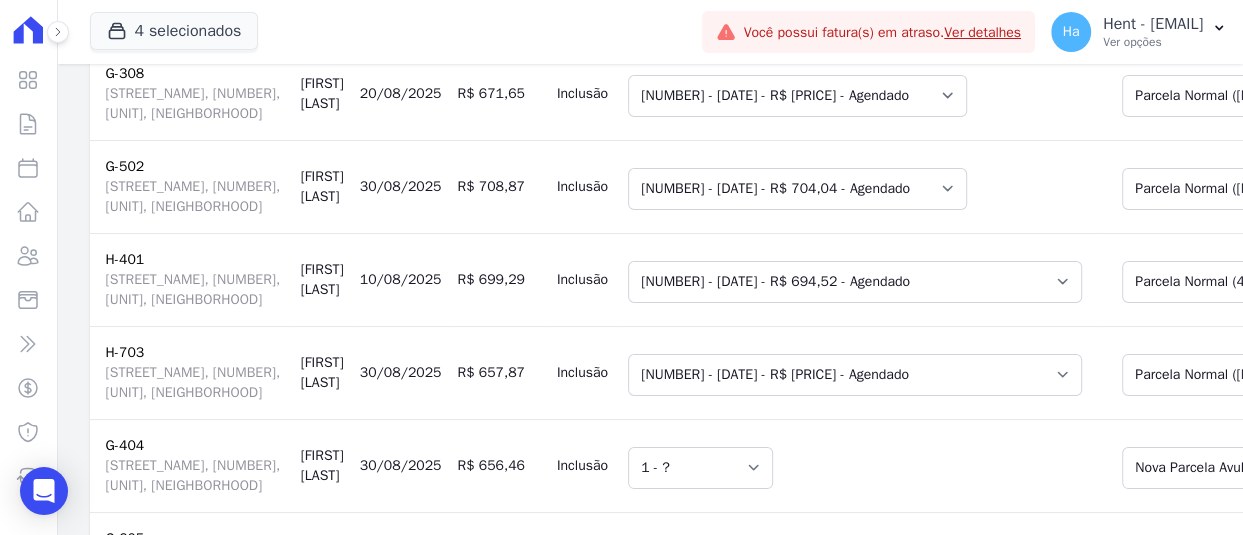 scroll, scrollTop: 5264, scrollLeft: 0, axis: vertical 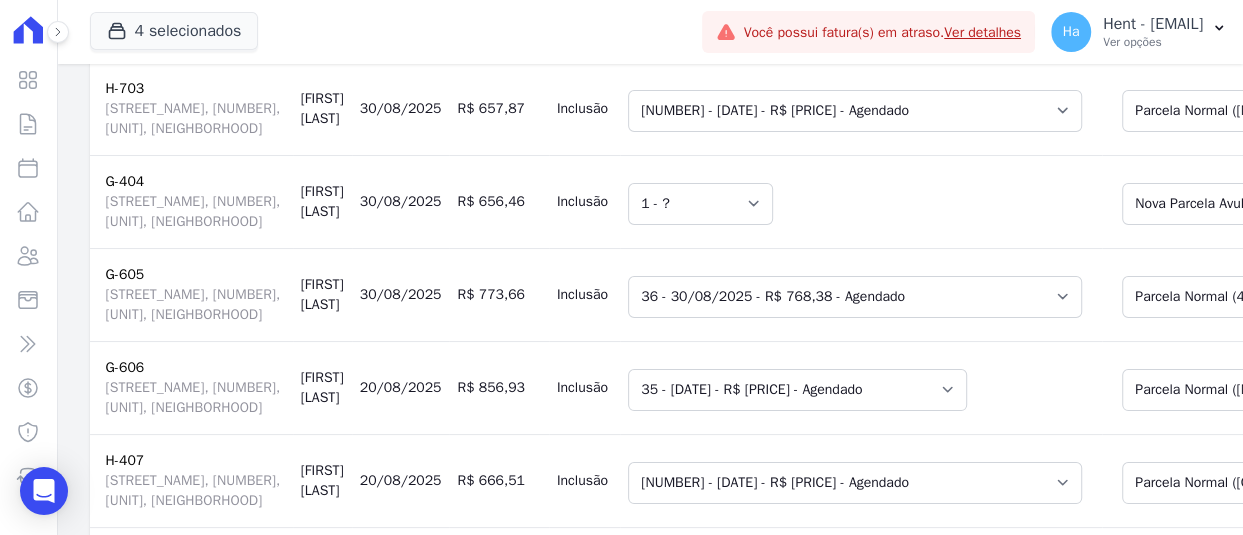 click on "Selecione uma
31 - 05/08/2025 - R$ 701,86 - Agendado
32 - 05/09/2025 - R$ 701,86 - Agendado
33 - 05/10/2025 - R$ 701,86 - Agendado
34 - 05/11/2025 - R$ 701,86 - Agendado
35 - 05/12/2025 - R$ 701,86 - Agendado
36 - 05/01/2026 - R$ 701,86 - Agendado
37 - 05/02/2026 - R$ 701,86 - Agendado
38 - 05/03/2026 - R$ 701,86 - Agendado
39 - 05/04/2026 - R$ 701,86 - Agendado
40 - 05/05/2026 - R$ 701,86 - Agendado
41 - 05/06/2026 - R$ 701,86 - Agendado
42 - 05/07/2026 - R$ 701,86 - Agendado
43 - 05/08/2026 - R$ 701,86 - Agendado
44 - 05/09/2026 - R$ 701,86 - Agendado" at bounding box center (797, -1749) 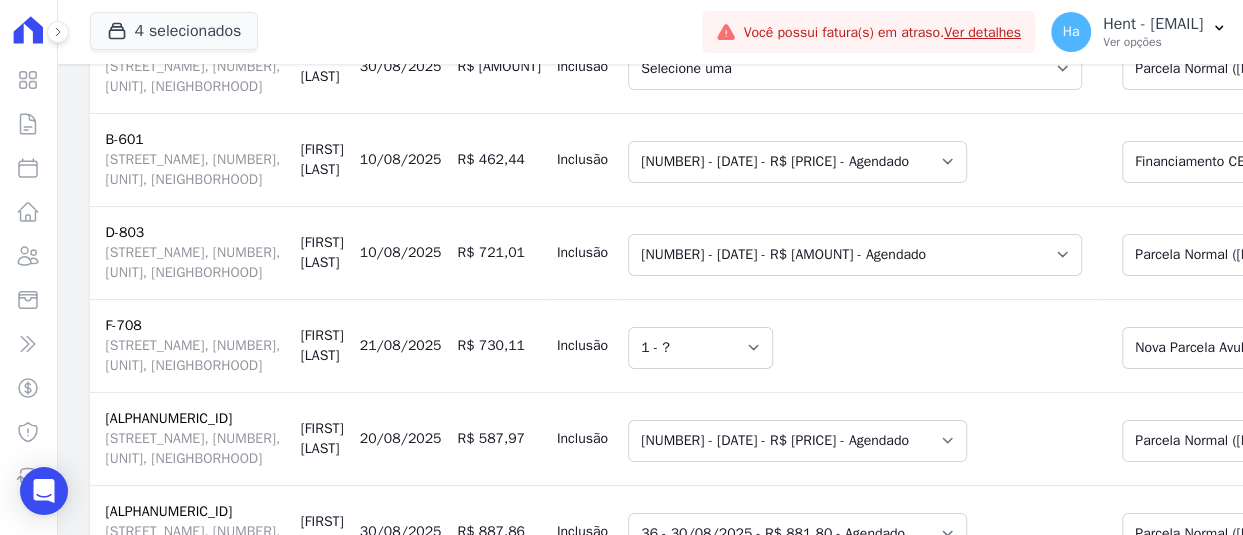 scroll, scrollTop: 7064, scrollLeft: 0, axis: vertical 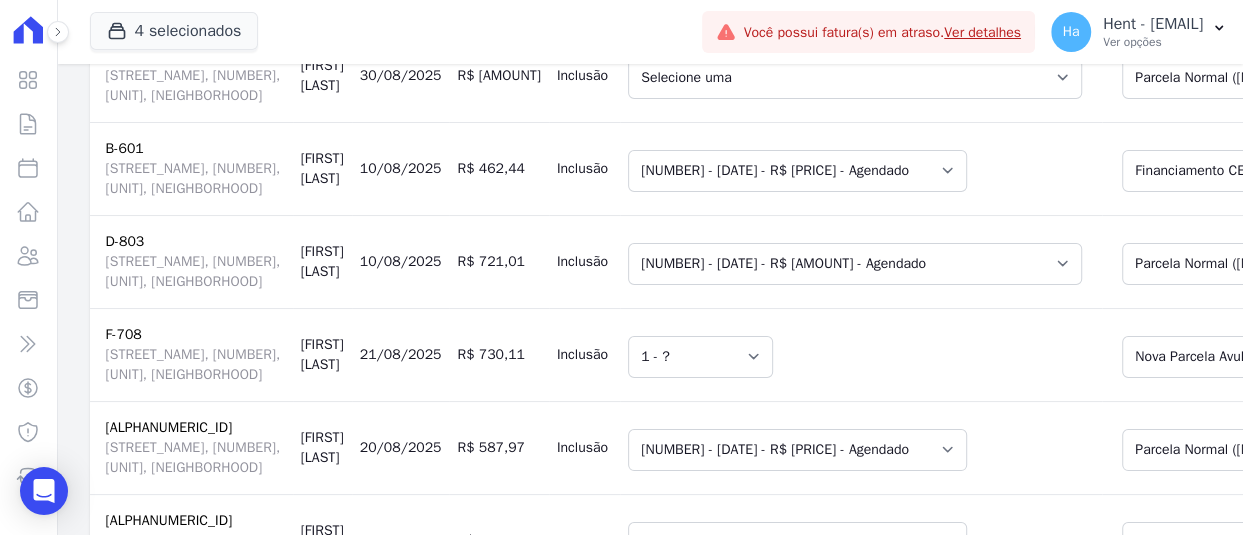 click on "Selecione uma
26 - 27/04/2025 - R$ 1.049,93 - Vencido (Cobrança Expirada)
27 - 27/05/2025 - R$ 1.049,93 - Vencido (Cobrança Expirada)
28 - 27/06/2025 - R$ 1.049,93 - Vencido (Cobrança Expirada)
1 - 30/06/2025 - R$ 1.641,03 - Vencido
1 - 30/06/2025 - R$ 1.631,58 - Vencido (Cobrança Expirada)
2 - 30/07/2025 - R$ 1.641,03 - Agendado
2 - 30/07/2025 - R$ 1.641,03 - Agendado
30 - 27/08/2025 - R$ 1.049,93 - Agendado
3 - 30/08/2025 - R$ 1.641,03 - Agendado
3 - 30/08/2025 - R$ 1.641,03 - Agendado
31 - 27/09/2025 - R$ 1.049,93 - Agendado
4 - 30/09/2025 - R$ 1.641,03 - Agendado
4 - 30/09/2025 - R$ 1.641,03 - Agendado
32 - 27/10/2025 - R$ 1.049,93 - Agendado
5 - 30/10/2025 - R$ 1.641,03 - Agendado
5 - 30/10/2025 - R$ 1.641,03 - Agendado
33 - 27/11/2025 - R$ 1.049,93 - Agendado
6 - 30/11/2025 - R$ 1.641,03 - Agendado
6 - 30/11/2025 - R$ 1.641,03 - Agendado
34 - 27/12/2025 - R$ 1.049,93 - Agendado
7 - 30/12/2025 - R$ 1.641,03 - Agendado
7 - 30/12/2025 - R$ 1.641,03 - Agendado" at bounding box center (855, -2433) 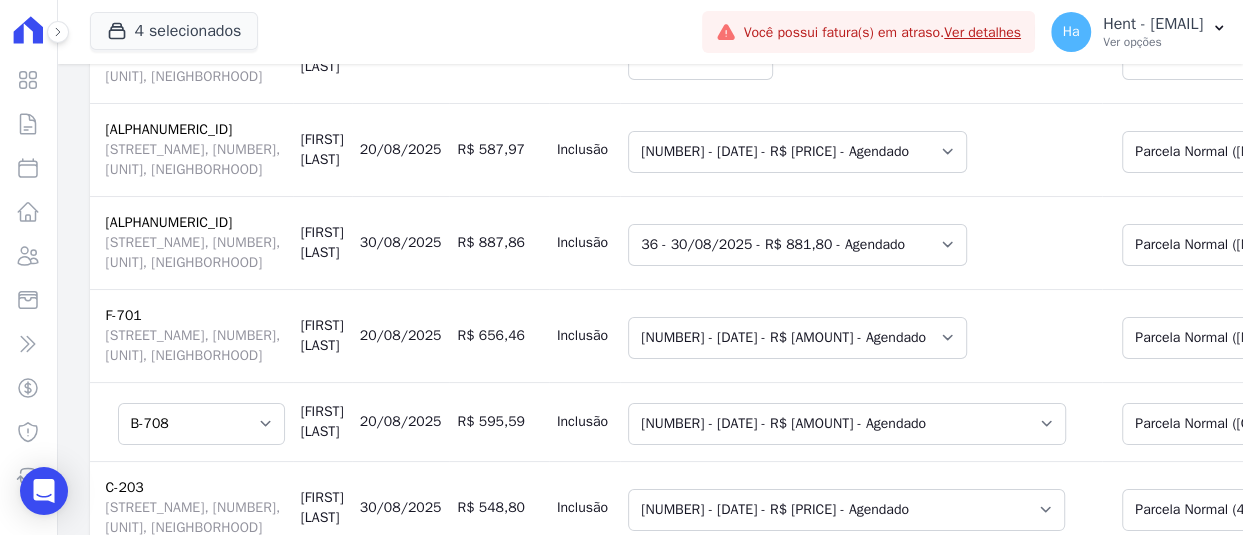 scroll, scrollTop: 7464, scrollLeft: 0, axis: vertical 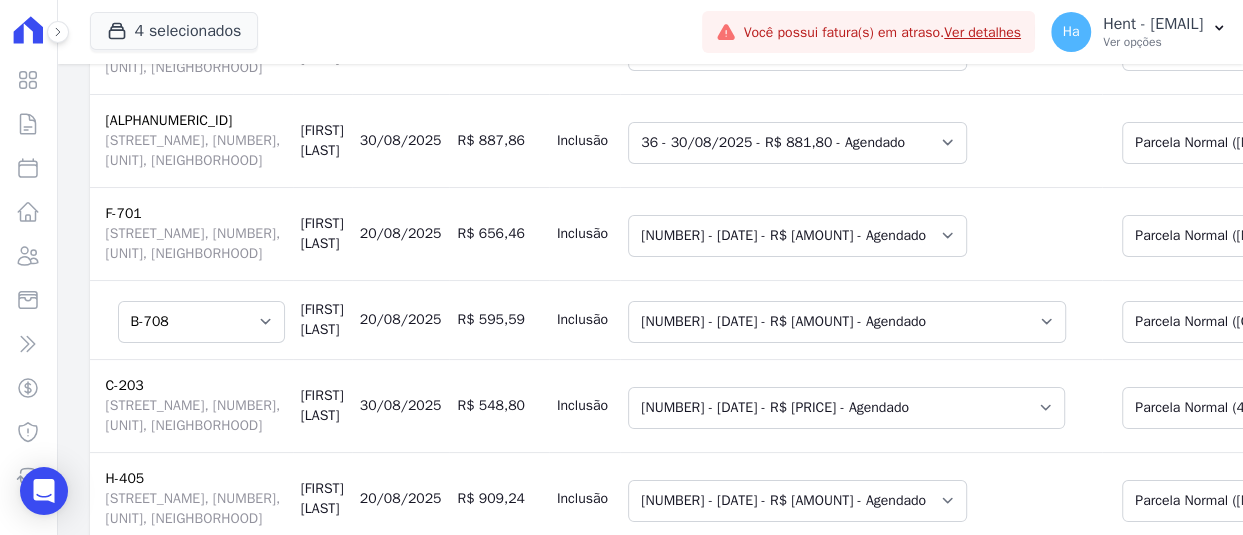 click on "Selecione uma
1 - 30/03/2025 - R$ 359,84 - Vencido (Cobrança Expirada)
1 - 30/08/2025 - R$ 1.541,13 - Agendado
1 - 28/02/2026 - R$ 1.541,13 - Agendado
1 - 30/08/2026 - R$ 1.541,13 - Agendado" at bounding box center (855, -2647) 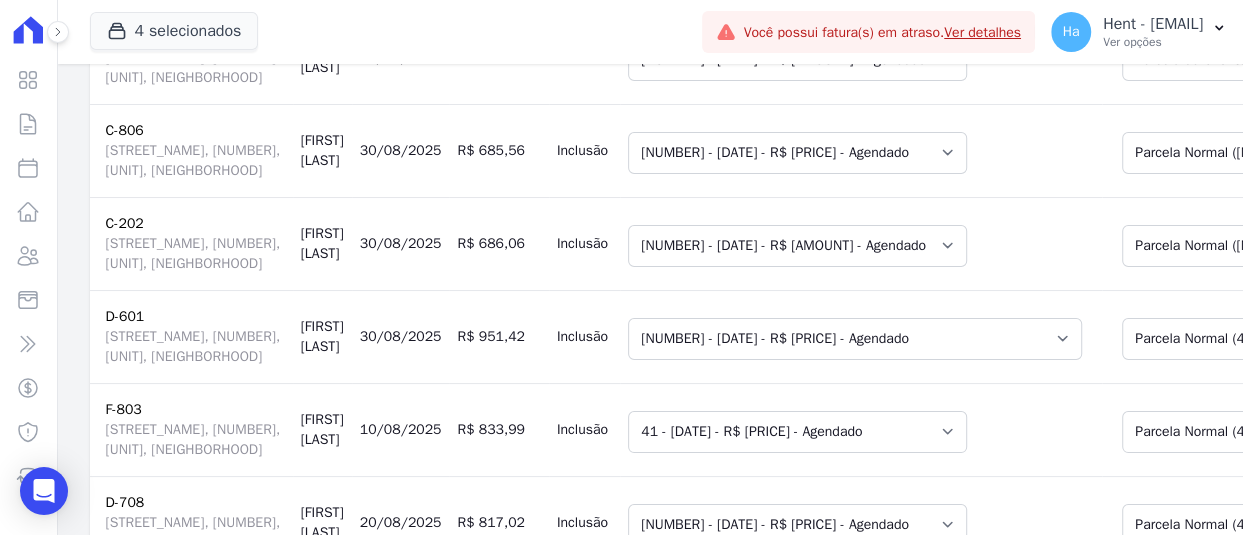 scroll, scrollTop: 11164, scrollLeft: 0, axis: vertical 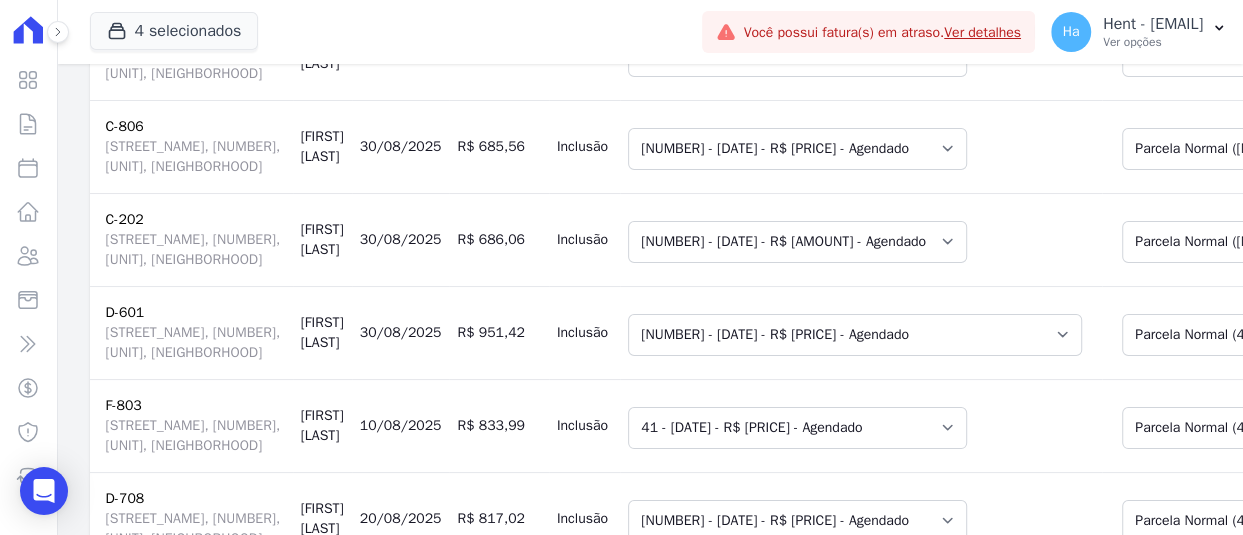 click on "Selecione uma
28 - 30/04/2025 - R$ 492,58 - Vencido (Cobrança Expirada)
2 - 22/05/2025 - R$ 1.338,43 - Vencido (Cobrança Expirada)
29 - 30/05/2025 - R$ 492,58 - Vencido (Cobrança Expirada)
3 - 22/06/2025 - R$ 1.338,43 - Vencido (Cobrança Expirada)
30 - 30/06/2025 - R$ 492,58 - Vencido
32 - 30/08/2025 - R$ 492,58 - Agendado
33 - 30/09/2025 - R$ 492,58 - Agendado
34 - 30/10/2025 - R$ 492,58 - Agendado
35 - 30/11/2025 - R$ 492,58 - Agendado
36 - 30/12/2025 - R$ 492,58 - Agendado
37 - 30/01/2026 - R$ 492,58 - Agendado
38 - 28/02/2026 - R$ 492,58 - Agendado
39 - 30/03/2026 - R$ 492,58 - Agendado
40 - 30/04/2026 - R$ 492,58 - Agendado
41 - 30/05/2026 - R$ 492,58 - Agendado
42 - 30/06/2026 - R$ 492,58 - Agendado
43 - 30/07/2026 - R$ 492,58 - Agendado
44 - 30/08/2026 - R$ 492,58 - Agendado
45 - 30/09/2026 - R$ 492,58 - Agendado
46 - 30/10/2026 - R$ 492,58 - Agendado
47 - 30/11/2026 - R$ 492,58 - Agendado" at bounding box center [855, -4022] 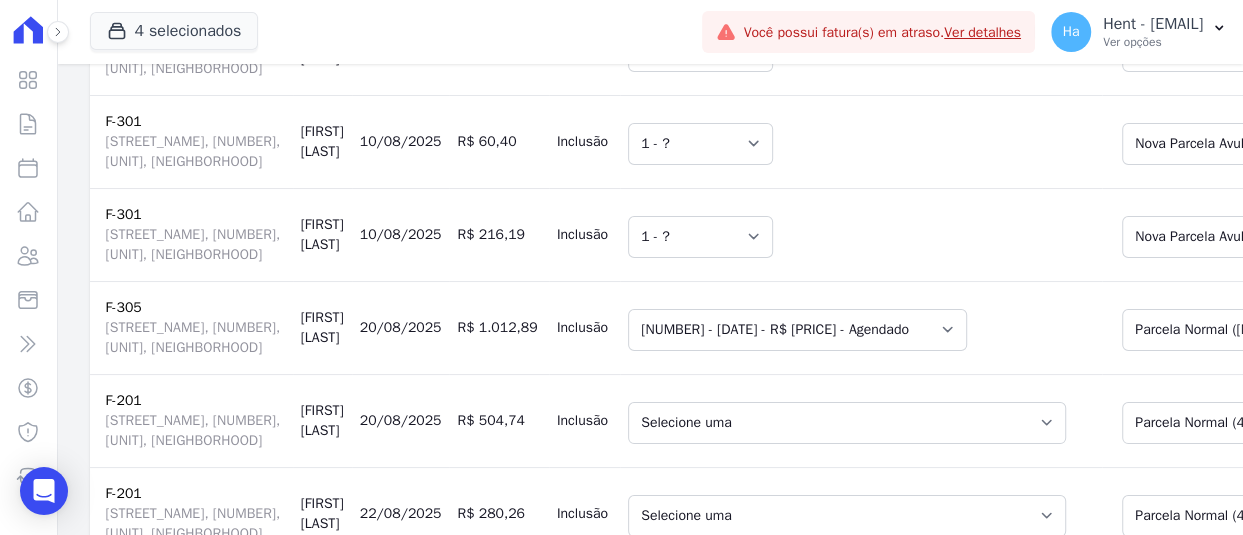 scroll, scrollTop: 15064, scrollLeft: 0, axis: vertical 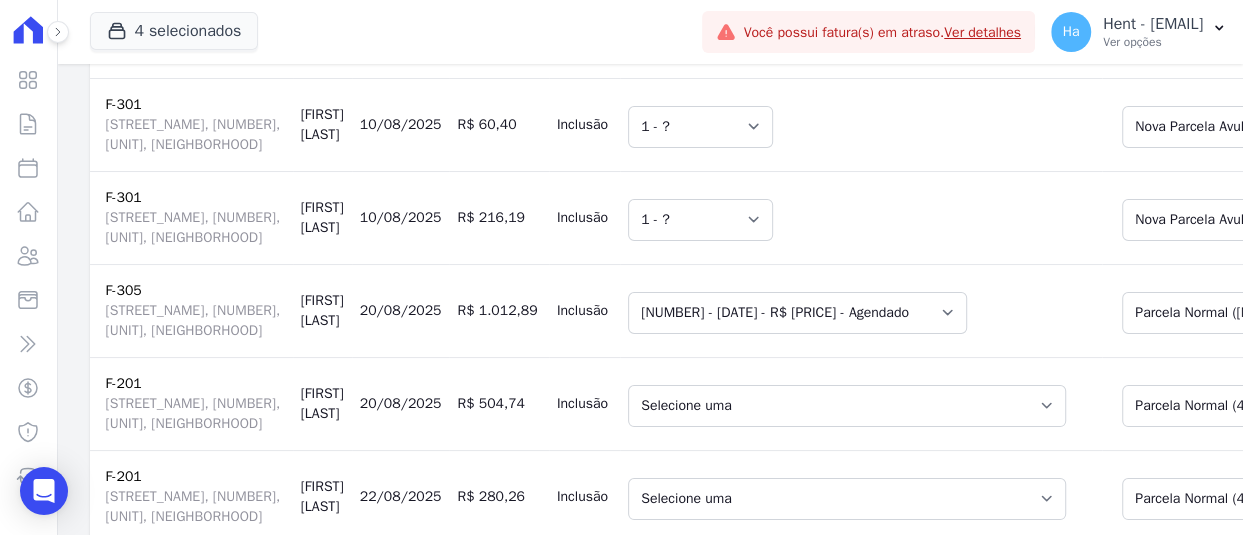 click on "Selecione uma
31 - 20/08/2025 - R$ 826,25 - Agendado
32 - 20/09/2025 - R$ 826,25 - Agendado
33 - 20/10/2025 - R$ 826,25 - Agendado
1 - 30/10/2025 - R$ 5.669,20 - Agendado
34 - 20/11/2025 - R$ 826,25 - Agendado
35 - 20/12/2025 - R$ 826,25 - Agendado
36 - 20/01/2026 - R$ 826,25 - Agendado
37 - 20/02/2026 - R$ 826,25 - Agendado
38 - 20/03/2026 - R$ 826,25 - Agendado
39 - 20/04/2026 - R$ 826,25 - Agendado
40 - 20/05/2026 - R$ 826,25 - Agendado" at bounding box center (797, -5611) 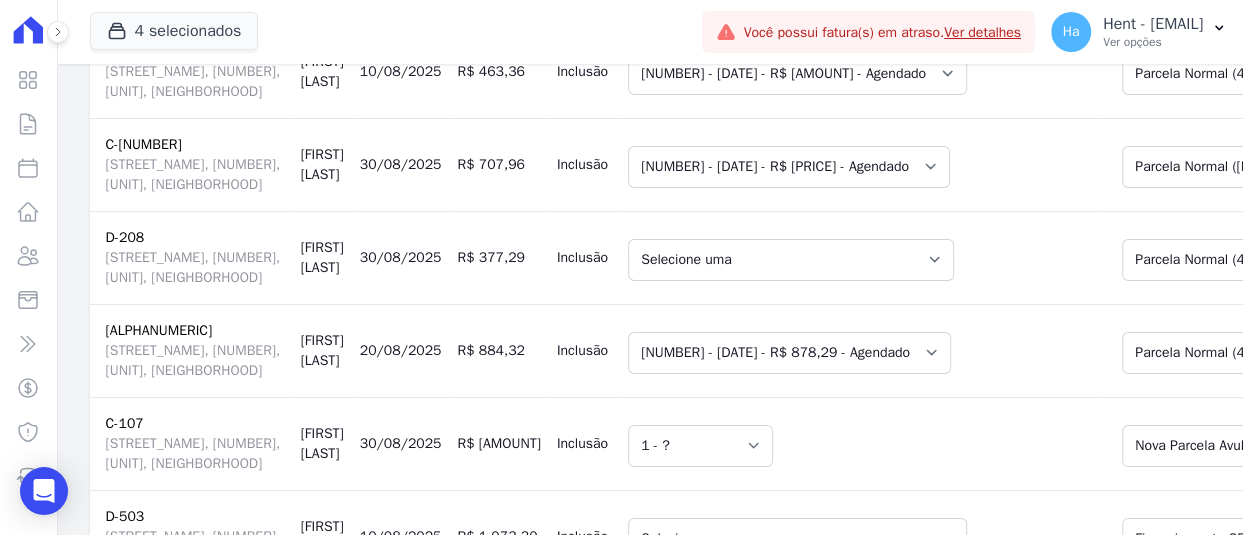 scroll, scrollTop: 17164, scrollLeft: 0, axis: vertical 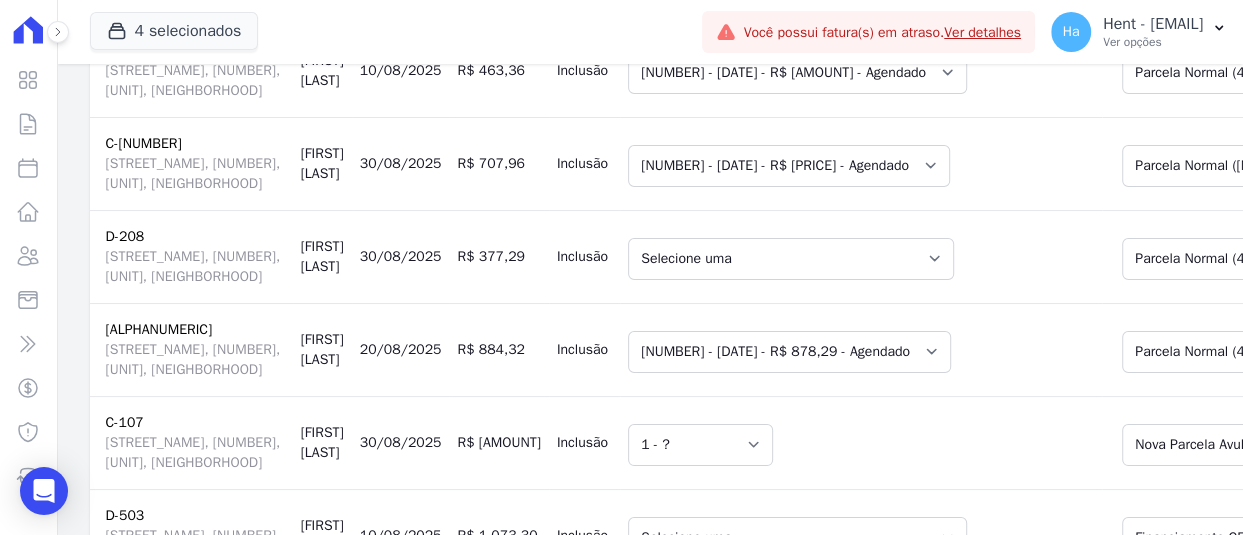 click on "Selecione uma
1 - 10/05/2025 - R$ 837,66 - Vencido
2 - 10/05/2025 - R$ 837,66 - Vencido (Cobrança Expirada)
4 - 01/06/2025 - R$ 313,67 - Agendado
4 - 01/06/2025 - R$ 313,67 - Agendado
2 - 10/06/2025 - R$ 837,67 - Agendado
2 - 10/06/2025 - R$ 837,67 - Agendado
5 - 01/07/2025 - R$ 841,99 - Agendado
3 - 10/07/2025 - R$ 841,99 - Agendado
10 - 10/07/2025 - R$ 841,99 - Agendado
4 - 10/08/2025 - R$ 846,87 - Agendado
4 - 10/08/2025 - R$ 846,87 - Agendado
13 - 10/08/2025 - R$ 846,87 - Agendado
5 - 10/09/2025 - R$ 846,87 - Agendado
5 - 10/09/2025 - R$ 846,87 - Agendado
14 - 10/09/2025 - R$ 846,87 - Agendado
6 - 10/10/2025 - R$ 846,87 - Agendado
17 - 10/10/2025 - R$ 846,87 - Agendado
18 - 10/10/2025 - R$ 846,87 - Agendado
7 - 10/11/2025 - R$ 846,87 - Agendado
21 - 10/11/2025 - R$ 846,87 - Agendado
22 - 10/11/2025 - R$ 846,87 - Agendado
1 - 10/12/2025 - R$ 357,52 - Agendado
8 - 10/12/2025 - R$ 846,87 - Agendado
8 - 10/12/2025 - R$ 846,87 - Agendado" at bounding box center [847, -6316] 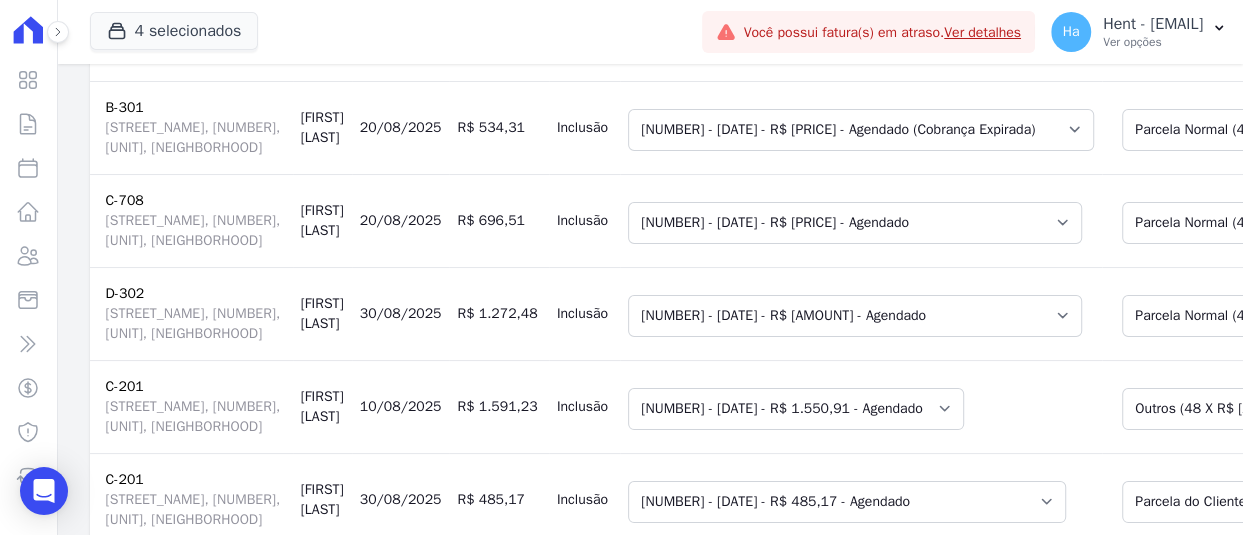 scroll, scrollTop: 19264, scrollLeft: 0, axis: vertical 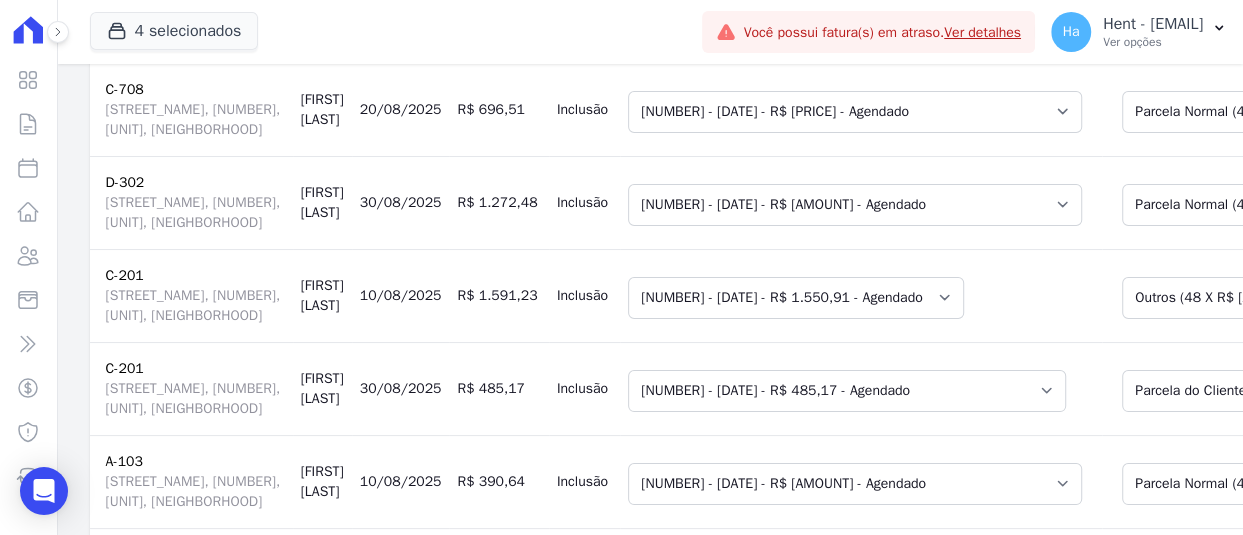 click on "Selecione uma
1 - 28/02/2025 - R$ 882,75 - Vencido
1 - 28/02/2025 - R$ 882,75 - Vencido
1 - 28/02/2025 - R$ 882,75 - Vencido
8 - 28/02/2025 - R$ 250,00 - Agendado
8 - 28/02/2025 - R$ 220,68 - Vencido (Cobrança Expirada)
10 - 28/03/2025 - R$ 220,69 - Vencido (Cobrança Expirada)
9 - 30/03/2025 - R$ 250,00 - Vencido (Cobrança Expirada)
12 - 28/04/2025 - R$ 220,69 - Vencido (Cobrança Expirada)
12 - 28/04/2025 - R$ 220,69 - Agendado
14 - 28/05/2025 - R$ 220,69 - Vencido (Cobrança Expirada)
14 - 28/05/2025 - R$ 220,69 - Agendado
2 - 30/08/2025 - R$ 1.351,49 - Agendado
3 - 30/09/2025 - R$ 1.351,49 - Agendado
4 - 30/10/2025 - R$ 1.351,49 - Agendado
5 - 30/11/2025 - R$ 1.351,49 - Agendado
6 - 30/12/2025 - R$ 1.351,49 - Agendado
7 - 30/01/2026 - R$ 1.351,49 - Agendado
8 - 28/02/2026 - R$ 1.351,49 - Agendado
9 - 30/03/2026 - R$ 1.351,49 - Agendado
10 - 30/04/2026 - R$ 1.351,49 - Agendado" at bounding box center (855, -7207) 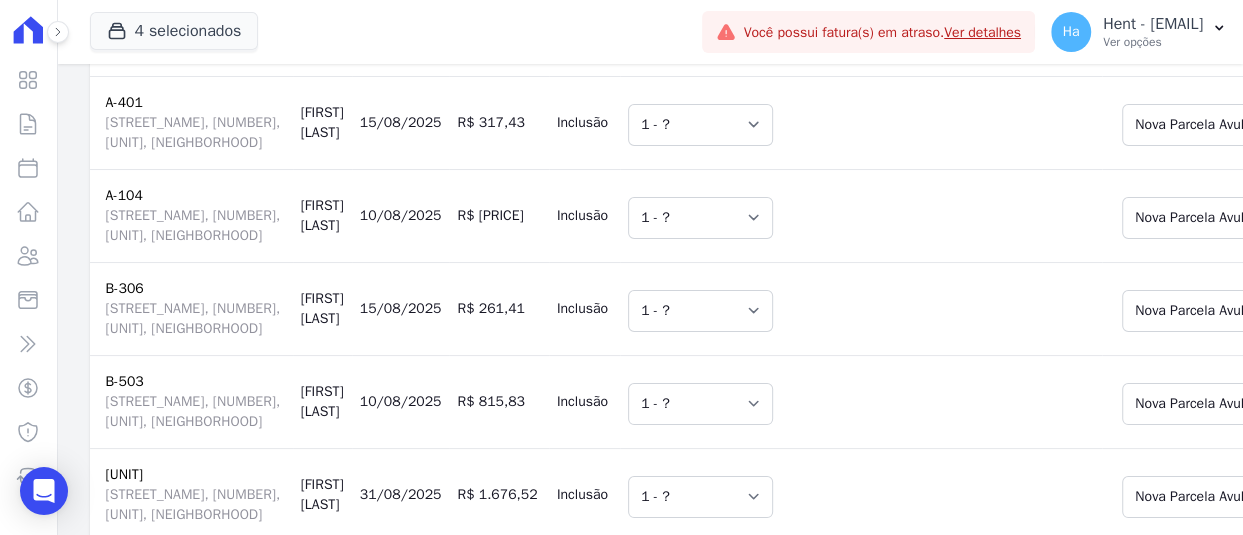 scroll, scrollTop: 21064, scrollLeft: 0, axis: vertical 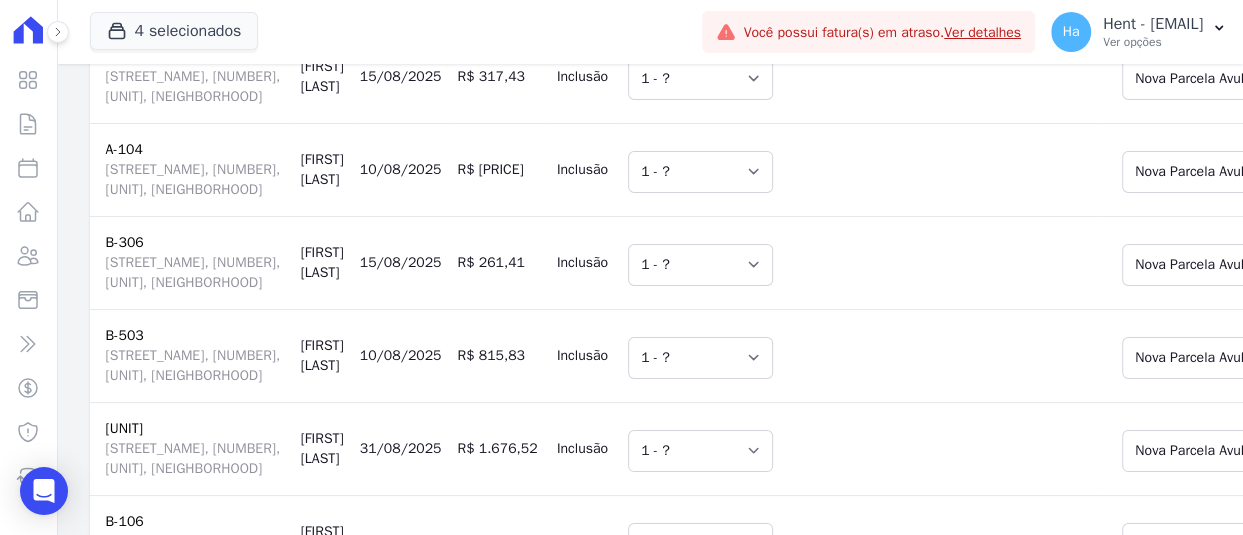 click on "Selecione uma
3 - 30/05/2025 - R$ 1.076,80 - Agendado
4 - 30/05/2025 - R$ 1.076,80 - Vencido (Cobrança Expirada)
5 - 30/06/2025 - R$ 1.082,34 - Vencido (Cobrança Expirada)
7 - 30/07/2025 - R$ 1.088,61 - Agendado
8 - 30/07/2025 - R$ 1.088,61 - Agendado
9 - 30/08/2025 - R$ 1.088,61 - Agendado
10 - 30/08/2025 - R$ 1.088,61 - Agendado
11 - 30/08/2025 - R$ 1.088,61 - Agendado
12 - 30/09/2025 - R$ 1.088,61 - Agendado
13 - 30/09/2025 - R$ 1.088,61 - Agendado
14 - 30/09/2025 - R$ 1.088,61 - Agendado
15 - 15/10/2025 - R$ 1.088,61 - Agendado
16 - 15/10/2025 - R$ 1.088,61 - Agendado
17 - 15/10/2025 - R$ 1.088,61 - Agendado
18 - 30/10/2025 - R$ 1.088,61 - Agendado
19 - 30/10/2025 - R$ 1.088,61 - Agendado
20 - 30/10/2025 - R$ 1.088,61 - Agendado
21 - 30/11/2025 - R$ 1.088,61 - Agendado
22 - 30/11/2025 - R$ 1.088,61 - Agendado
23 - 30/11/2025 - R$ 1.088,61 - Agendado
24 - 30/12/2025 - R$ 1.088,61 - Agendado
25 - 30/12/2025 - R$ 1.088,61 - Agendado" at bounding box center [855, -7898] 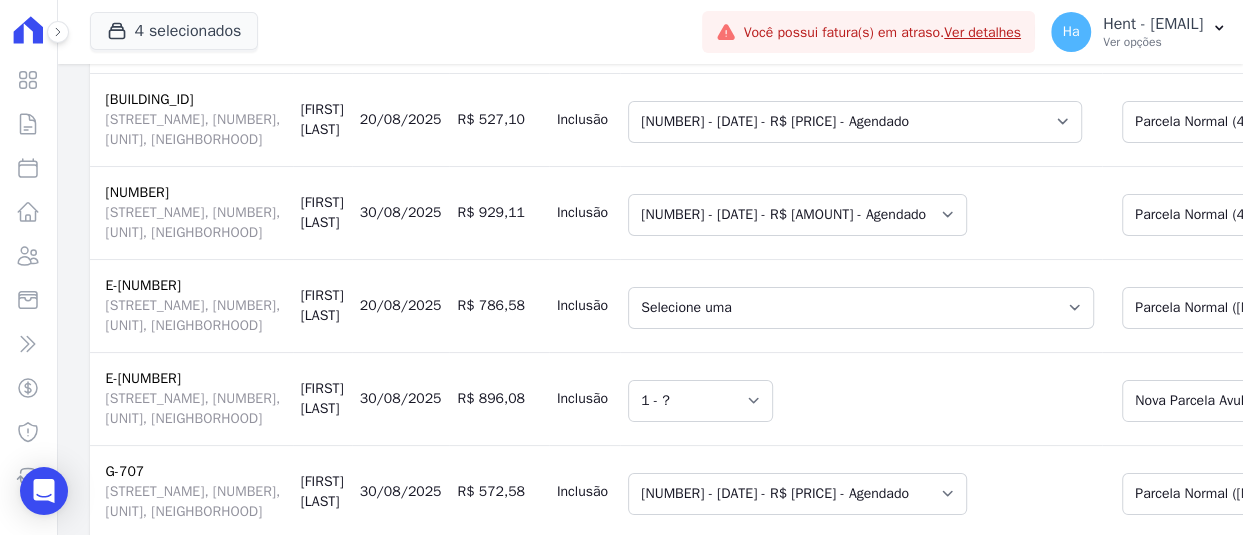 scroll, scrollTop: 22464, scrollLeft: 0, axis: vertical 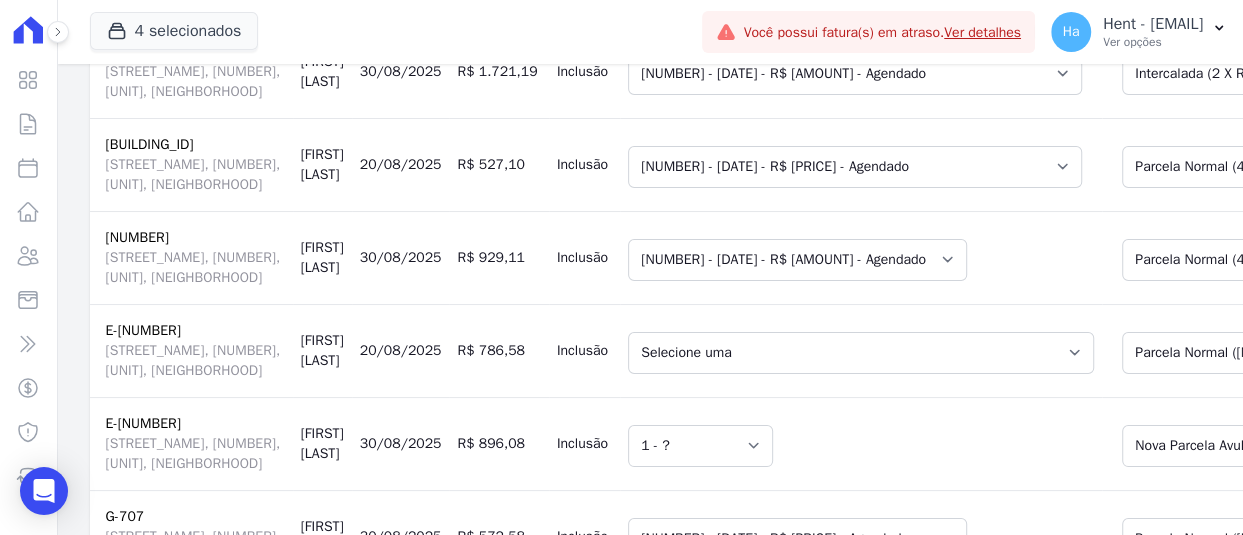 click on "Selecione uma
15 - 30/08/2025 - R$ 957,67 - Agendado
16 - 30/09/2025 - R$ 957,67 - Agendado
17 - 30/10/2025 - R$ 957,67 - Agendado
18 - 30/11/2025 - R$ 957,67 - Agendado
19 - 30/12/2025 - R$ 957,67 - Agendado
20 - 30/01/2026 - R$ 957,67 - Agendado
21 - 28/02/2026 - R$ 957,67 - Agendado
22 - 30/03/2026 - R$ 957,67 - Agendado
23 - 30/04/2026 - R$ 957,67 - Agendado
24 - 30/05/2026 - R$ 957,67 - Agendado
25 - 30/06/2026 - R$ 957,67 - Agendado
26 - 30/07/2026 - R$ 957,67 - Agendado
27 - 30/08/2026 - R$ 957,67 - Agendado
28 - 30/09/2026 - R$ 957,67 - Agendado
29 - 30/10/2026 - R$ 957,67 - Agendado
30 - 30/11/2026 - R$ 957,67 - Agendado
31 - 30/12/2026 - R$ 957,67 - Agendado
32 - 30/01/2027 - R$ 957,67 - Agendado
33 - 28/02/2027 - R$ 957,67 - Agendado" at bounding box center [797, -8468] 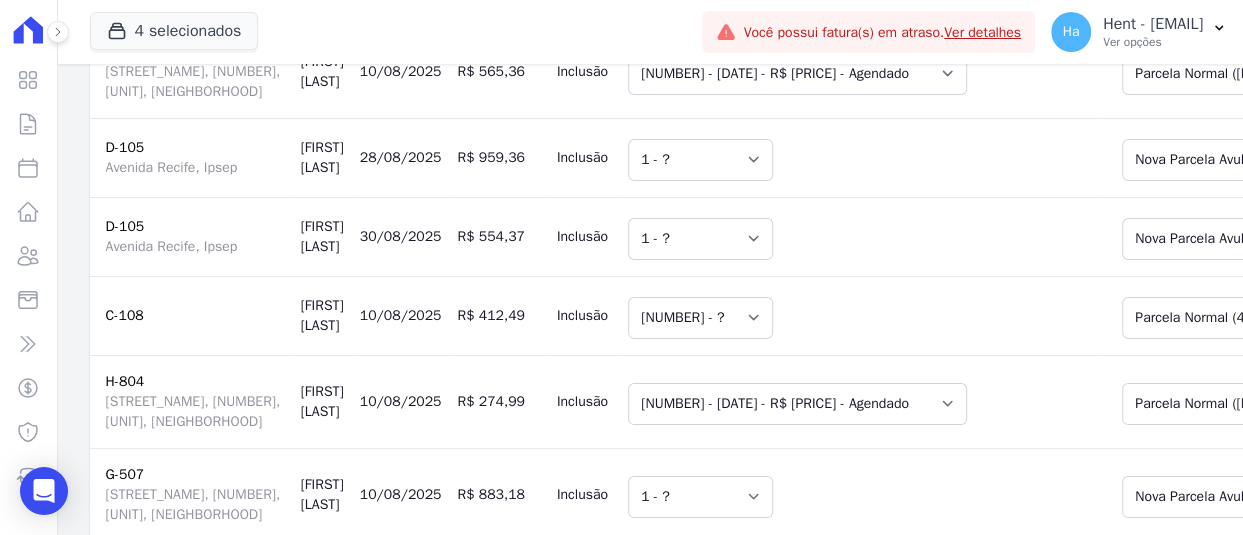 scroll, scrollTop: 23164, scrollLeft: 0, axis: vertical 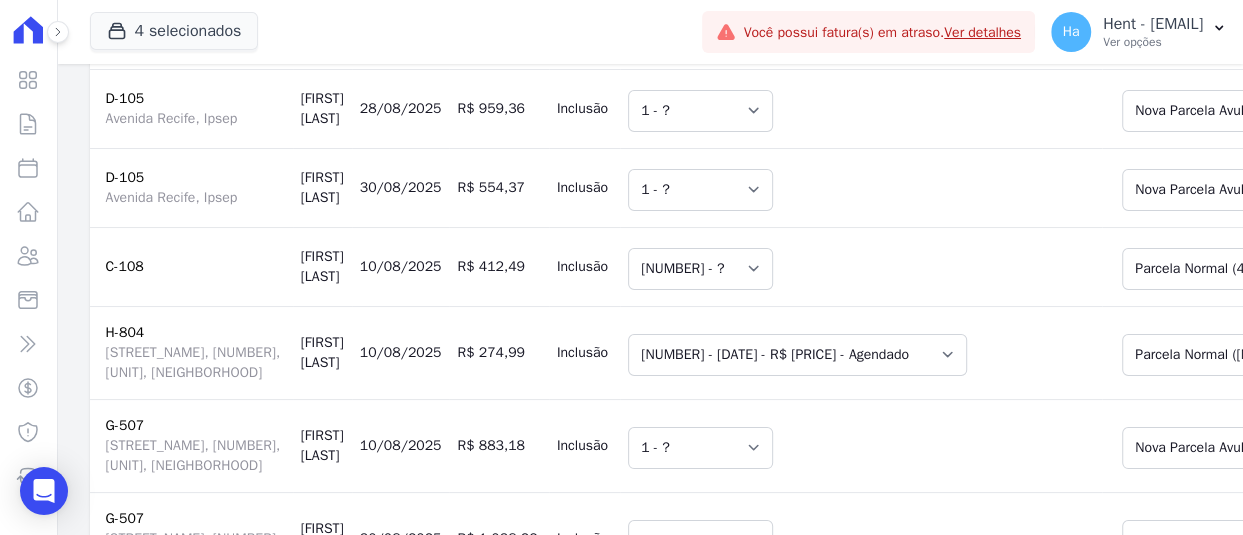 click on "Selecione uma
4 - 30/08/2025 - R$ 907,93 - Agendado" at bounding box center (789, -8531) 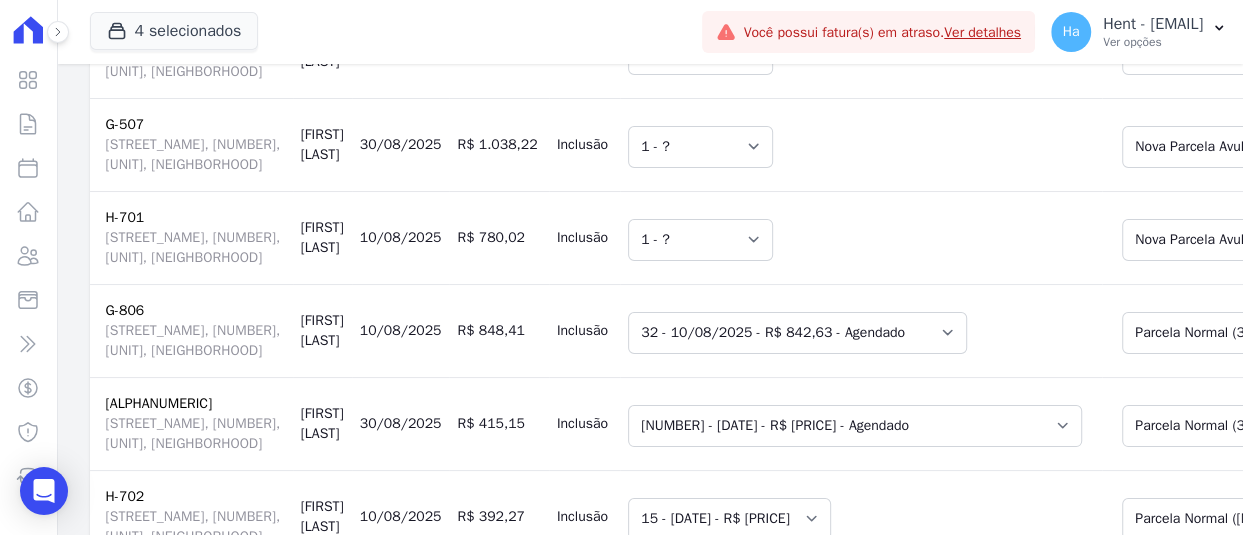 scroll, scrollTop: 23664, scrollLeft: 0, axis: vertical 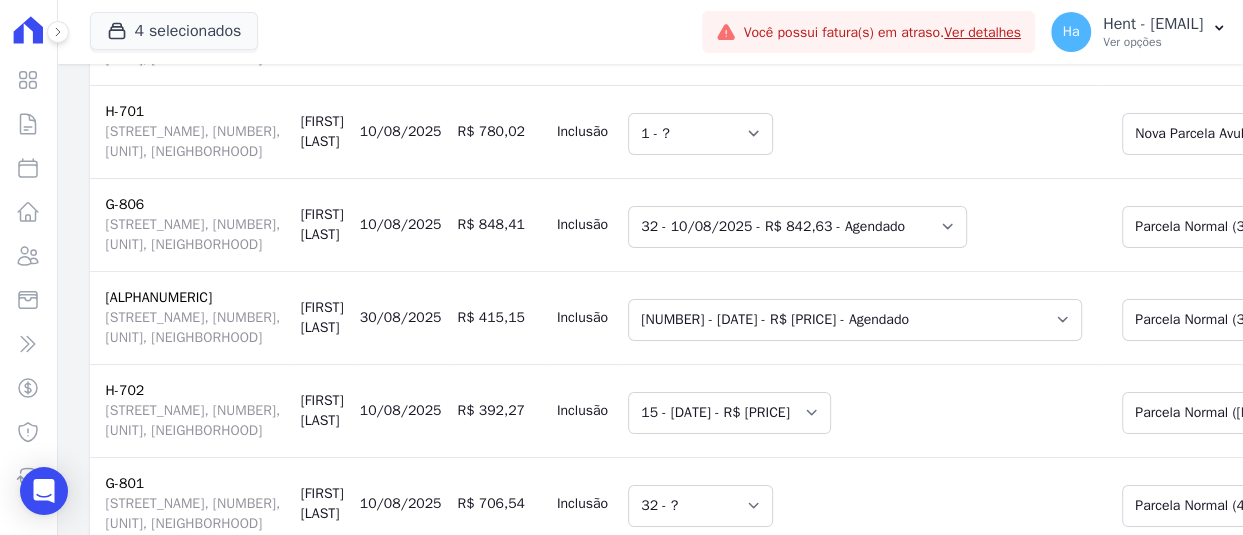 click on "Selecione uma
40 - 20/03/2025 - R$ 798,16 - Vencido (Cobrança Expirada)
41 - 20/04/2025 - R$ 798,16 - Vencido (Cobrança Expirada)
42 - 20/05/2025 - R$ 798,16 - Vencido (Cobrança Expirada)
43 - 20/06/2025 - R$ 798,16 - Vencido (Cobrança Expirada)
1 - 20/08/2025 - R$ 802,78 - Agendado" at bounding box center (855, -8845) 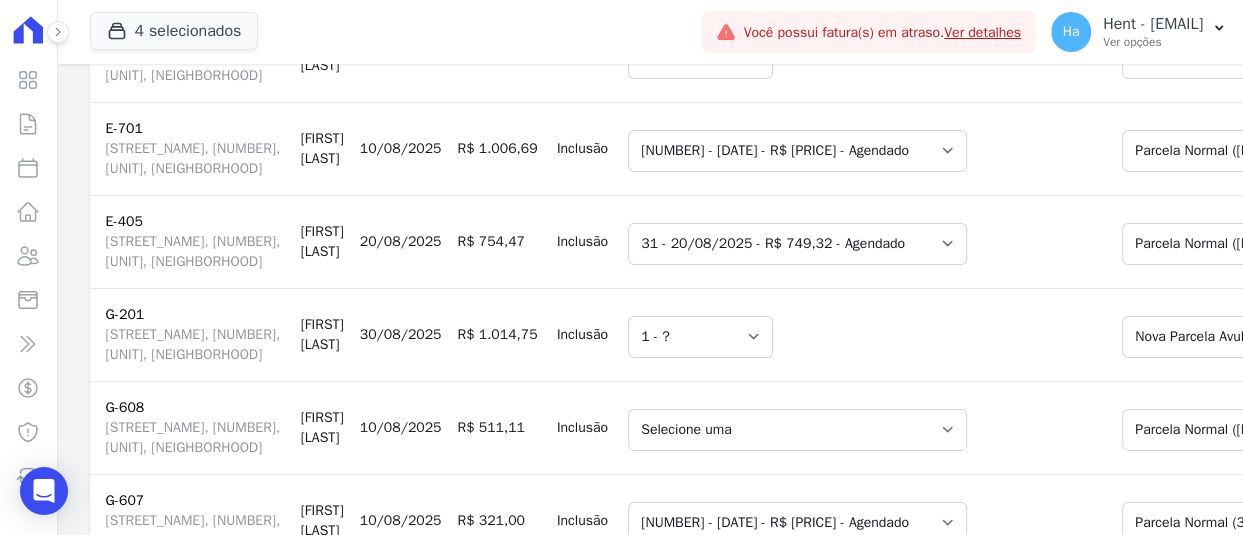 scroll, scrollTop: 24864, scrollLeft: 0, axis: vertical 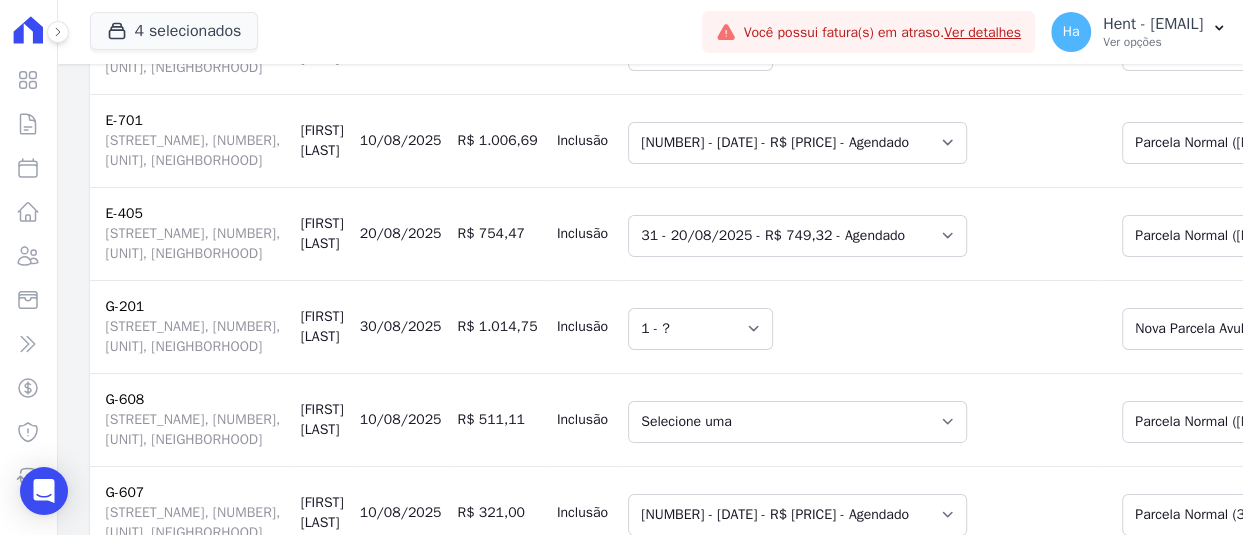 click on "Selecione uma
36 - 20/05/2025 - R$ 498,41 - Vencido (Cobrança Expirada)
37 - 20/06/2025 - R$ 498,41 - Vencido (Cobrança Expirada)
1 - 20/07/2025 - R$ 498,41 - Agendado
1 - 20/07/2025 - R$ 498,41 - Agendado
2 - 20/08/2025 - R$ 501,30 - Agendado
2 - 20/08/2025 - R$ 501,30 - Agendado
2 - 20/08/2025 - R$ 501,30 - Agendado
39 - 20/08/2025 - R$ 501,30 - Agendado
3 - 20/09/2025 - R$ 501,30 - Agendado
3 - 20/09/2025 - R$ 501,30 - Agendado
40 - 20/09/2025 - R$ 501,30 - Agendado
4 - 20/10/2025 - R$ 501,30 - Agendado
4 - 20/10/2025 - R$ 501,30 - Agendado
4 - 20/10/2025 - R$ 501,30 - Agendado
41 - 20/10/2025 - R$ 501,30 - Agendado
5 - 20/11/2025 - R$ 501,30 - Agendado
5 - 20/11/2025 - R$ 501,30 - Agendado
42 - 20/11/2025 - R$ 501,30 - Agendado" at bounding box center (847, -9394) 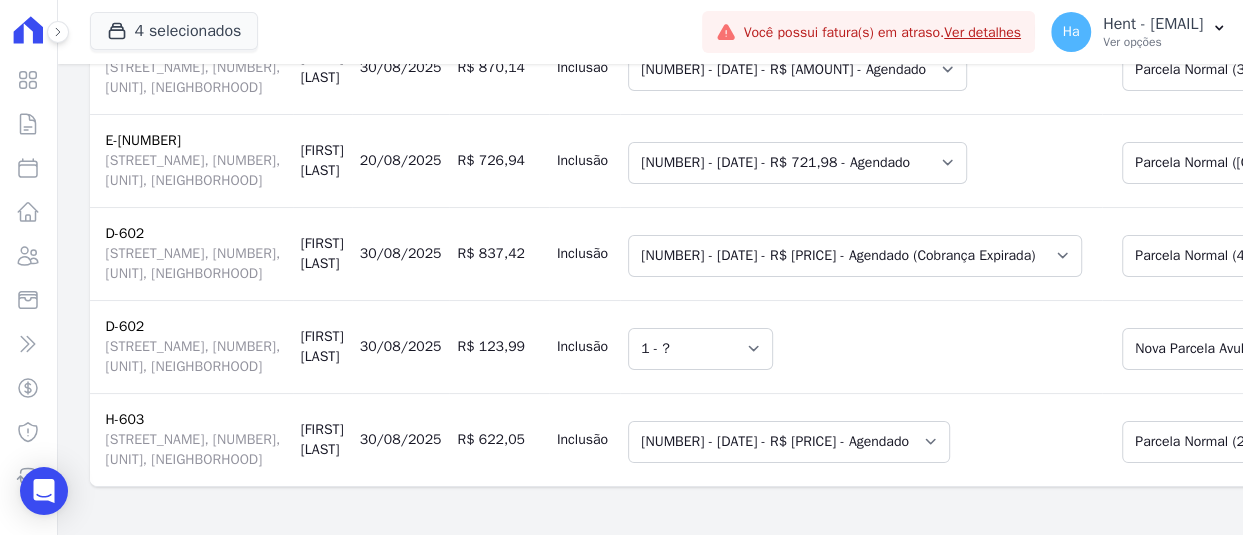scroll, scrollTop: 27964, scrollLeft: 0, axis: vertical 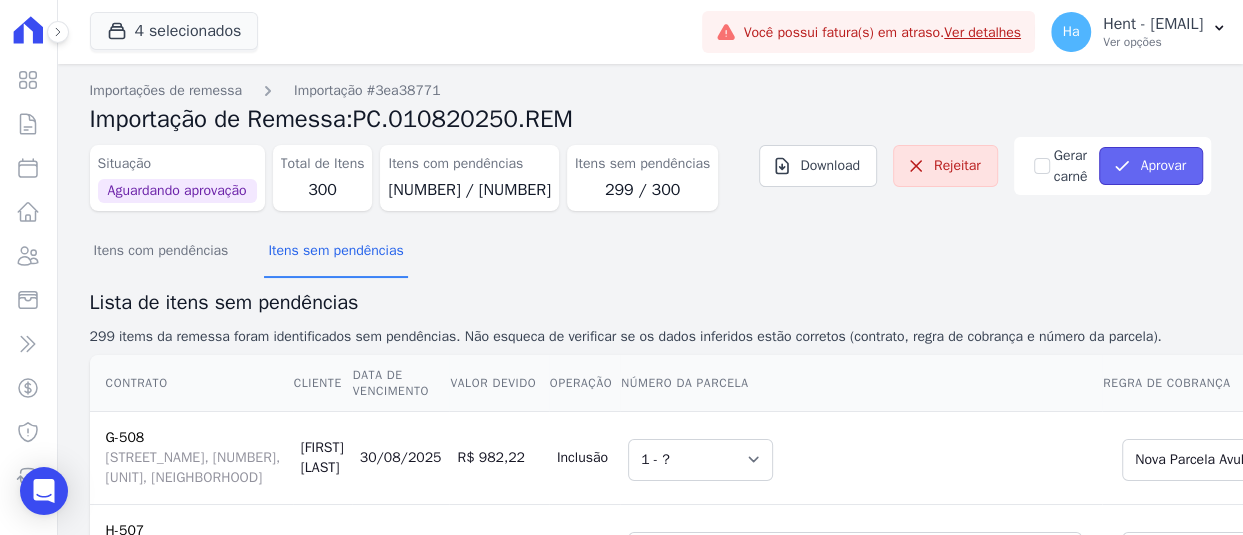 click on "Aprovar" at bounding box center (1151, 166) 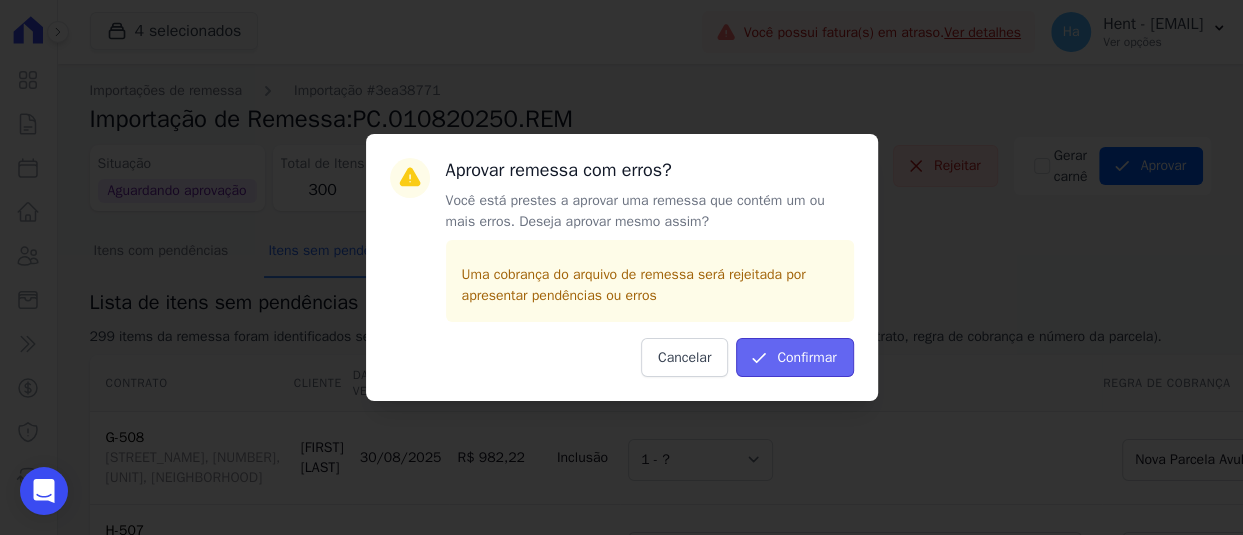 click on "Confirmar" at bounding box center [794, 357] 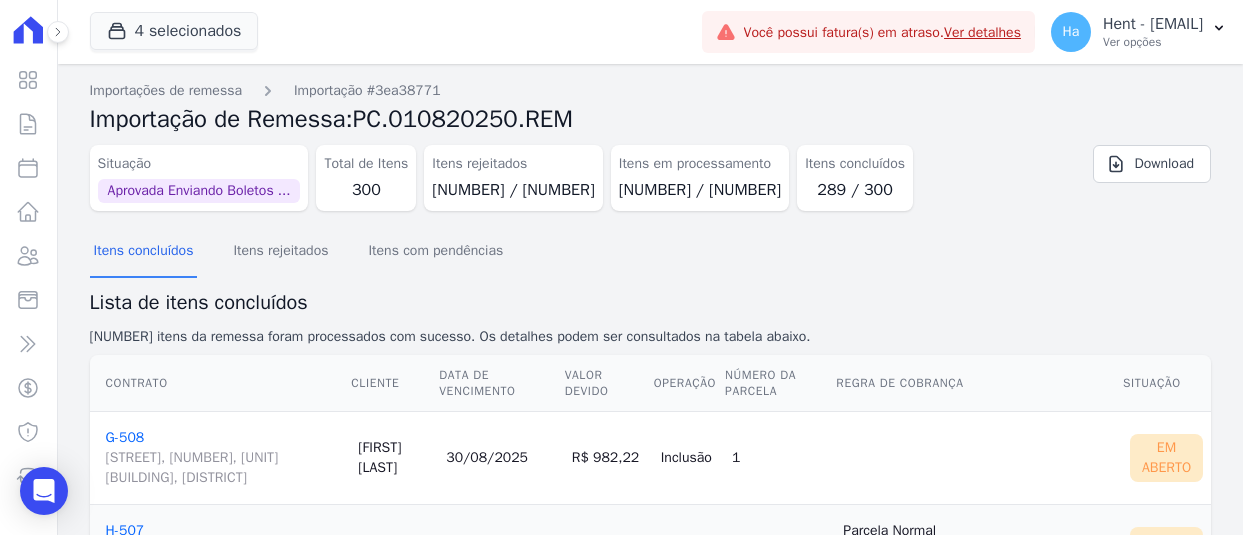 scroll, scrollTop: 0, scrollLeft: 0, axis: both 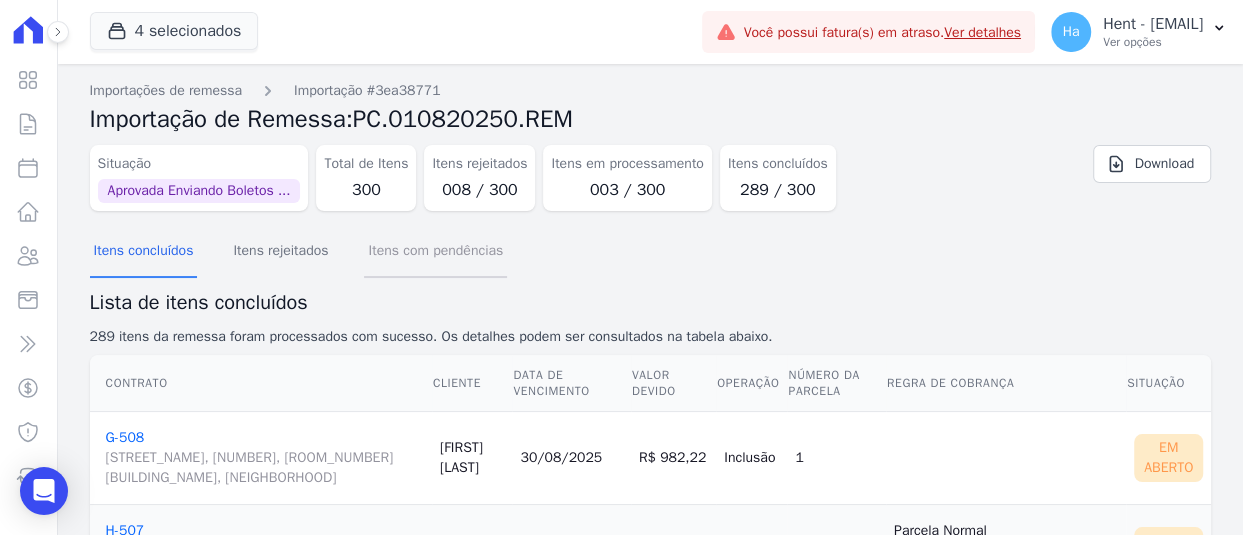 click on "Itens com pendências" at bounding box center (435, 252) 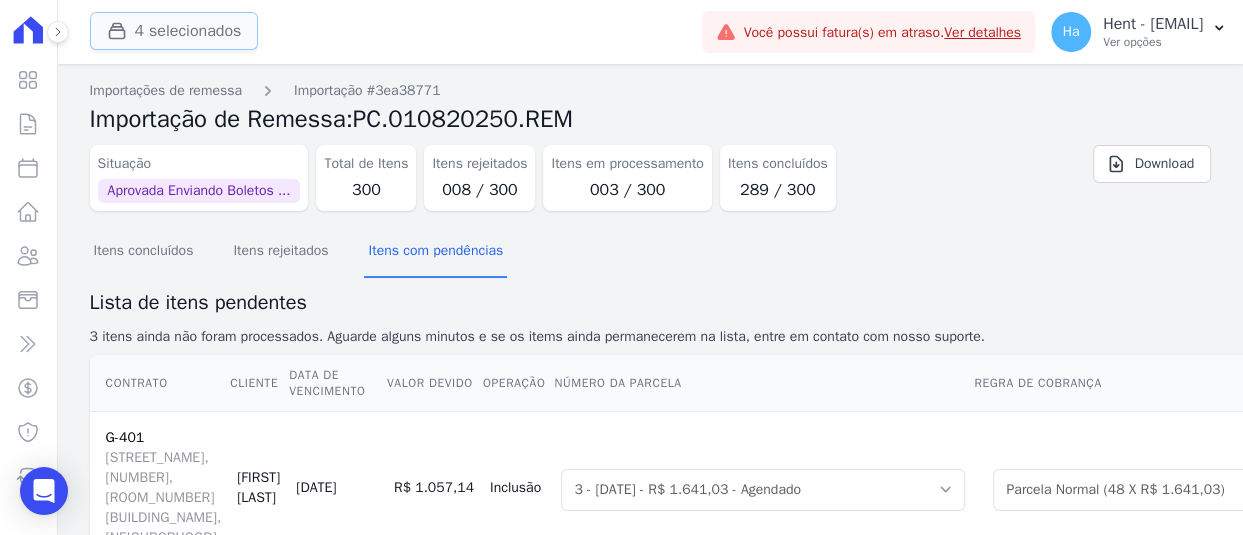 click on "4 selecionados" at bounding box center [174, 31] 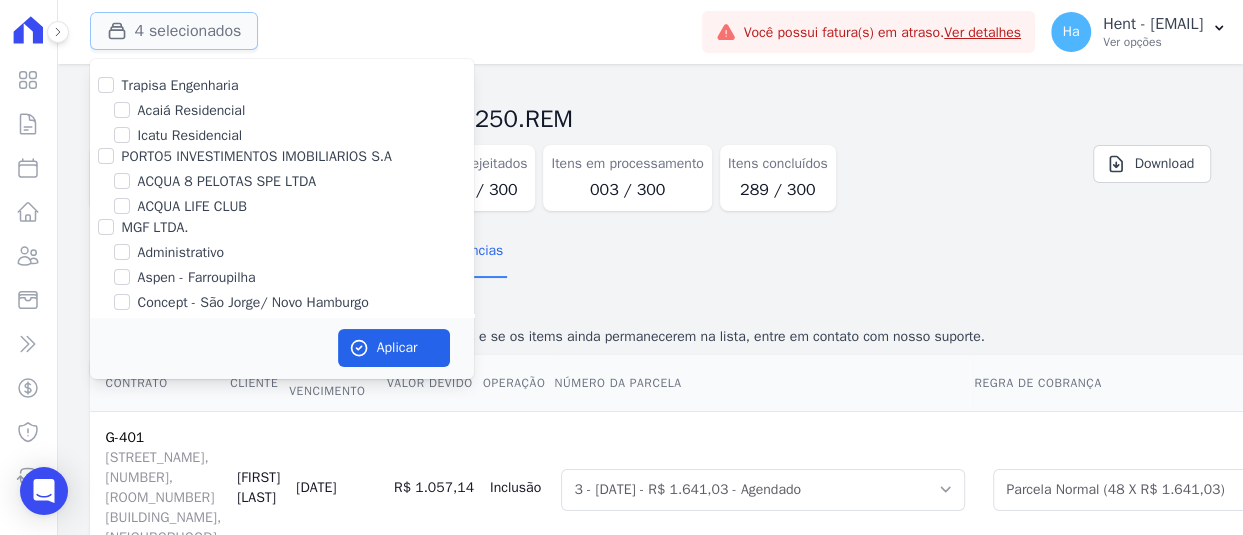type 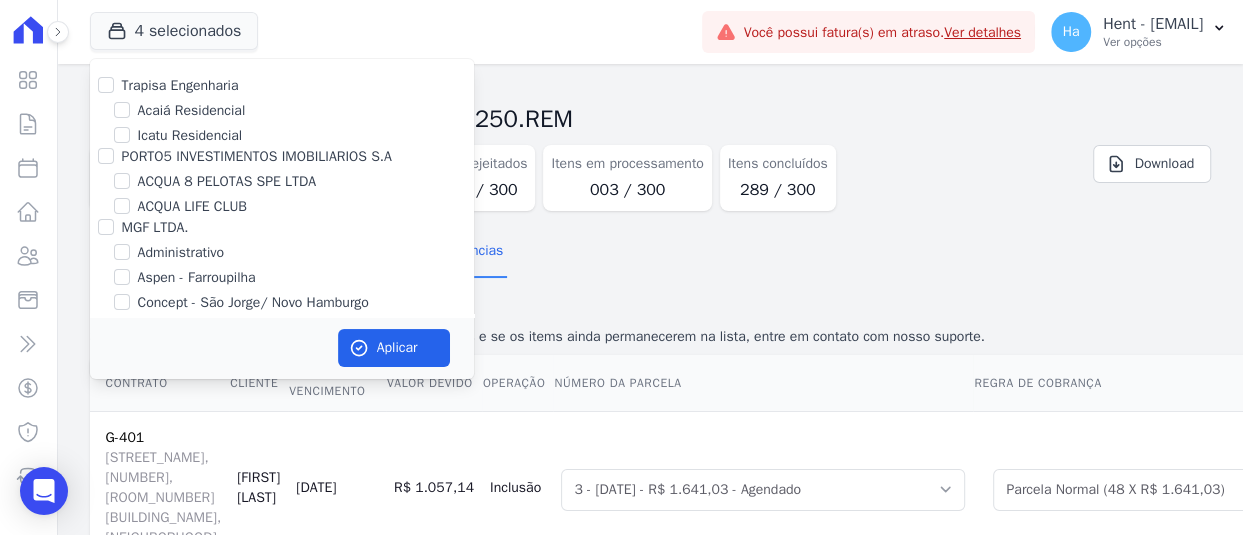 click on "Trapisa Engenharia" at bounding box center (282, 85) 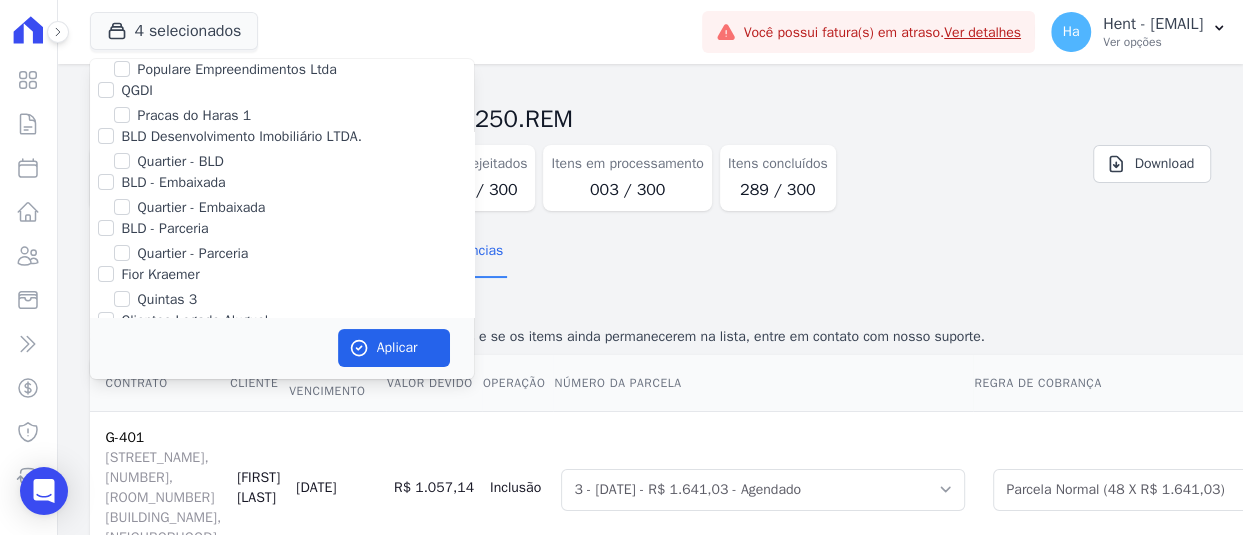 click on "SPE Montenegro" at bounding box center (122, -23) 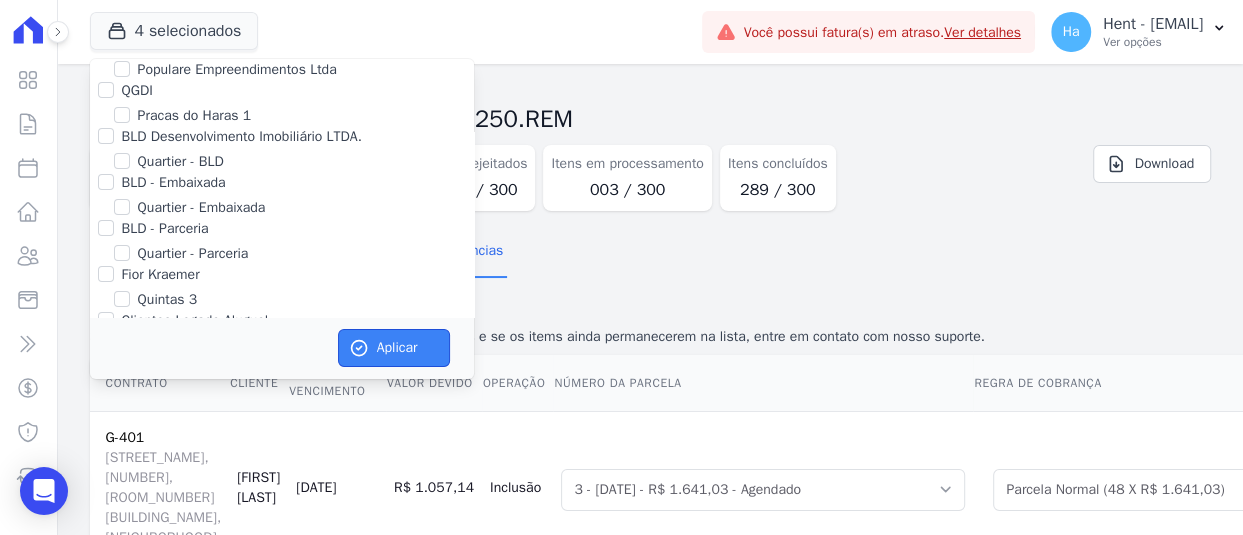 click on "Aplicar" at bounding box center [394, 348] 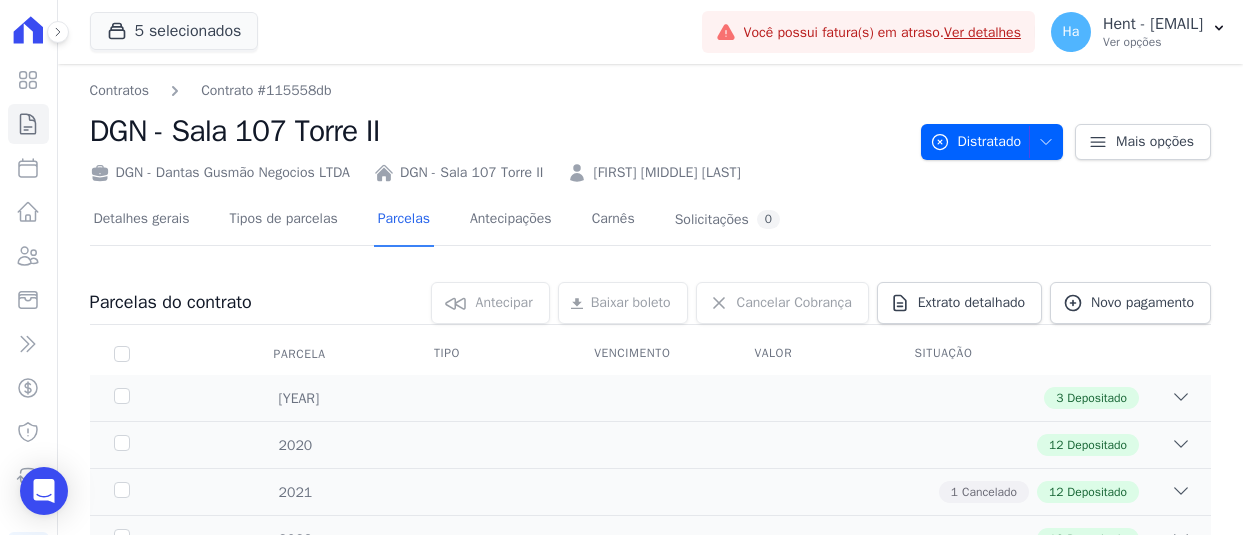 scroll, scrollTop: 0, scrollLeft: 0, axis: both 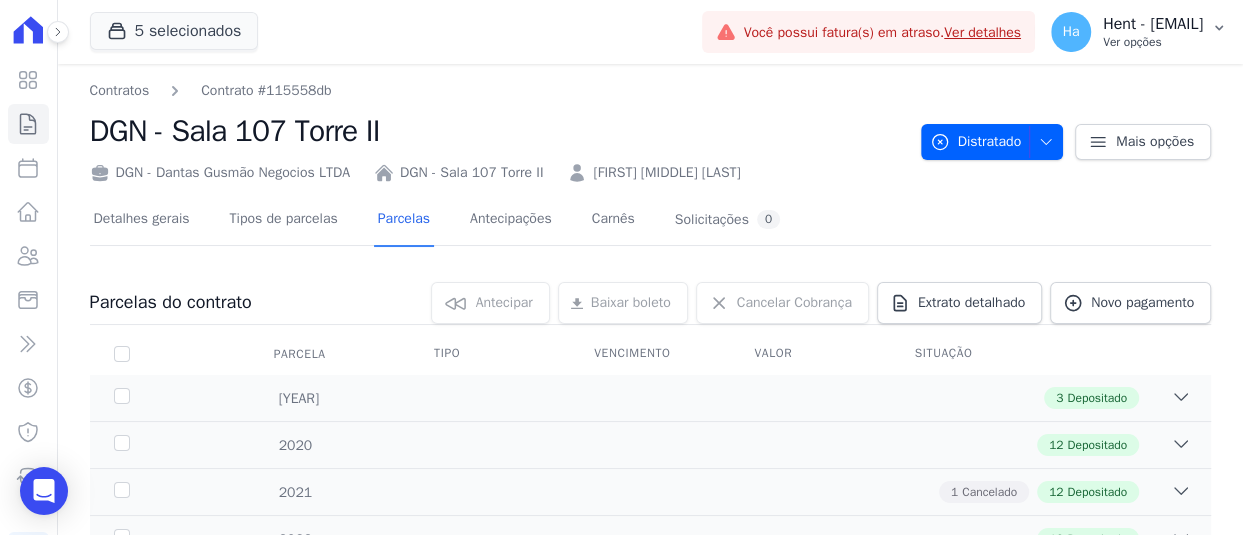drag, startPoint x: 1027, startPoint y: 42, endPoint x: 1038, endPoint y: 58, distance: 19.416489 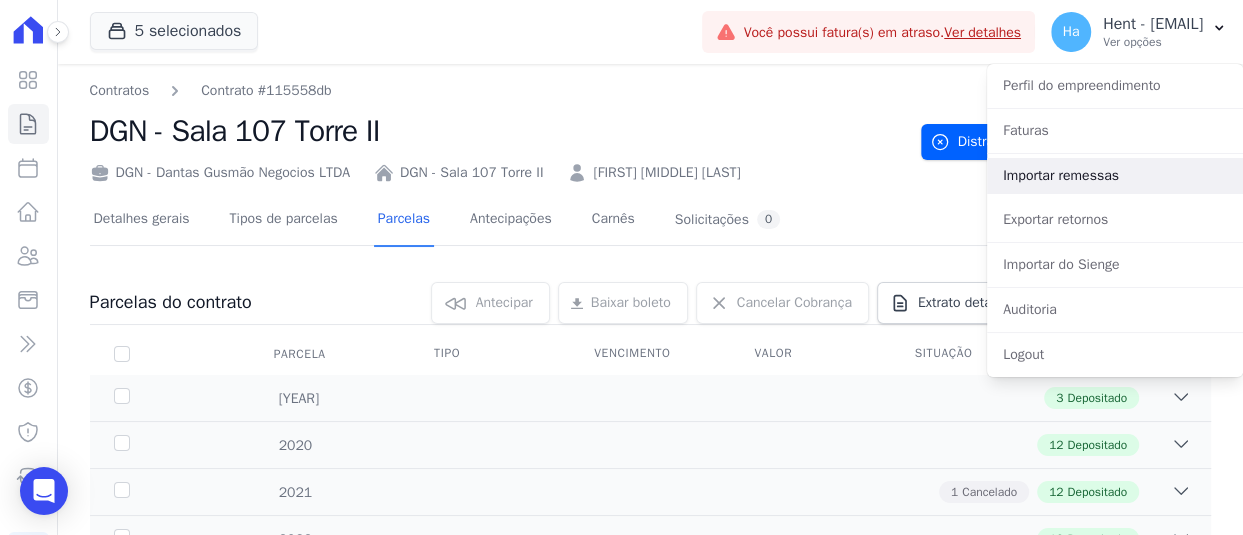 click on "Importar remessas" at bounding box center (1115, 176) 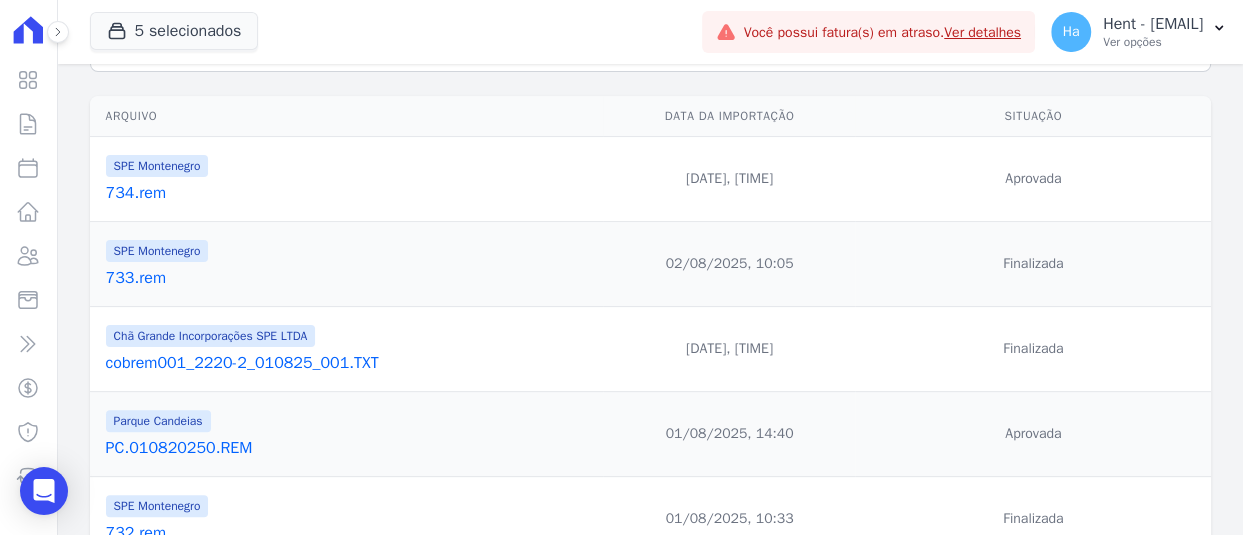 scroll, scrollTop: 300, scrollLeft: 0, axis: vertical 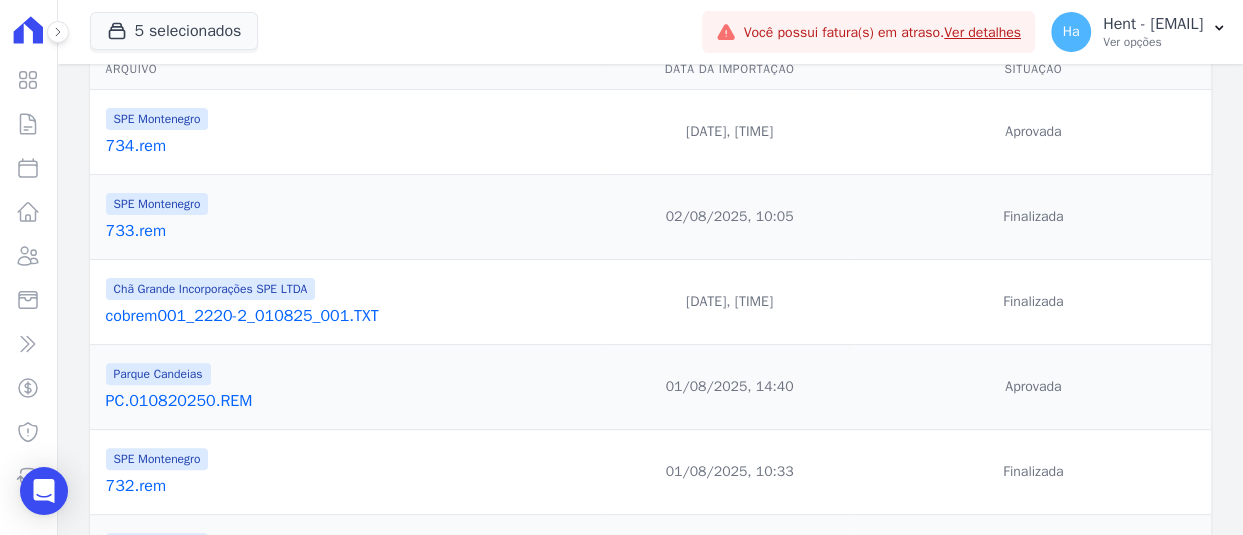 click on "734.rem" at bounding box center (351, 146) 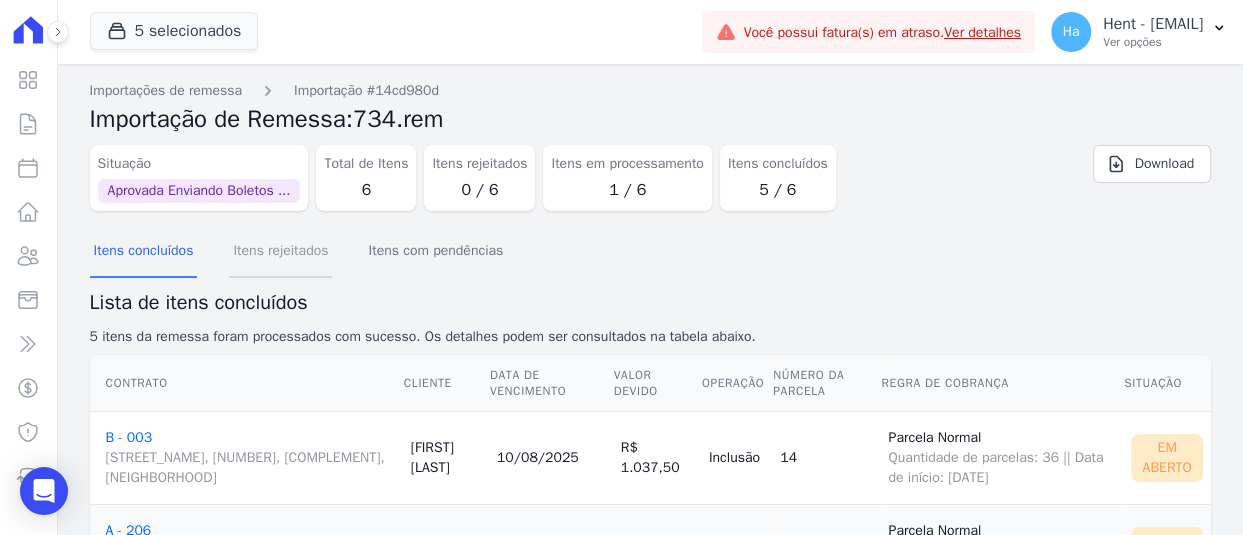 click on "Itens rejeitados" at bounding box center [280, 252] 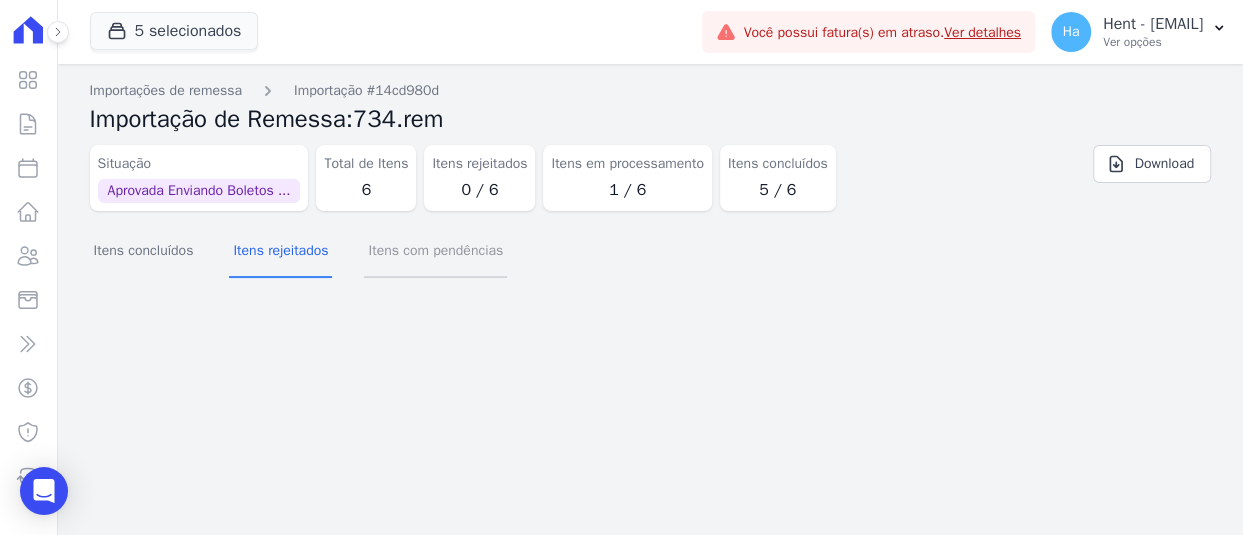 click on "Itens com pendências" at bounding box center [435, 252] 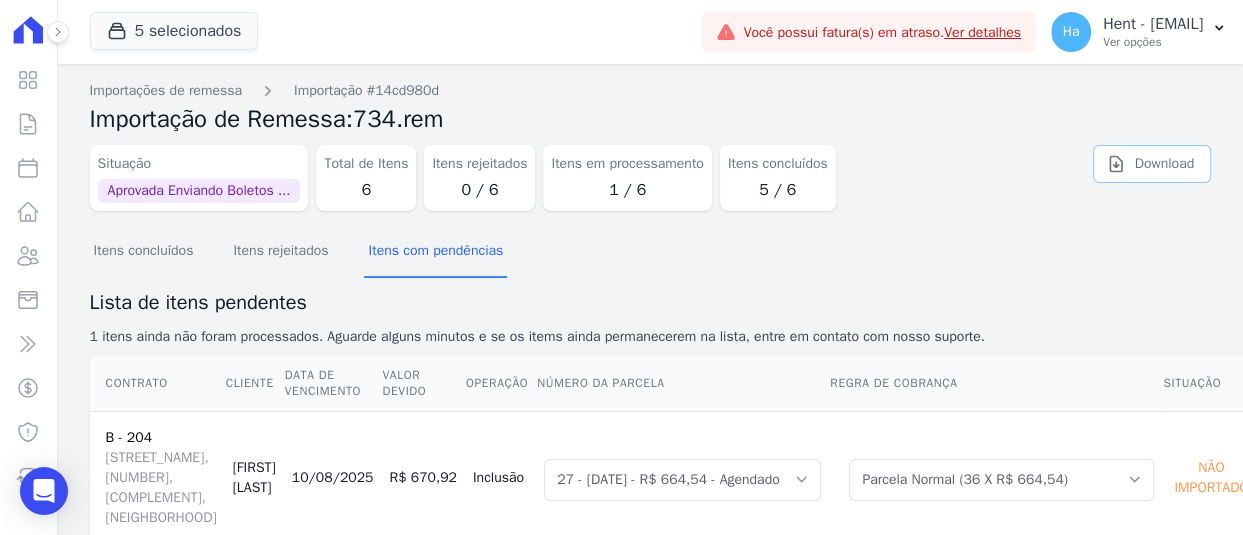 click on "Download" at bounding box center [1152, 164] 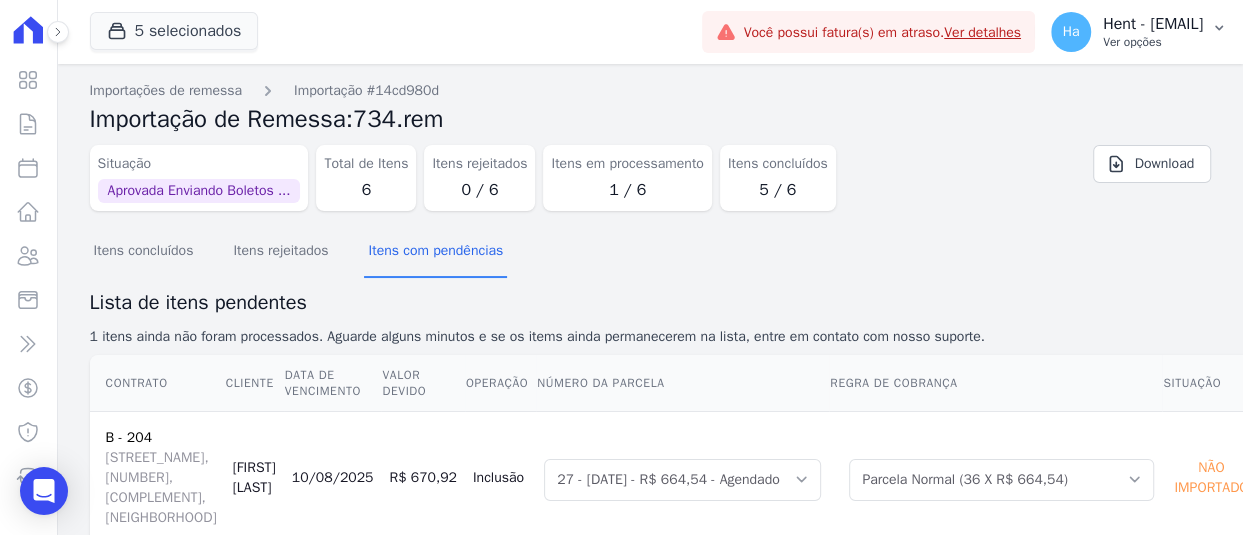 click on "Hent -  [EMAIL]" at bounding box center (1153, 24) 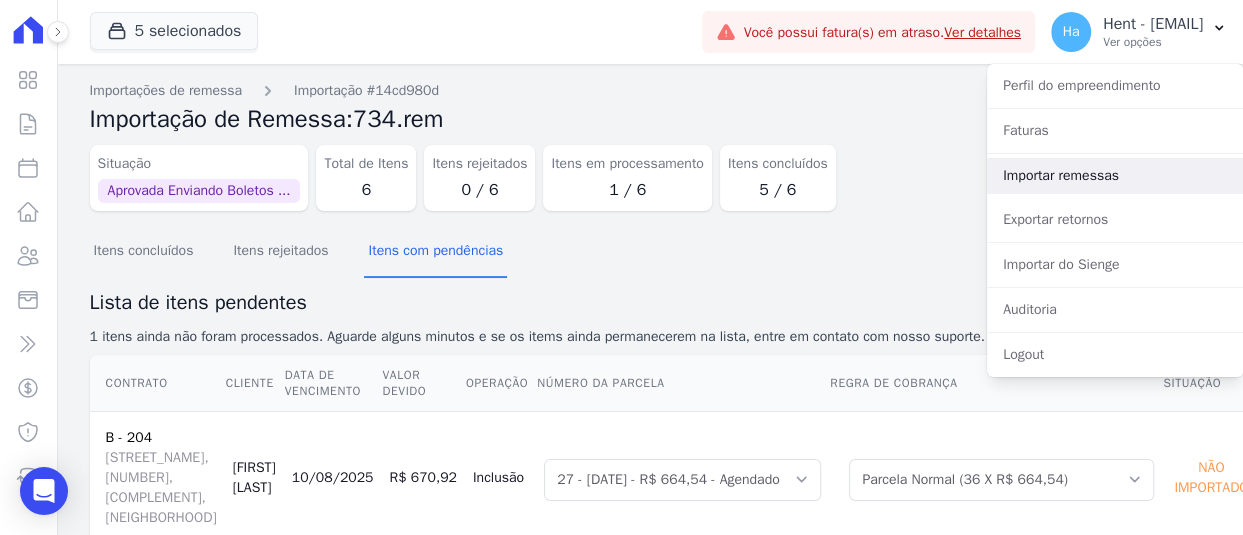 click on "Importar remessas" at bounding box center (1115, 176) 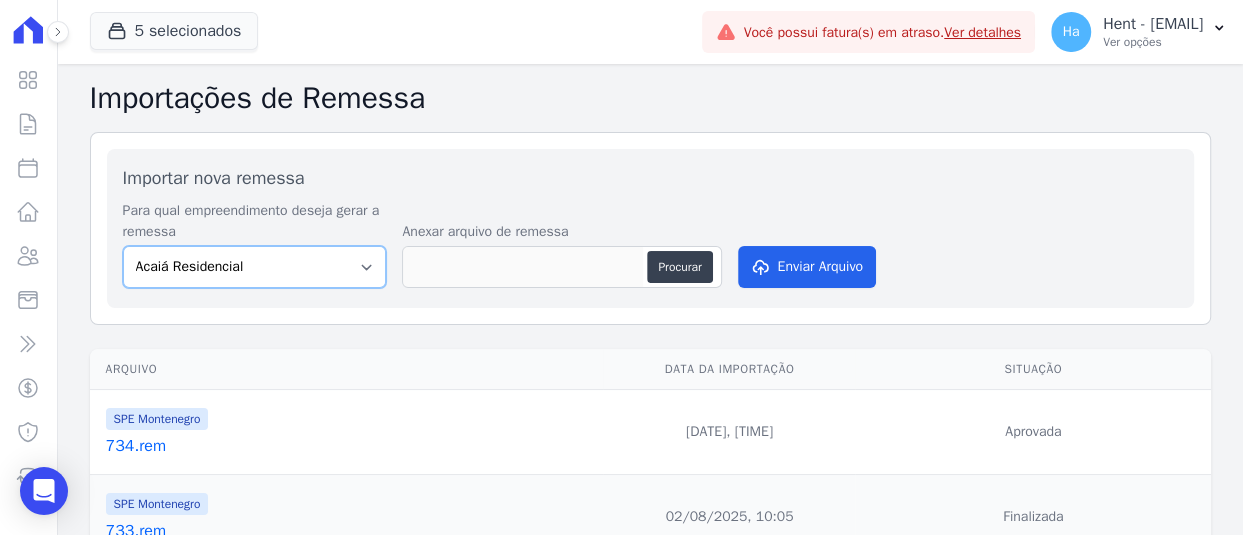 click on "Acaiá Residencial
Administrativo
AGILE ELOI MENDES SPE SA
Agile Pavican São Lourenço - Loteadores
Agile Pavican São Lourenço SPE LTDA
AGUAS DE GUANABARA INCORPORACAO IMOBILIARIA SPE LTDA
AGUAS DO ALVORADA INCORPORACAO IMOBILIARIA SPE LTDA
AJMC Empreendimentos
Alameda dos Ipês
Aldeia Smart
Alexandria Condomínios
Alfenense Negócios Imobiliários
Amaré Arpoador
Amazon Residence Construtora LTDA
ANANINDEUA 01 INCORPORACAO IMOBILIARIA SPE LTDA
AQUARELA CITY INCORPORACAO IMOBILIARIA LTDA
Areias do Planalto
Areias do Planalto - Interno
Aroka Incorporadora e Administradora LTDA.
Art Prime - Irajá
Arty Park - Gravatai
Arty Park - JPI
Aspen - Farroupilha
Audace Home Studio
Audace Mondeo
Aurora
Aurora  II - LBA
Aurora I - LBA
Aviva Monet
BAHAMAS EAST VILLAGE
Baia Formosa Parque
Be Deodoro
Be Deodoro Empreendimento Imobiliário LTDA.
Belas Artes 2º tranche
Bem Viver | Saint Raphael
Best Life Residence
Bio Residencial
Bosque Mistral" at bounding box center (255, 267) 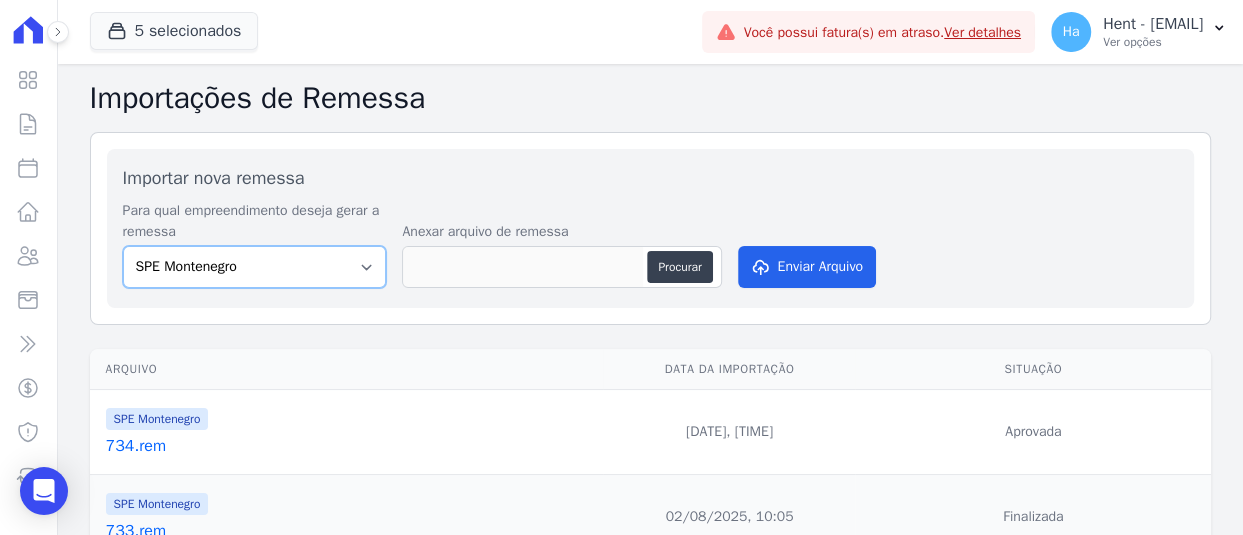 click on "Acaiá Residencial
Administrativo
AGILE ELOI MENDES SPE SA
Agile Pavican São Lourenço - Loteadores
Agile Pavican São Lourenço SPE LTDA
AGUAS DE GUANABARA INCORPORACAO IMOBILIARIA SPE LTDA
AGUAS DO ALVORADA INCORPORACAO IMOBILIARIA SPE LTDA
AJMC Empreendimentos
Alameda dos Ipês
Aldeia Smart
Alexandria Condomínios
Alfenense Negócios Imobiliários
Amaré Arpoador
Amazon Residence Construtora LTDA
ANANINDEUA 01 INCORPORACAO IMOBILIARIA SPE LTDA
AQUARELA CITY INCORPORACAO IMOBILIARIA LTDA
Areias do Planalto
Areias do Planalto - Interno
Aroka Incorporadora e Administradora LTDA.
Art Prime - Irajá
Arty Park - Gravatai
Arty Park - JPI
Aspen - Farroupilha
Audace Home Studio
Audace Mondeo
Aurora
Aurora  II - LBA
Aurora I - LBA
Aviva Monet
BAHAMAS EAST VILLAGE
Baia Formosa Parque
Be Deodoro
Be Deodoro Empreendimento Imobiliário LTDA.
Belas Artes 2º tranche
Bem Viver | Saint Raphael
Best Life Residence
Bio Residencial
Bosque Mistral" at bounding box center [255, 267] 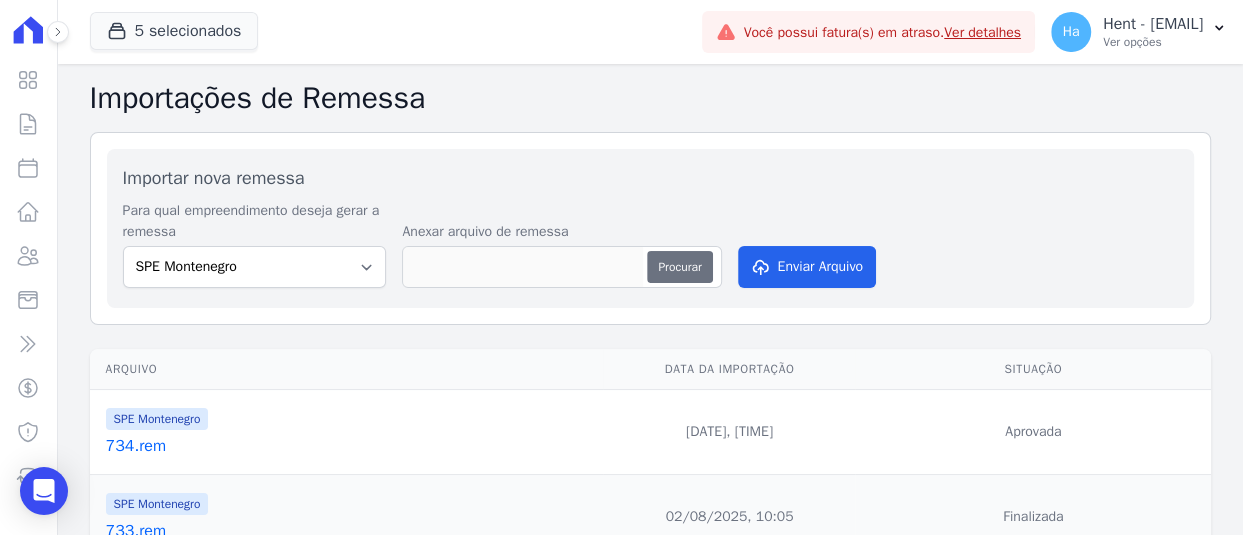 click on "Procurar" at bounding box center [679, 267] 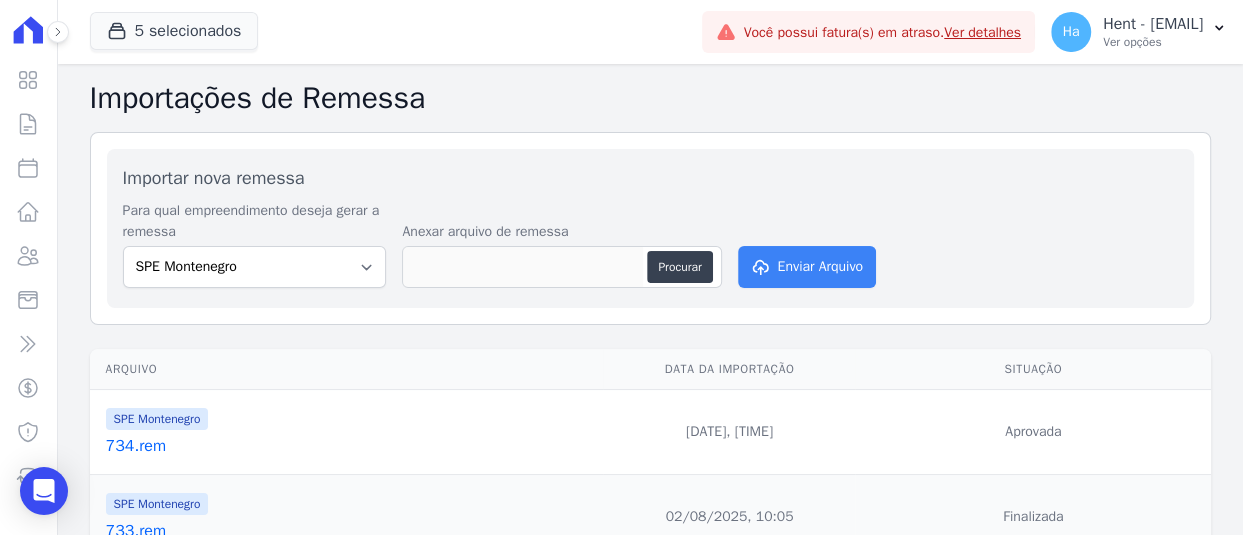 type on "734.V2.txt" 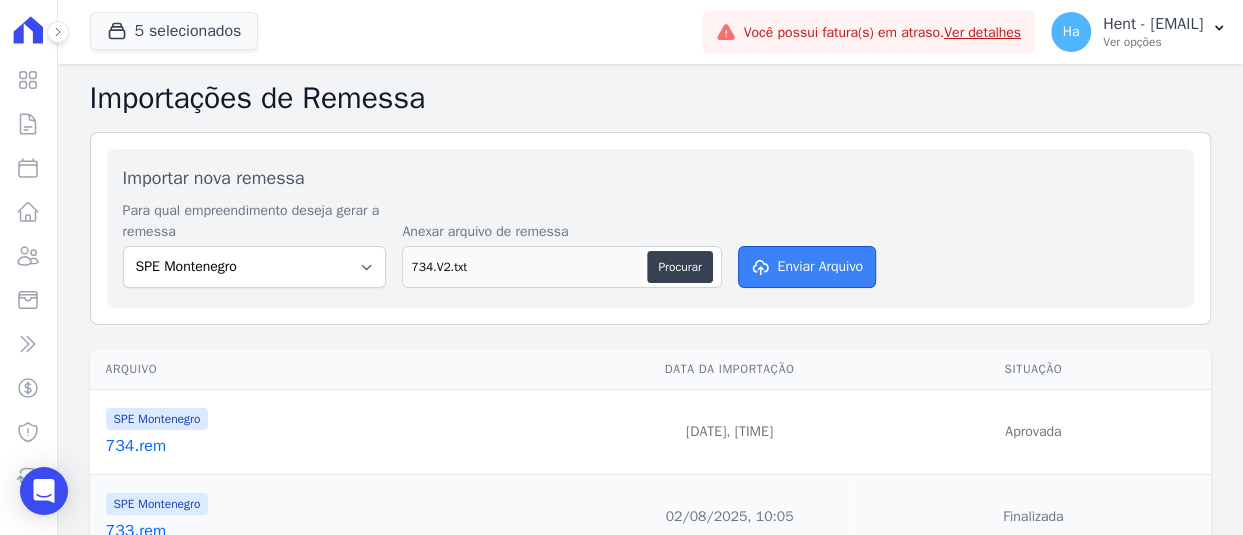 click on "Enviar Arquivo" at bounding box center (807, 267) 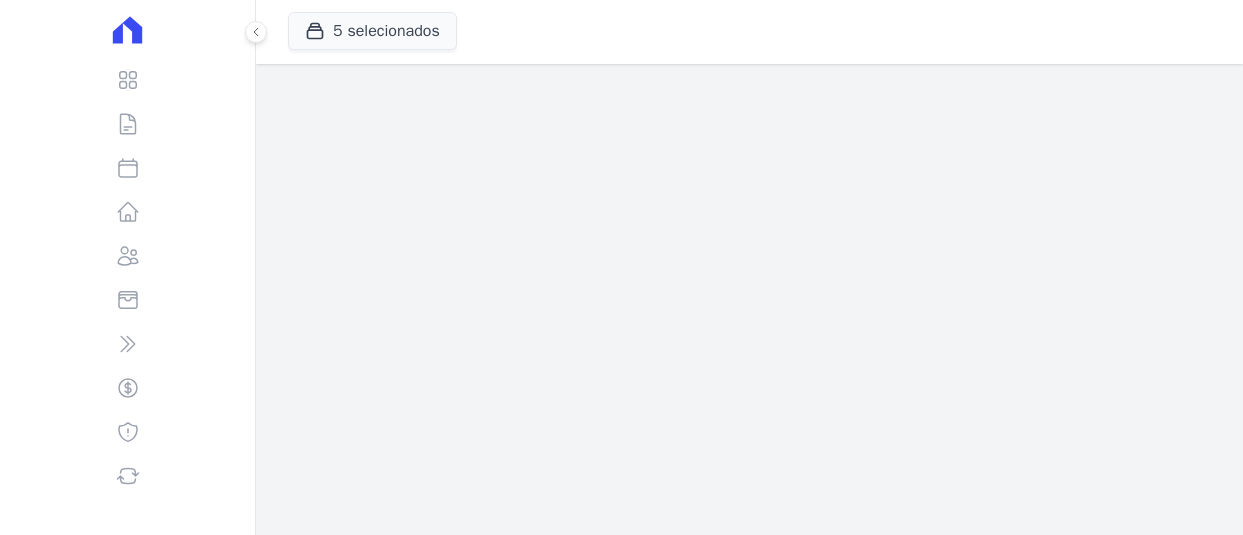 scroll, scrollTop: 0, scrollLeft: 0, axis: both 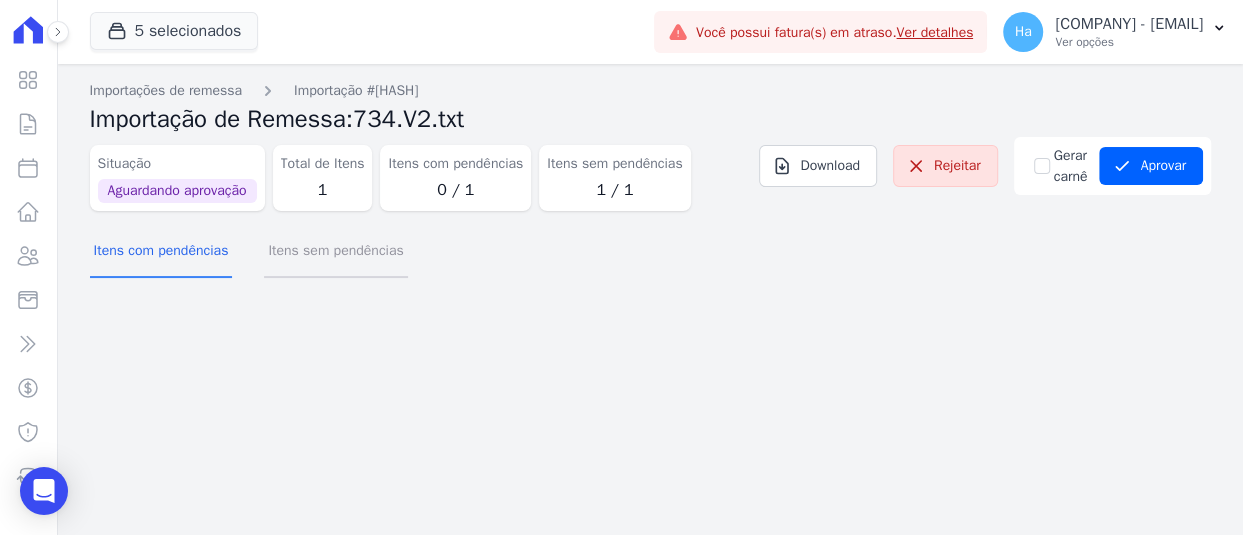 click on "Itens sem pendências" at bounding box center (335, 252) 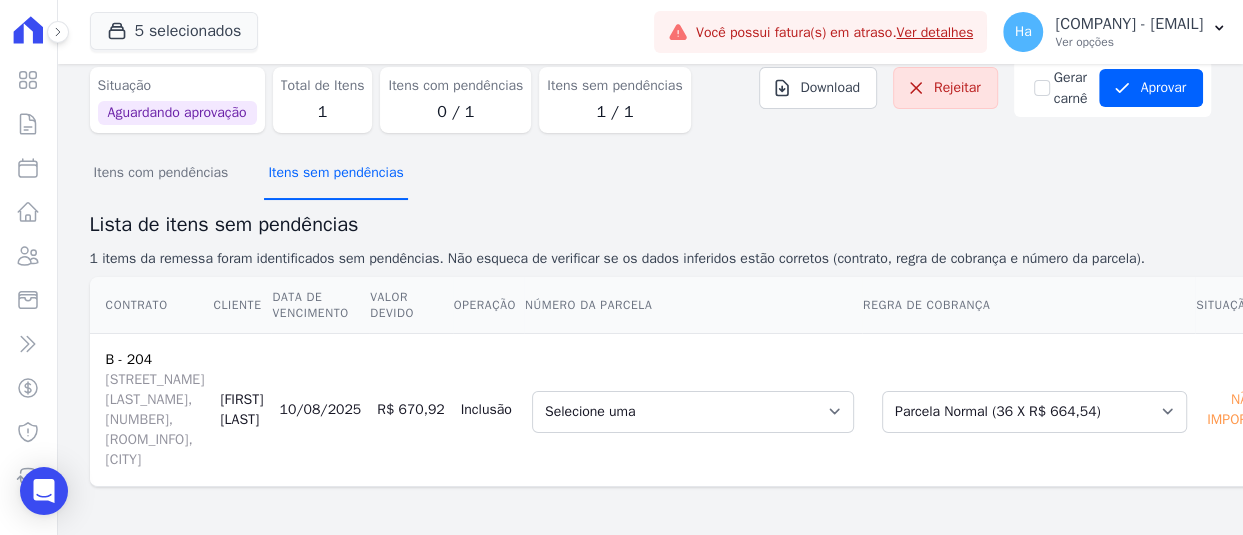 scroll, scrollTop: 152, scrollLeft: 0, axis: vertical 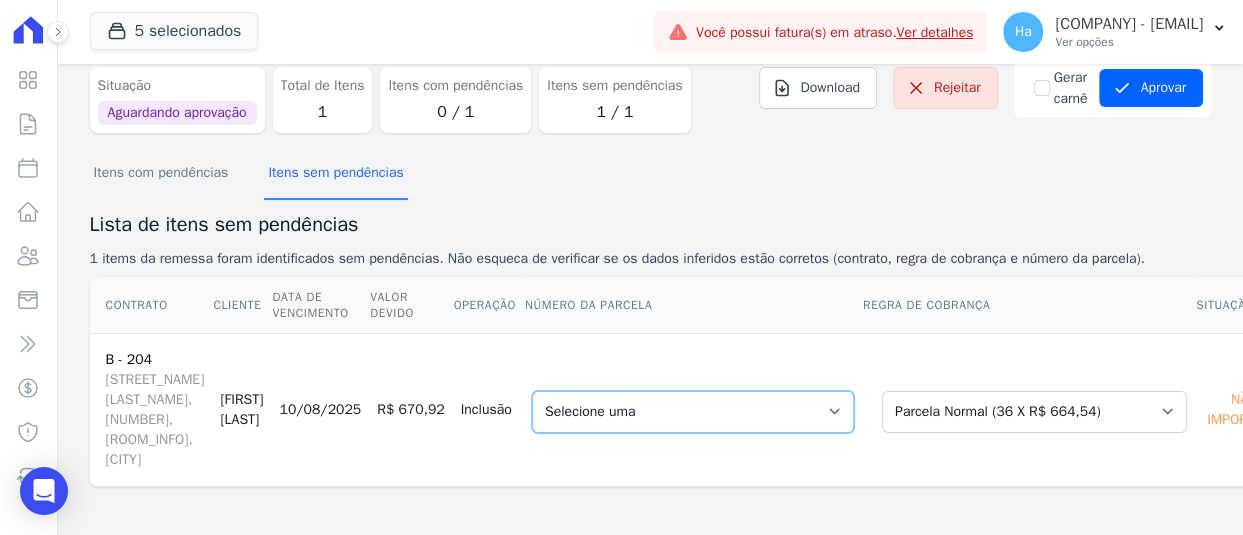 click on "Selecione uma
13 - 10/05/2025 - R$ 653,10 - Agendado
15 - 10/05/2025 - R$ 653,10 - Agendado
19 - 10/06/2025 - R$ 662,82 - Agendado
27 - 10/08/2025 - R$ 664,54 - Agendado
28 - 10/09/2025 - R$ 664,54 - Agendado
31 - 10/09/2025 - R$ 664,54 - Agendado
35 - 10/10/2025 - R$ 664,54 - Agendado
37 - 10/11/2025 - R$ 664,54 - Agendado
40 - 10/12/2025 - R$ 664,54 - Agendado
44 - 10/01/2026 - R$ 664,54 - Agendado
46 - 10/02/2026 - R$ 664,54 - Agendado
49 - 10/03/2026 - R$ 664,54 - Agendado
51 - 10/04/2026 - R$ 664,54 - Agendado
54 - 10/04/2026 - R$ 664,54 - Agendado
58 - 10/05/2026 - R$ 664,54 - Agendado
59 - 10/06/2026 - R$ 664,54 - Agendado
61 - 10/06/2026 - R$ 664,54 - Agendado
65 - 10/08/2026 - R$ 664,54 - Agendado
68 - 10/09/2026 - R$ 664,54 - Agendado
69 - 10/09/2026 - R$ 664,54 - Agendado
73 - 10/10/2026 - R$ 664,54 - Agendado
77 - 10/11/2026 - R$ 664,54 - Agendado
80 - 10/12/2026 - R$ 664,54 - Agendado
84 - 10/01/2027 - R$ 664,54 - Agendado" at bounding box center [693, 412] 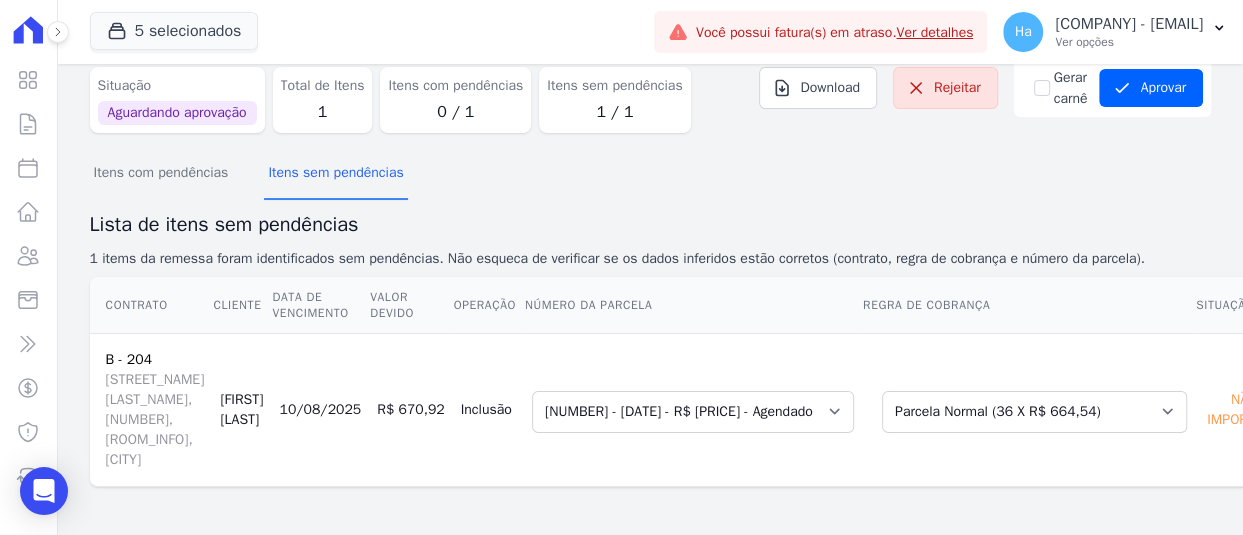 scroll, scrollTop: 52, scrollLeft: 0, axis: vertical 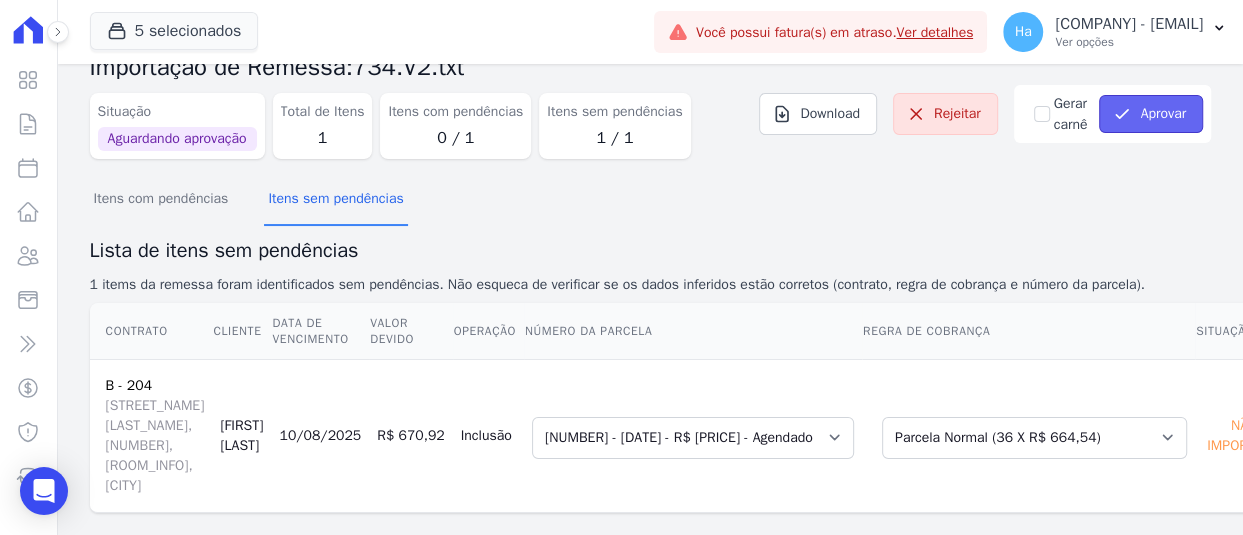 click on "Aprovar" at bounding box center (1151, 114) 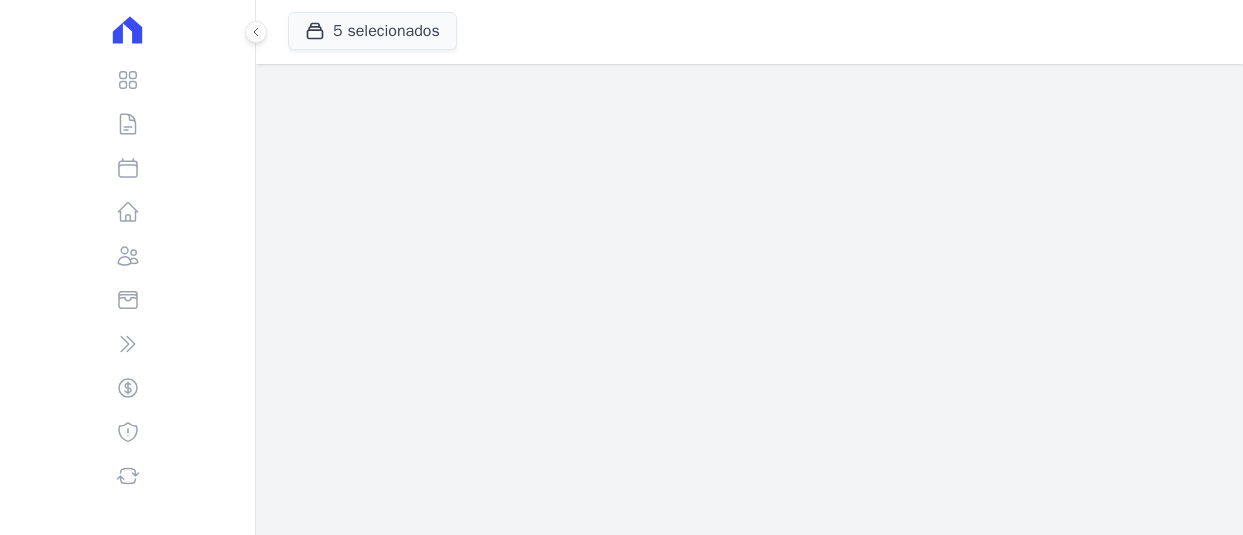 scroll, scrollTop: 0, scrollLeft: 0, axis: both 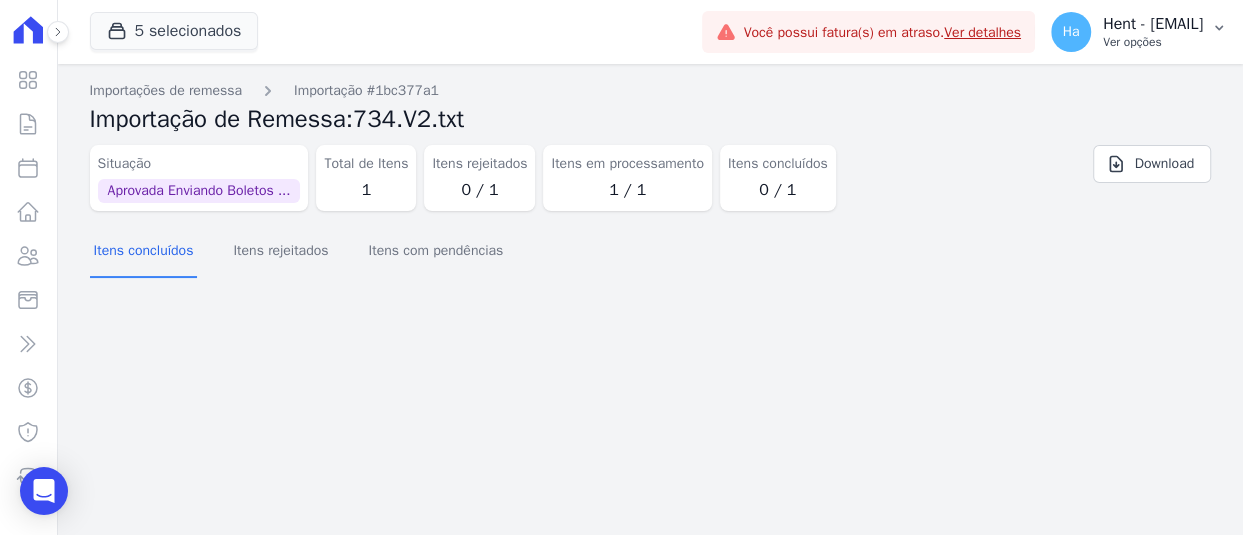 click on "Hent -  [EMAIL]" at bounding box center (1153, 24) 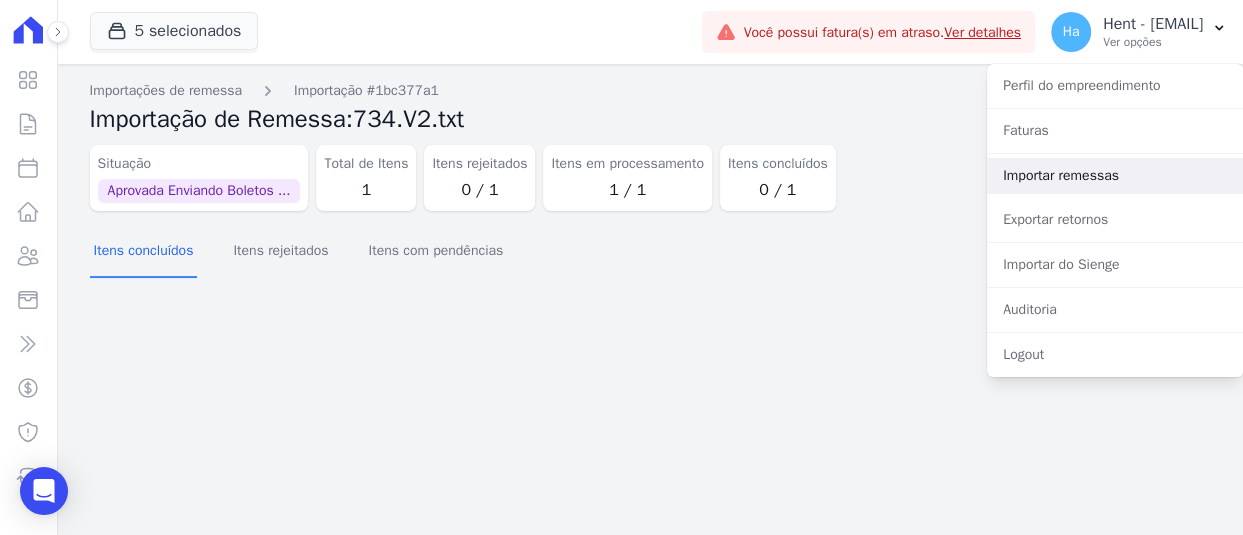 click on "Importar remessas" at bounding box center (1115, 176) 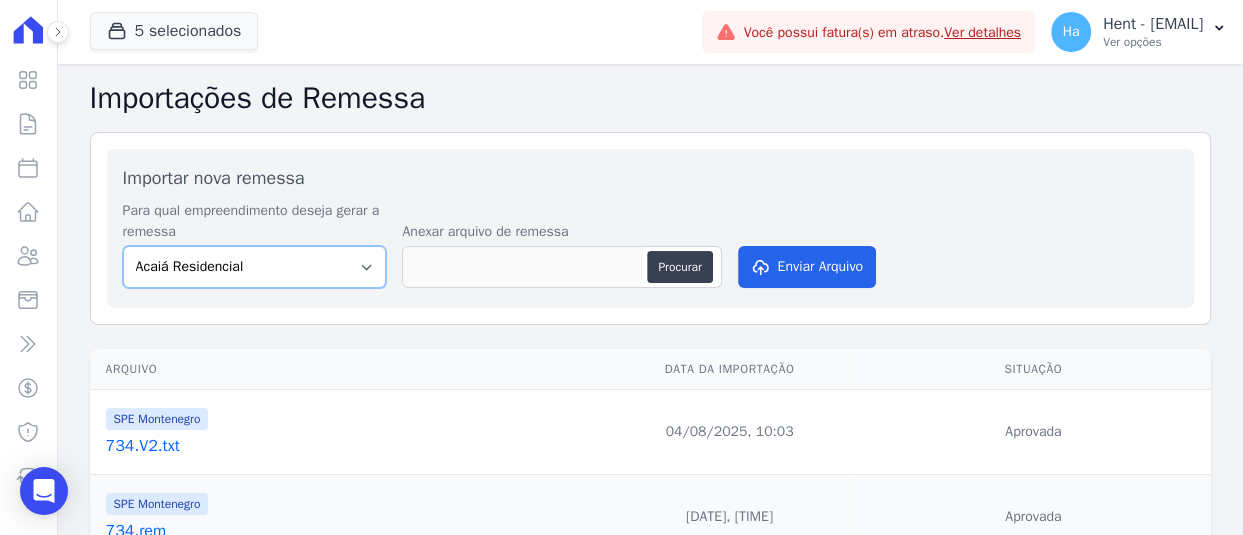 click on "Acaiá Residencial
Administrativo
AGILE ELOI MENDES SPE SA
Agile Pavican São Lourenço - Loteadores
Agile Pavican São Lourenço SPE LTDA
AGUAS DE GUANABARA INCORPORACAO IMOBILIARIA SPE LTDA
AGUAS DO ALVORADA INCORPORACAO IMOBILIARIA SPE LTDA
AJMC Empreendimentos
Alameda dos Ipês
Aldeia Smart
Alexandria Condomínios
Alfenense Negócios Imobiliários
Amaré Arpoador
Amazon Residence Construtora LTDA
ANANINDEUA 01 INCORPORACAO IMOBILIARIA SPE LTDA
AQUARELA CITY INCORPORACAO IMOBILIARIA LTDA
Areias do Planalto
Areias do Planalto - Interno
Aroka Incorporadora e Administradora LTDA.
Art Prime - Irajá
Arty Park - Gravatai
Arty Park - JPI
Aspen - Farroupilha
Audace Home Studio
Audace Mondeo
Aurora
Aurora  II - LBA
Aurora I - LBA
Aviva Monet
BAHAMAS EAST VILLAGE
Baia Formosa Parque
Be Deodoro
Be Deodoro Empreendimento Imobiliário LTDA.
Belas Artes 2º tranche
Bem Viver | Saint Raphael
Best Life Residence
Bio Residencial
Bosque Mistral" at bounding box center [255, 267] 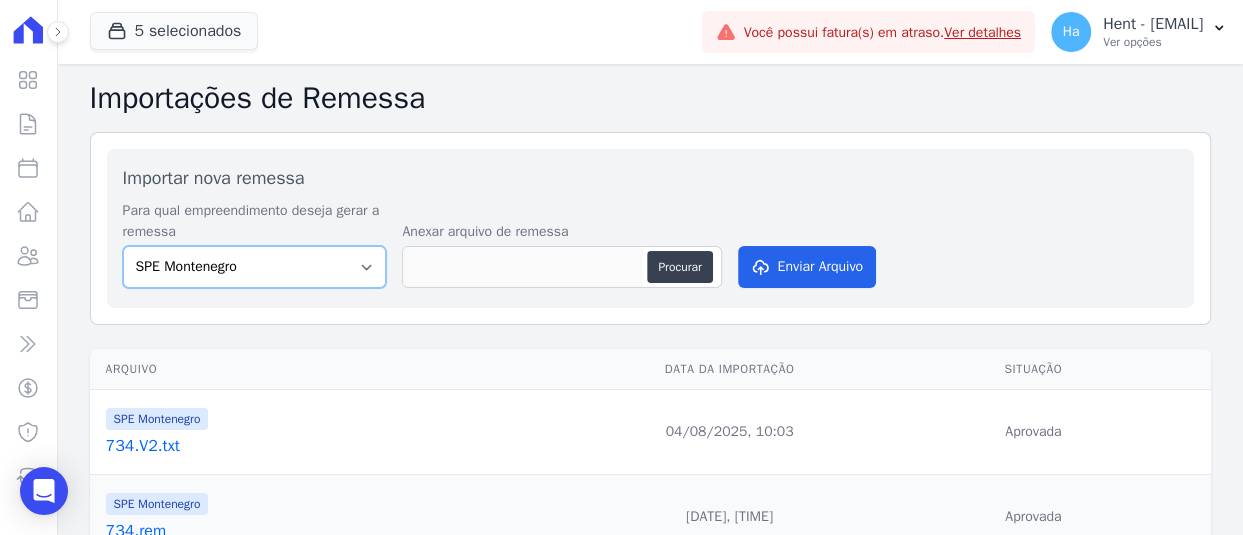 click on "Acaiá Residencial
Administrativo
AGILE ELOI MENDES SPE SA
Agile Pavican São Lourenço - Loteadores
Agile Pavican São Lourenço SPE LTDA
AGUAS DE GUANABARA INCORPORACAO IMOBILIARIA SPE LTDA
AGUAS DO ALVORADA INCORPORACAO IMOBILIARIA SPE LTDA
AJMC Empreendimentos
Alameda dos Ipês
Aldeia Smart
Alexandria Condomínios
Alfenense Negócios Imobiliários
Amaré Arpoador
Amazon Residence Construtora LTDA
ANANINDEUA 01 INCORPORACAO IMOBILIARIA SPE LTDA
AQUARELA CITY INCORPORACAO IMOBILIARIA LTDA
Areias do Planalto
Areias do Planalto - Interno
Aroka Incorporadora e Administradora LTDA.
Art Prime - Irajá
Arty Park - Gravatai
Arty Park - JPI
Aspen - Farroupilha
Audace Home Studio
Audace Mondeo
Aurora
Aurora  II - LBA
Aurora I - LBA
Aviva Monet
BAHAMAS EAST VILLAGE
Baia Formosa Parque
Be Deodoro
Be Deodoro Empreendimento Imobiliário LTDA.
Belas Artes 2º tranche
Bem Viver | Saint Raphael
Best Life Residence
Bio Residencial
Bosque Mistral" at bounding box center (255, 267) 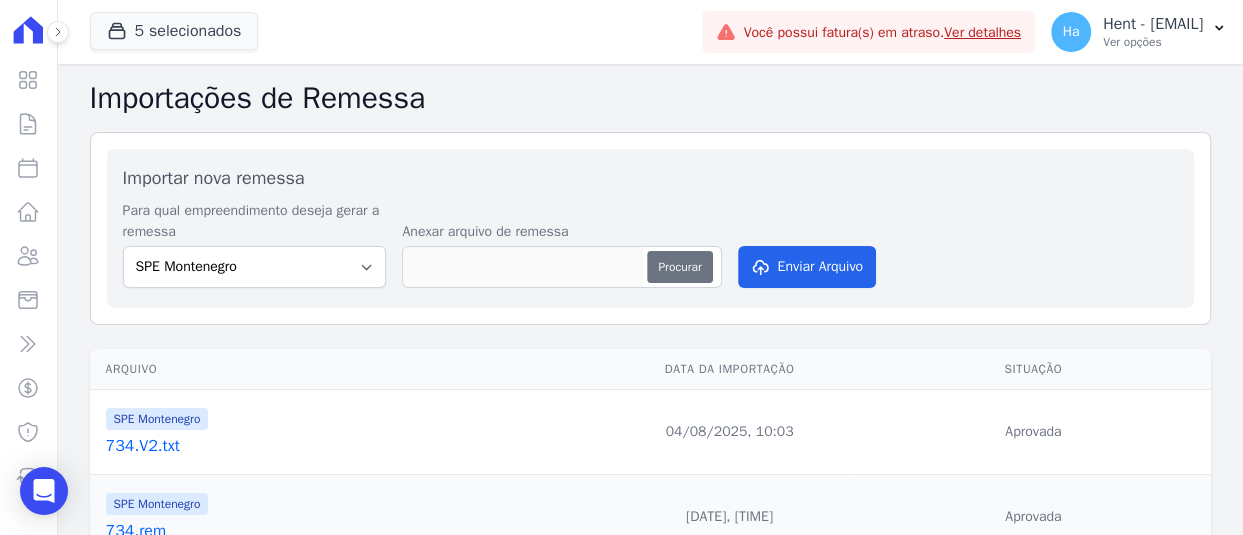 click on "Procurar" at bounding box center (679, 267) 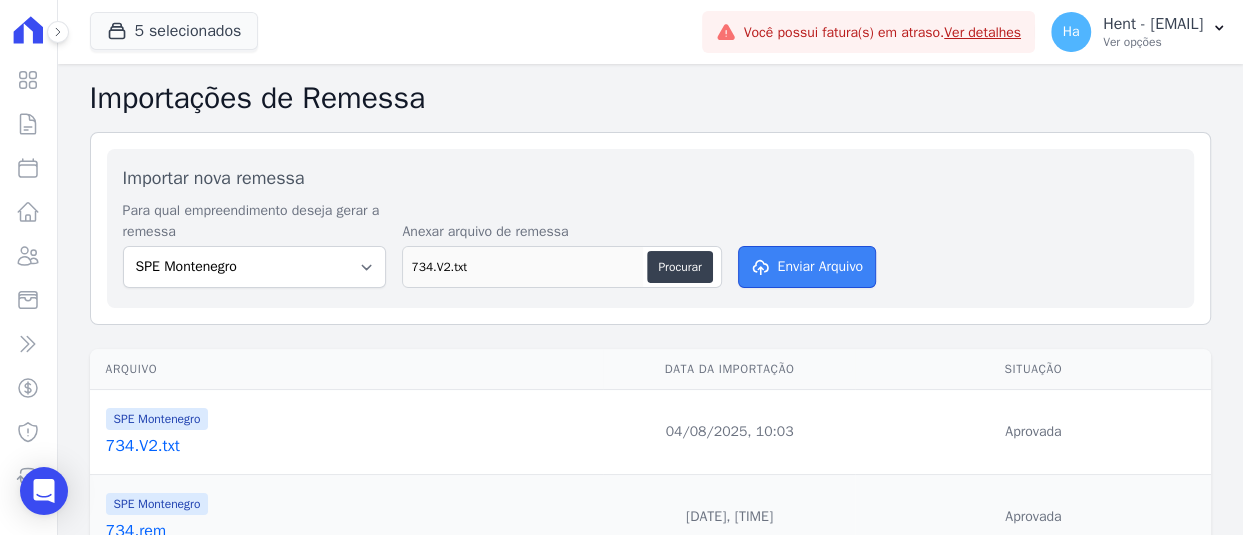 click on "Enviar Arquivo" at bounding box center [807, 267] 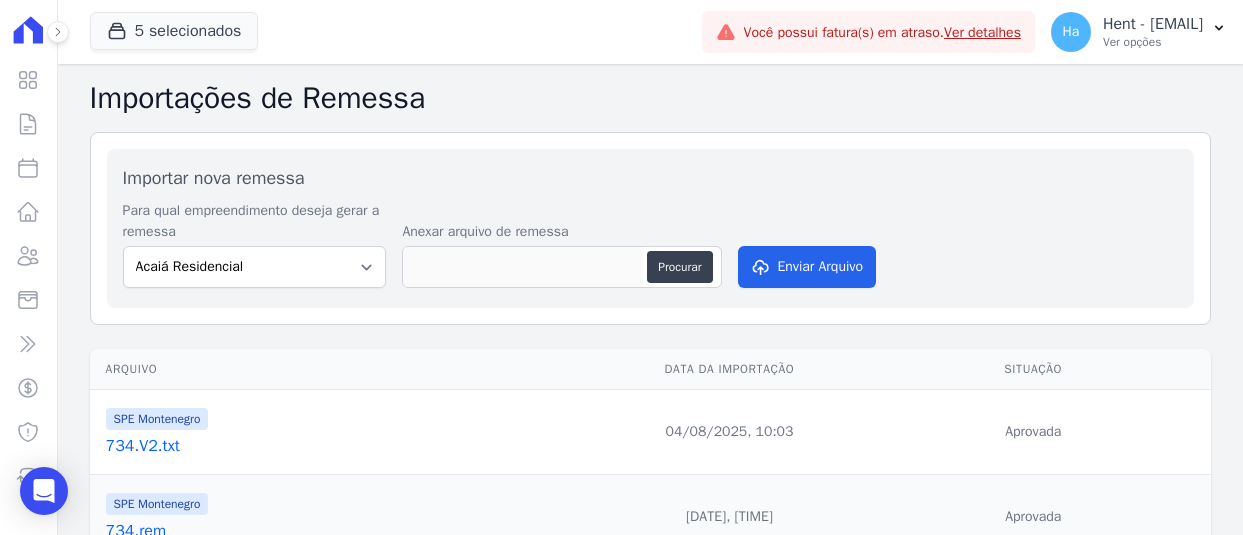 scroll, scrollTop: 0, scrollLeft: 0, axis: both 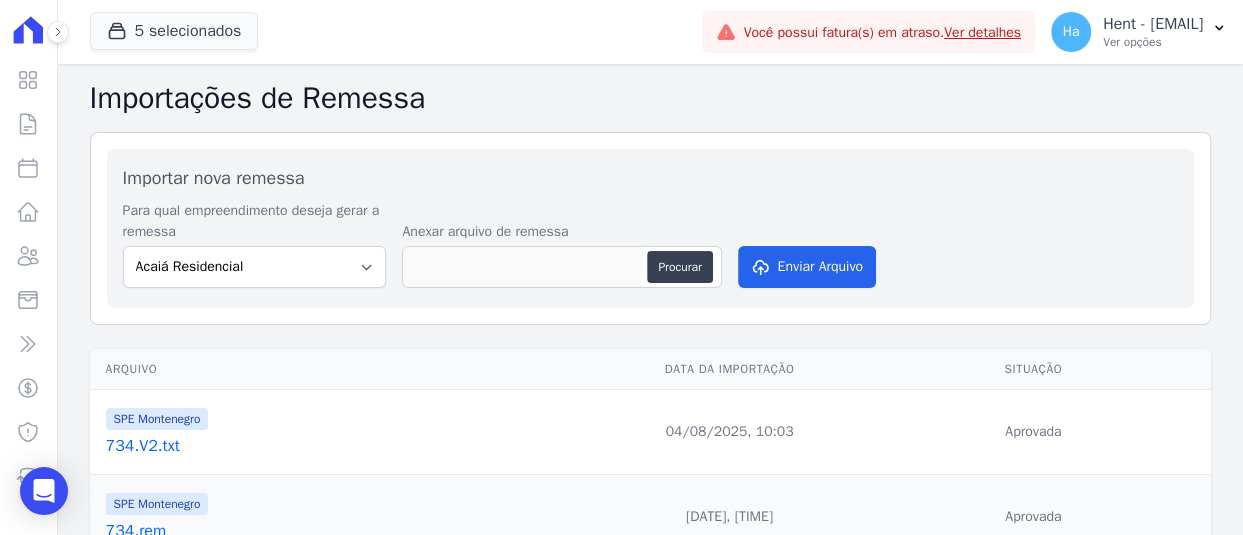 click on "734.V2.txt" at bounding box center [351, 446] 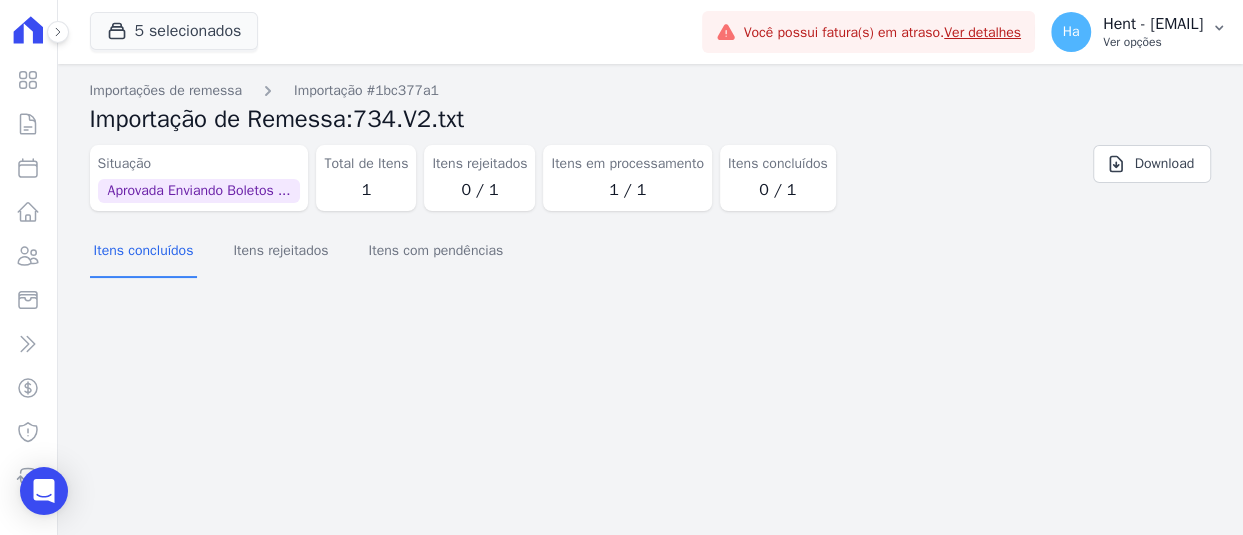click on "[COMPANY] - [EMAIL]" at bounding box center (1153, 24) 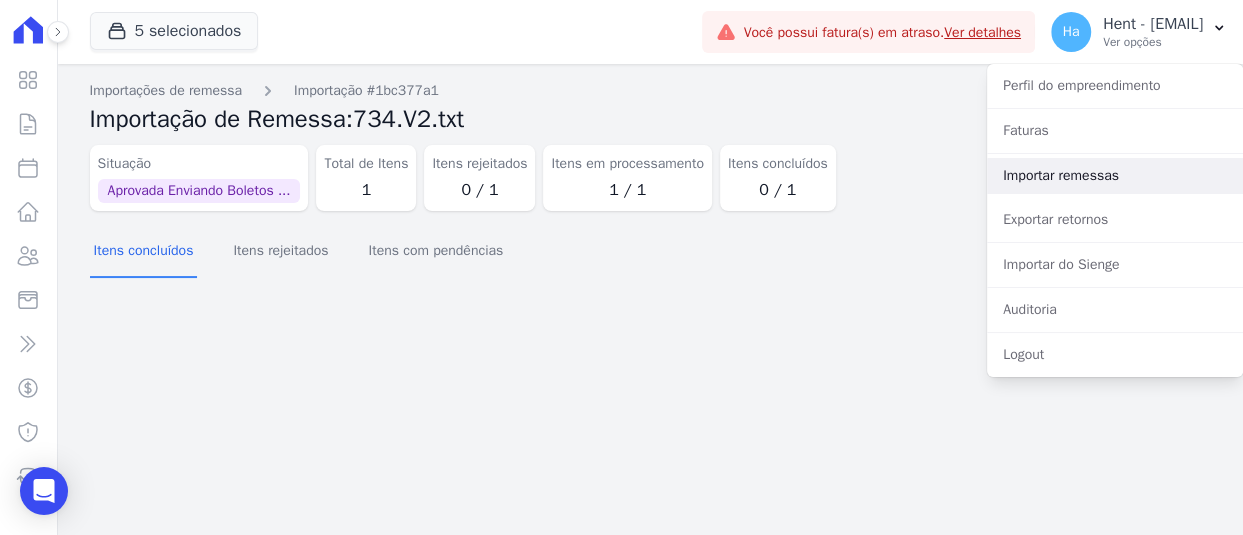 click on "Importar remessas" at bounding box center (1115, 176) 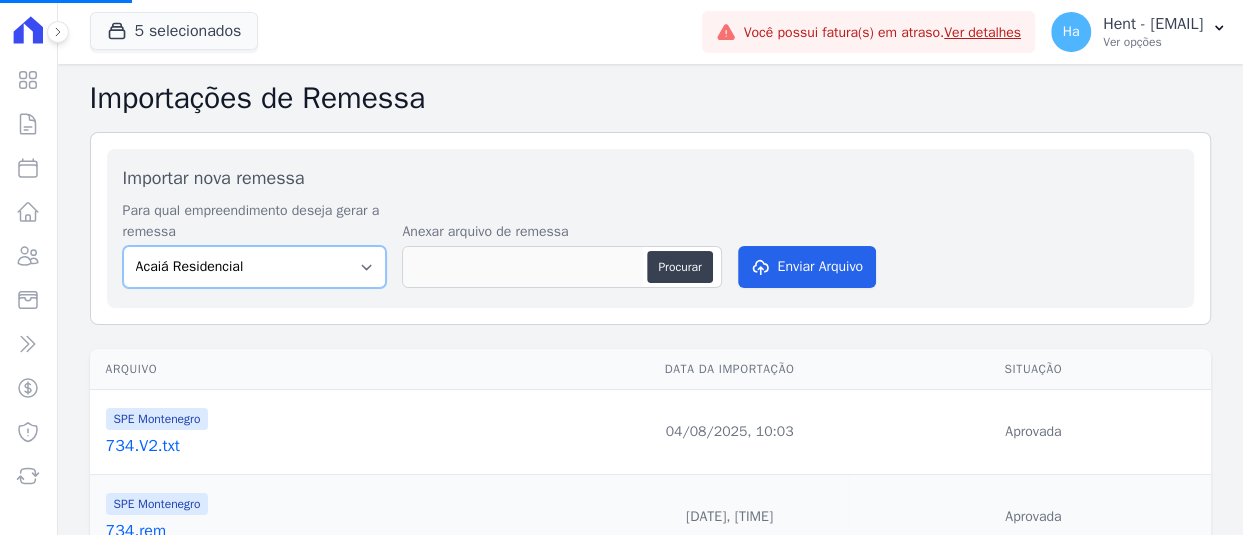 click on "Acaiá Residencial
Administrativo
AGILE ELOI MENDES SPE SA
Agile Pavican São Lourenço - Loteadores
Agile Pavican São Lourenço SPE LTDA
AGUAS DE GUANABARA INCORPORACAO IMOBILIARIA SPE LTDA
AGUAS DO ALVORADA INCORPORACAO IMOBILIARIA SPE LTDA
AJMC Empreendimentos
Alameda dos Ipês
Aldeia Smart
Alexandria Condomínios
Alfenense Negócios Imobiliários
Amaré Arpoador
Amazon Residence Construtora LTDA
ANANINDEUA 01 INCORPORACAO IMOBILIARIA SPE LTDA
AQUARELA CITY INCORPORACAO IMOBILIARIA LTDA
Areias do Planalto
Areias do Planalto - Interno
Aroka Incorporadora e Administradora LTDA.
Art Prime - Irajá
Arty Park - Gravatai
Arty Park - JPI
Aspen - Farroupilha
Audace Home Studio
Audace Mondeo
Aurora
Aurora  II - LBA
Aurora I - LBA
Aviva Monet
BAHAMAS EAST VILLAGE
Baia Formosa Parque
Be Deodoro
Be Deodoro Empreendimento Imobiliário LTDA.
Belas Artes 2º tranche
Bem Viver | Saint Raphael
Best Life Residence
Bio Residencial
Bosque Mistral" at bounding box center [255, 267] 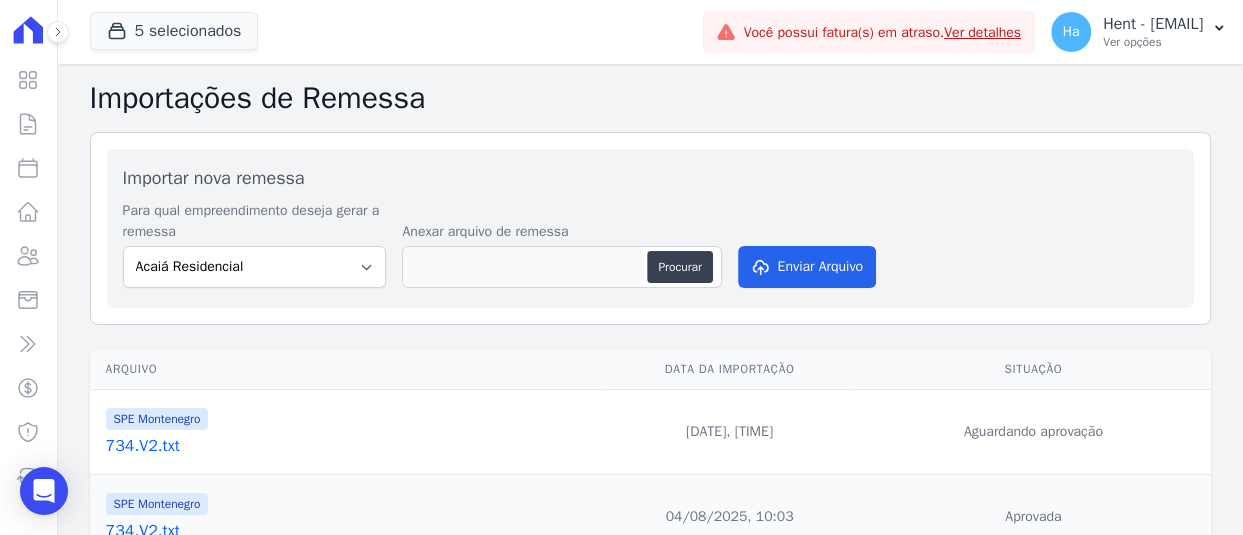 click on "Para qual empreendimento deseja gerar a remessa" at bounding box center (255, 221) 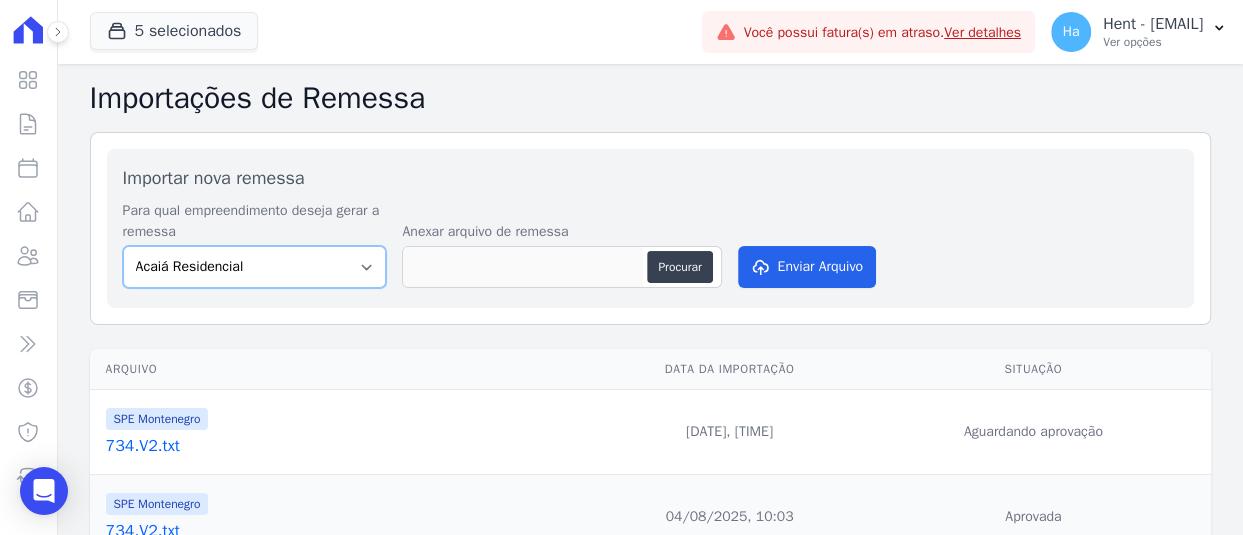 click on "Acaiá Residencial
Administrativo
AGILE ELOI MENDES SPE SA
Agile Pavican São Lourenço - Loteadores
Agile Pavican São Lourenço SPE LTDA
AGUAS DE GUANABARA INCORPORACAO IMOBILIARIA SPE LTDA
AGUAS DO ALVORADA INCORPORACAO IMOBILIARIA SPE LTDA
AJMC Empreendimentos
Alameda dos Ipês
Aldeia Smart
Alexandria Condomínios
Alfenense Negócios Imobiliários
Amaré Arpoador
Amazon Residence Construtora LTDA
ANANINDEUA 01 INCORPORACAO IMOBILIARIA SPE LTDA
AQUARELA CITY INCORPORACAO IMOBILIARIA LTDA
Areias do Planalto
Areias do Planalto - Interno
Aroka Incorporadora e Administradora LTDA.
Art Prime - Irajá
Arty Park - Gravatai
Arty Park - JPI
Aspen - Farroupilha
Audace Home Studio
Audace Mondeo
Aurora
Aurora  II - LBA
Aurora I - LBA
Aviva Monet
BAHAMAS EAST VILLAGE
Baia Formosa Parque
Be Deodoro
Be Deodoro Empreendimento Imobiliário LTDA.
Belas Artes 2º tranche
Bem Viver | Saint Raphael
Best Life Residence
Bio Residencial
Bosque Mistral" at bounding box center [255, 267] 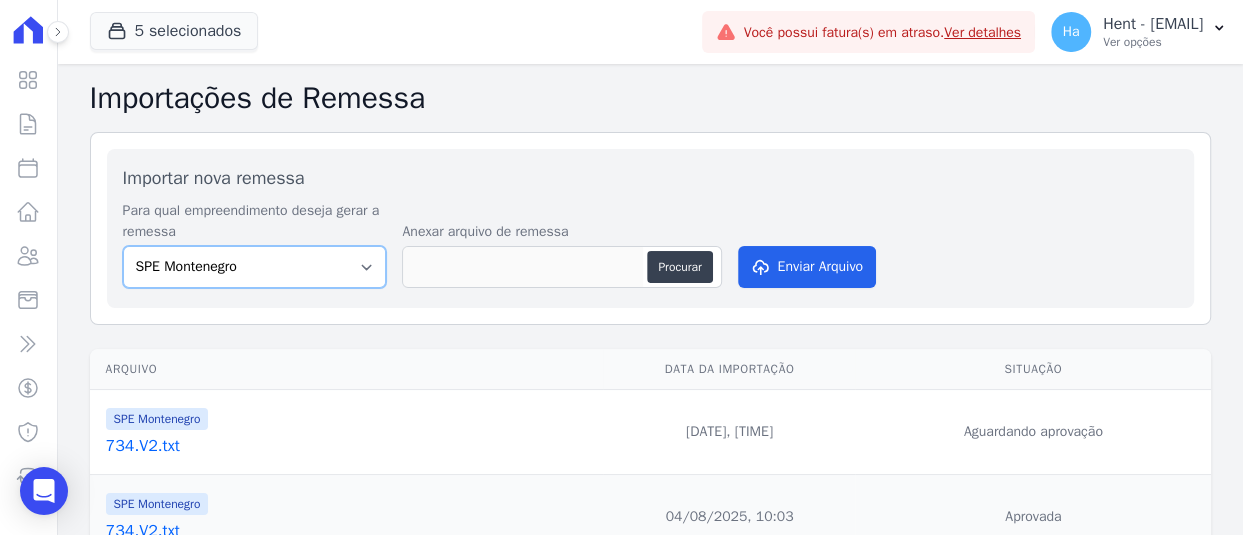 click on "Acaiá Residencial
Administrativo
AGILE ELOI MENDES SPE SA
Agile Pavican São Lourenço - Loteadores
Agile Pavican São Lourenço SPE LTDA
AGUAS DE GUANABARA INCORPORACAO IMOBILIARIA SPE LTDA
AGUAS DO ALVORADA INCORPORACAO IMOBILIARIA SPE LTDA
AJMC Empreendimentos
Alameda dos Ipês
Aldeia Smart
Alexandria Condomínios
Alfenense Negócios Imobiliários
Amaré Arpoador
Amazon Residence Construtora LTDA
ANANINDEUA 01 INCORPORACAO IMOBILIARIA SPE LTDA
AQUARELA CITY INCORPORACAO IMOBILIARIA LTDA
Areias do Planalto
Areias do Planalto - Interno
Aroka Incorporadora e Administradora LTDA.
Art Prime - Irajá
Arty Park - Gravatai
Arty Park - JPI
Aspen - Farroupilha
Audace Home Studio
Audace Mondeo
Aurora
Aurora  II - LBA
Aurora I - LBA
Aviva Monet
BAHAMAS EAST VILLAGE
Baia Formosa Parque
Be Deodoro
Be Deodoro Empreendimento Imobiliário LTDA.
Belas Artes 2º tranche
Bem Viver | Saint Raphael
Best Life Residence
Bio Residencial
Bosque Mistral" at bounding box center (255, 267) 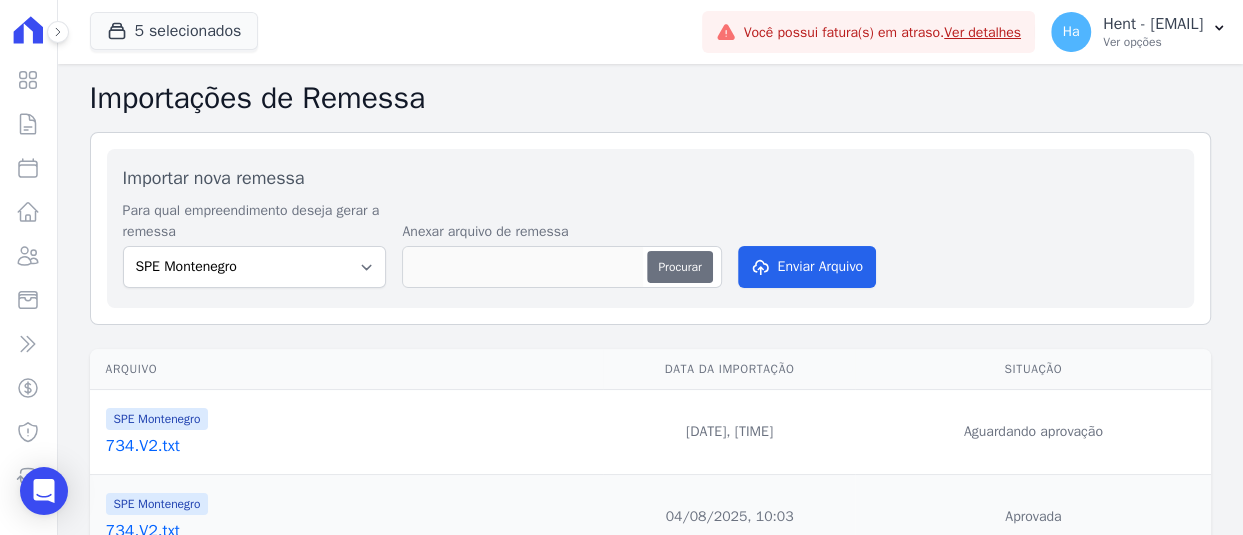 click on "Procurar" at bounding box center (679, 267) 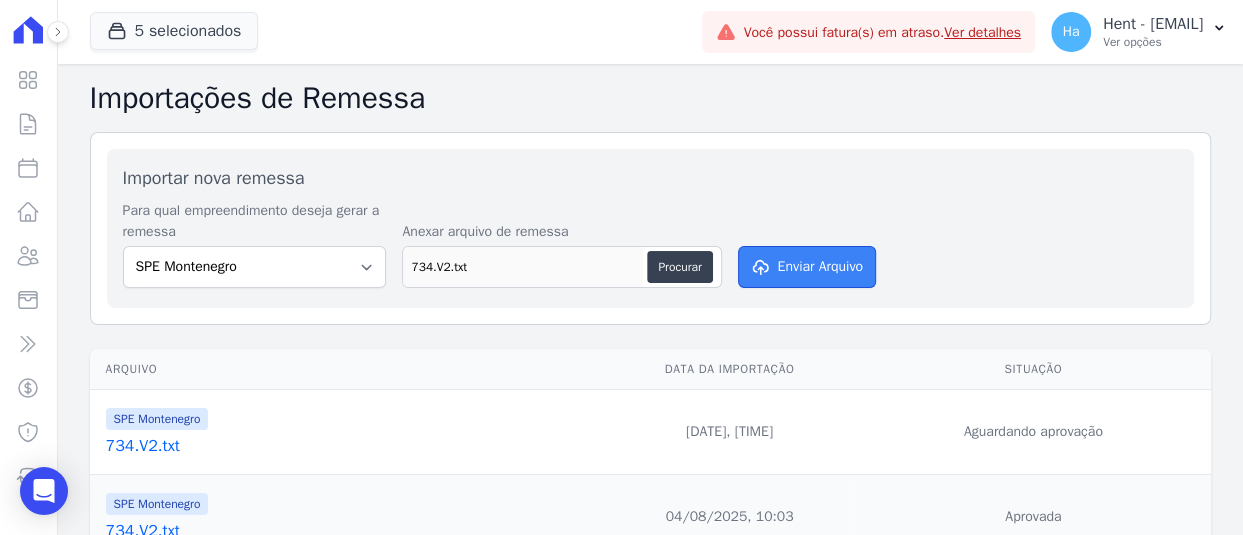 click on "Enviar Arquivo" at bounding box center (807, 267) 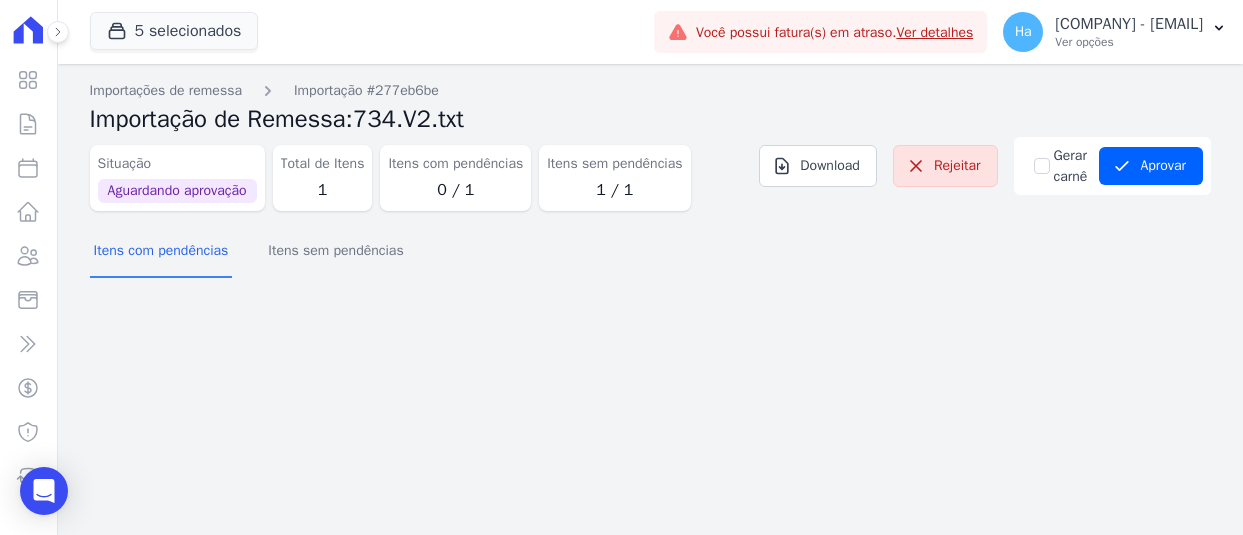 scroll, scrollTop: 0, scrollLeft: 0, axis: both 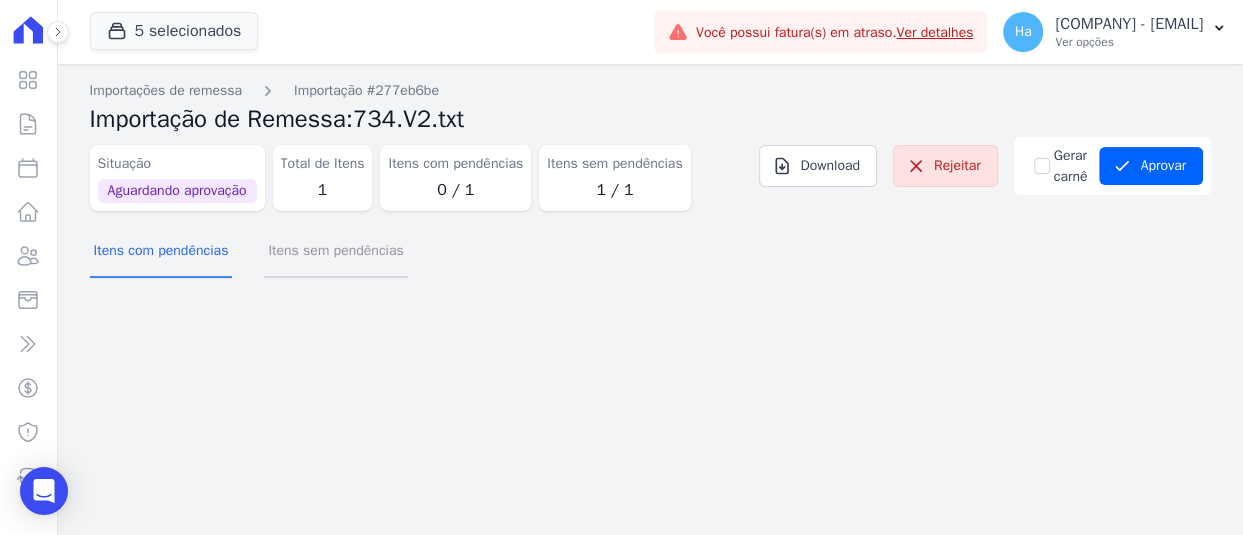 click on "Itens sem pendências" at bounding box center (335, 252) 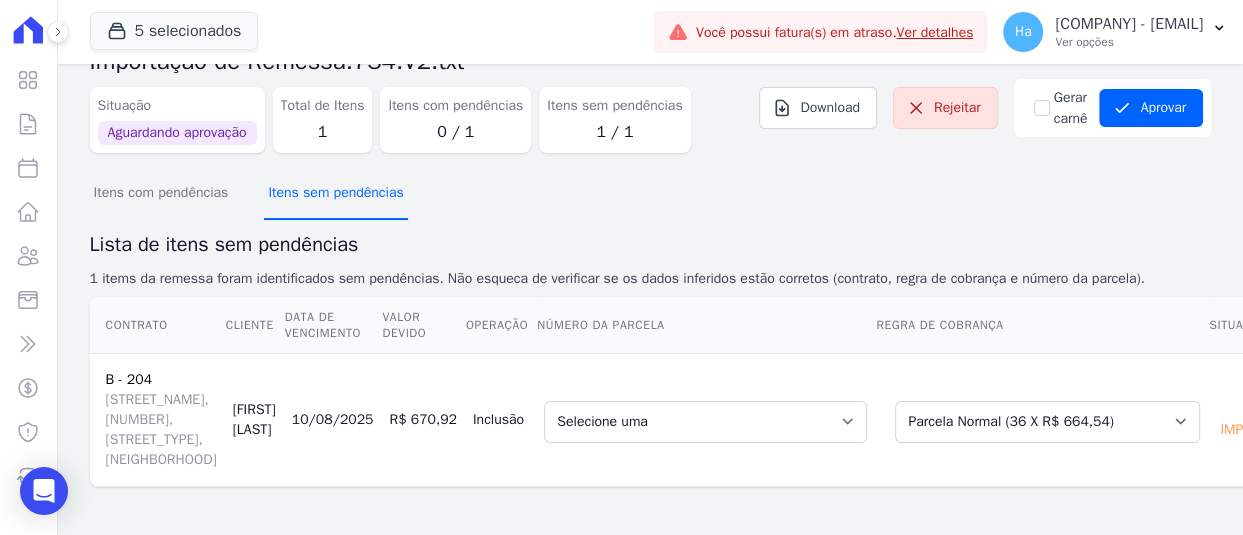 scroll, scrollTop: 100, scrollLeft: 0, axis: vertical 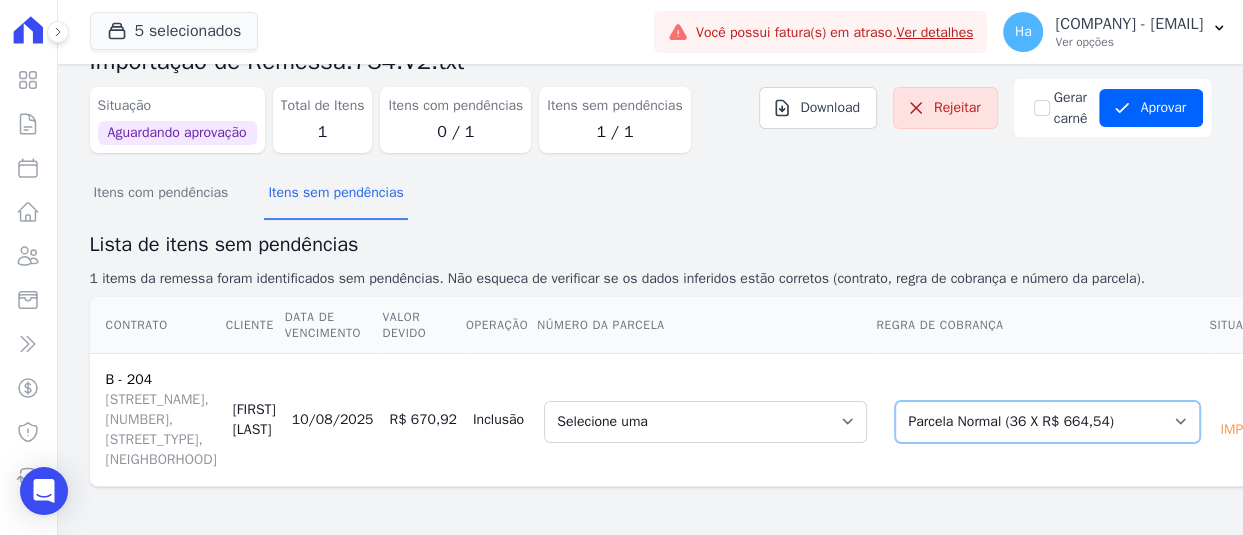 drag, startPoint x: 981, startPoint y: 412, endPoint x: 1014, endPoint y: 401, distance: 34.785053 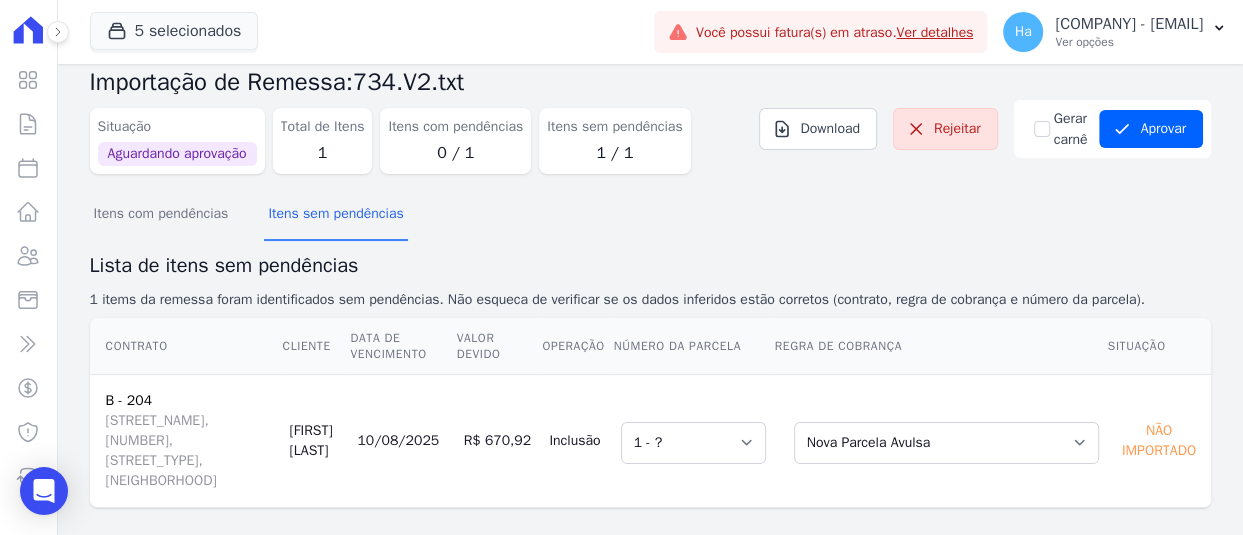 scroll, scrollTop: 57, scrollLeft: 0, axis: vertical 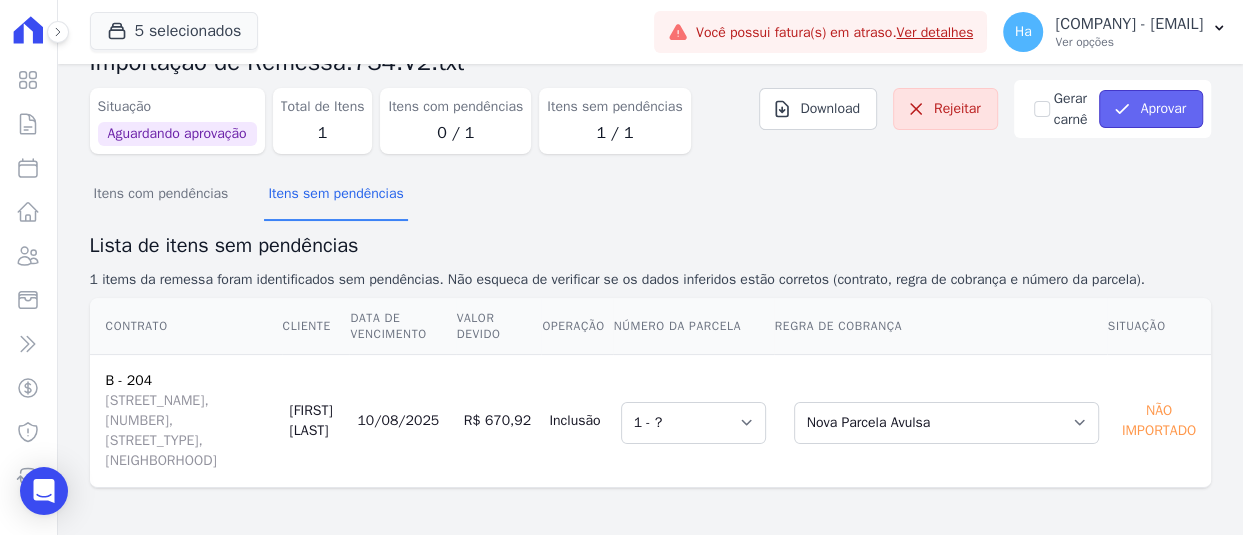 click on "Aprovar" at bounding box center (1151, 109) 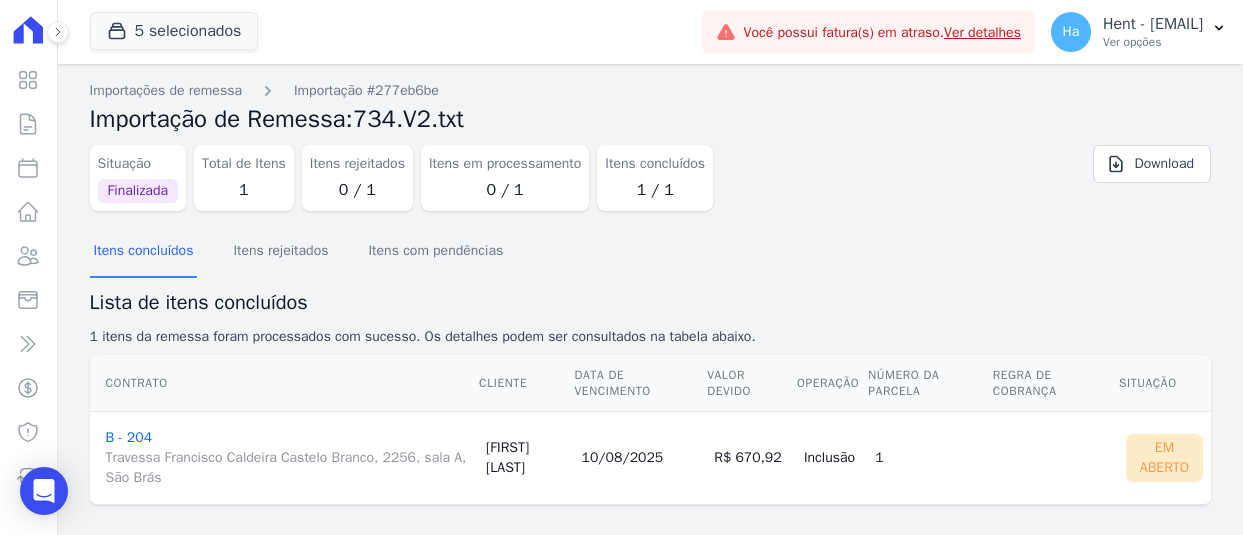 scroll, scrollTop: 0, scrollLeft: 0, axis: both 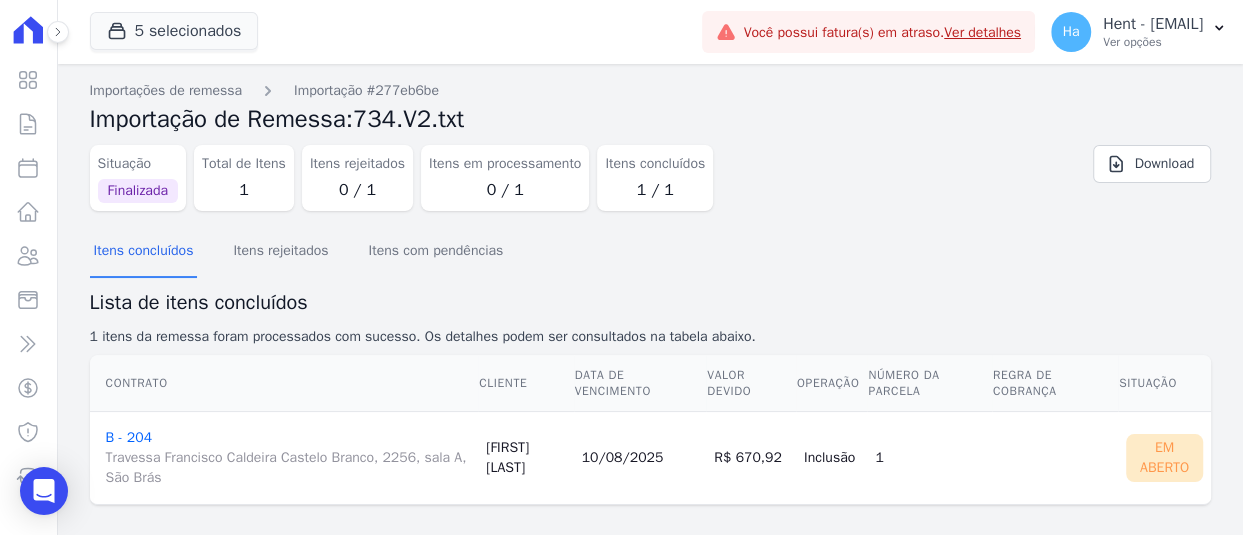 click 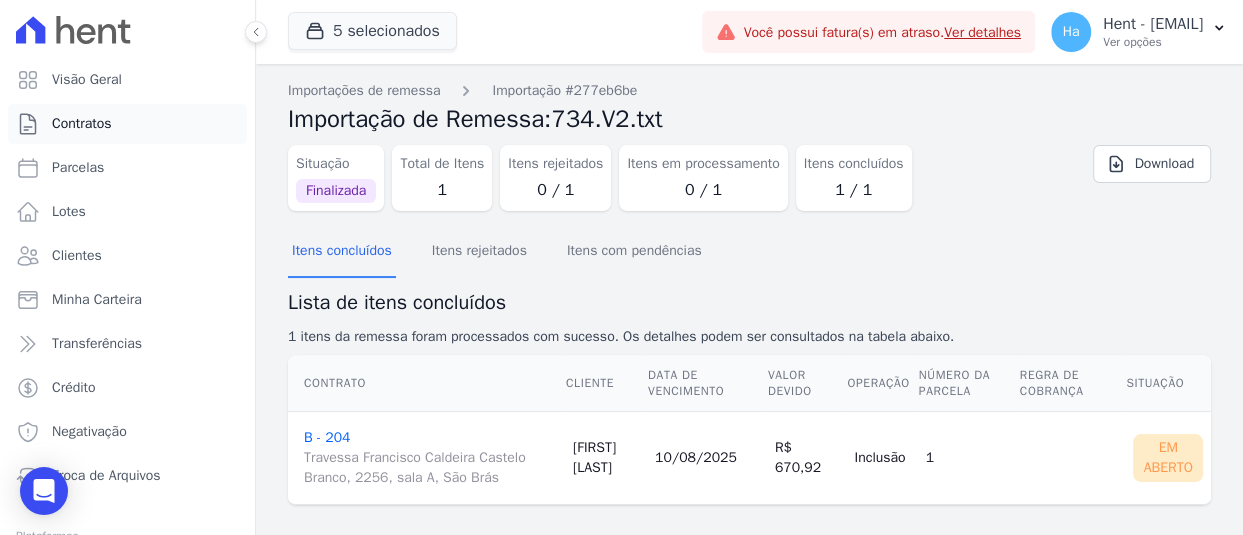 click on "Contratos" at bounding box center [82, 124] 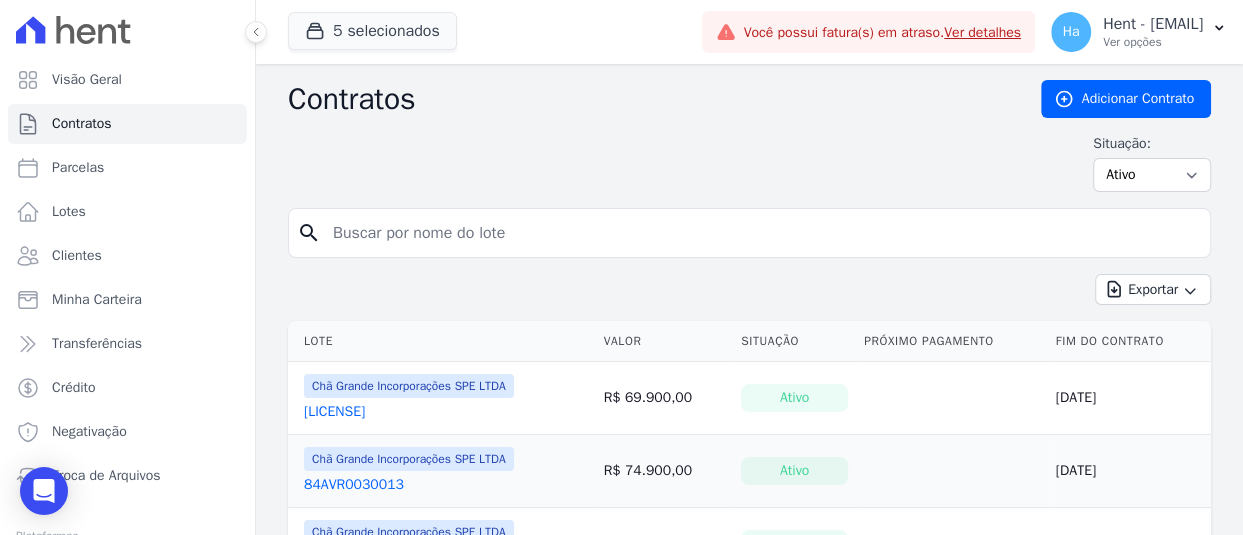click at bounding box center [761, 233] 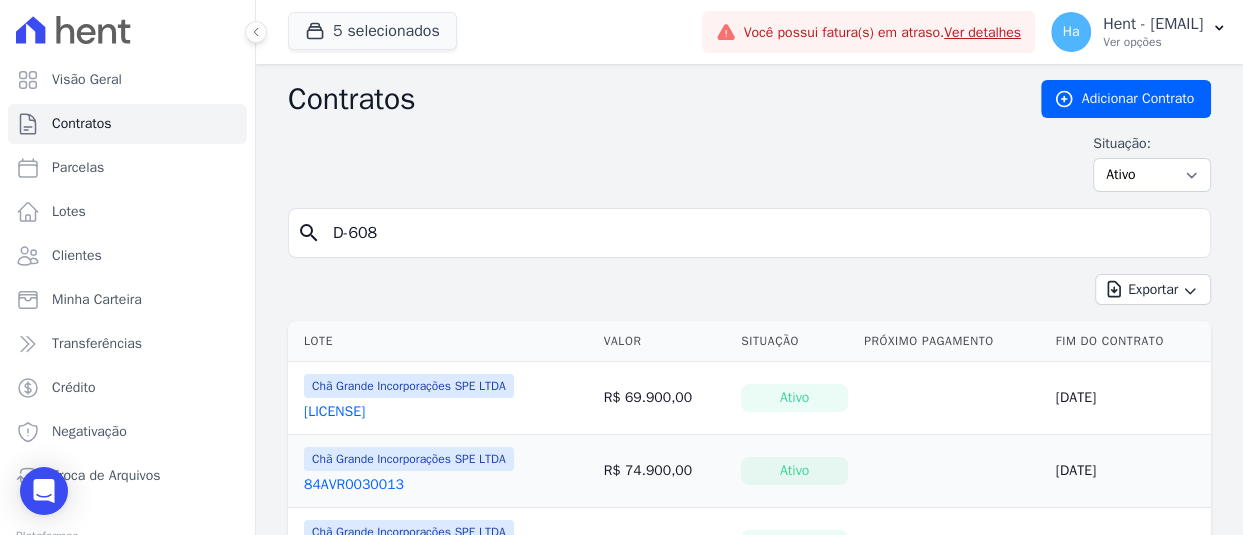 type on "D-608" 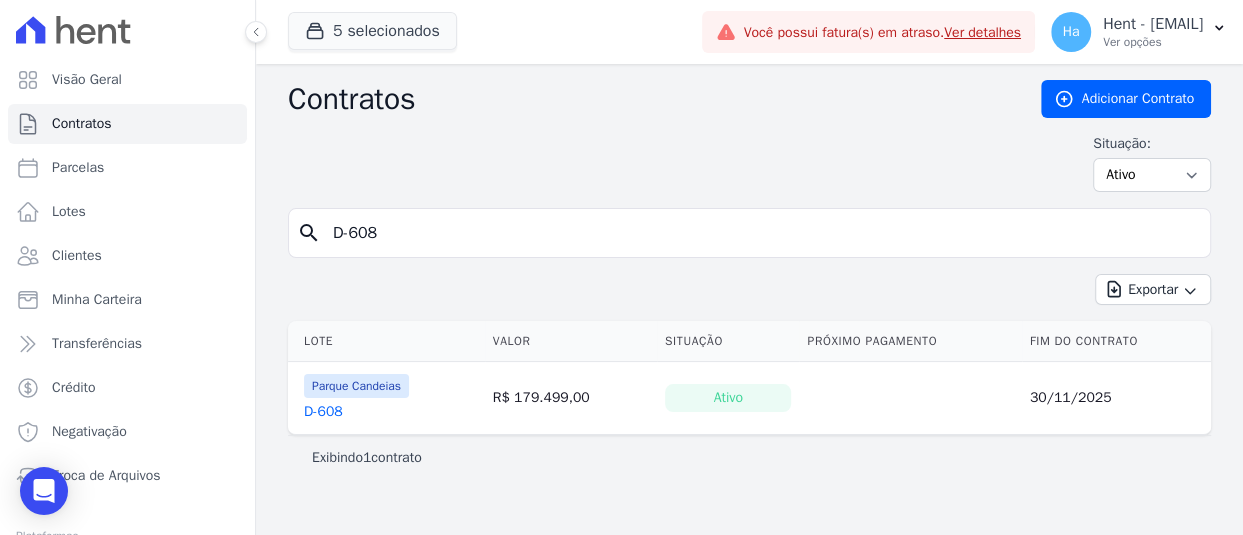 click on "D-608" at bounding box center (323, 412) 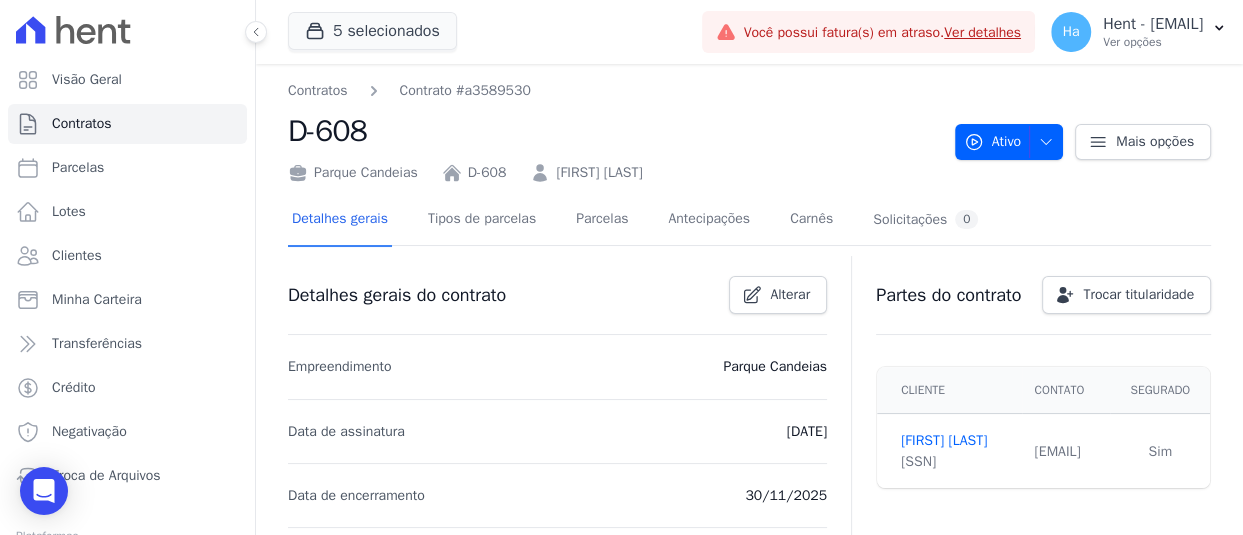 click on "Data de assinatura
09/03/2022" at bounding box center [557, 431] 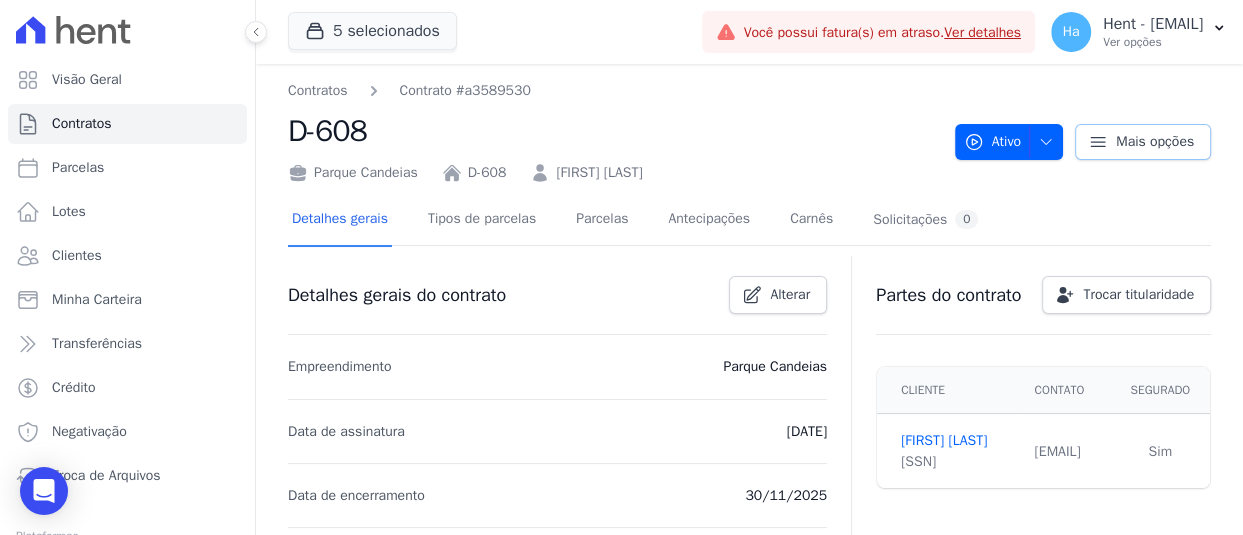 click on "Mais opções" at bounding box center [1155, 142] 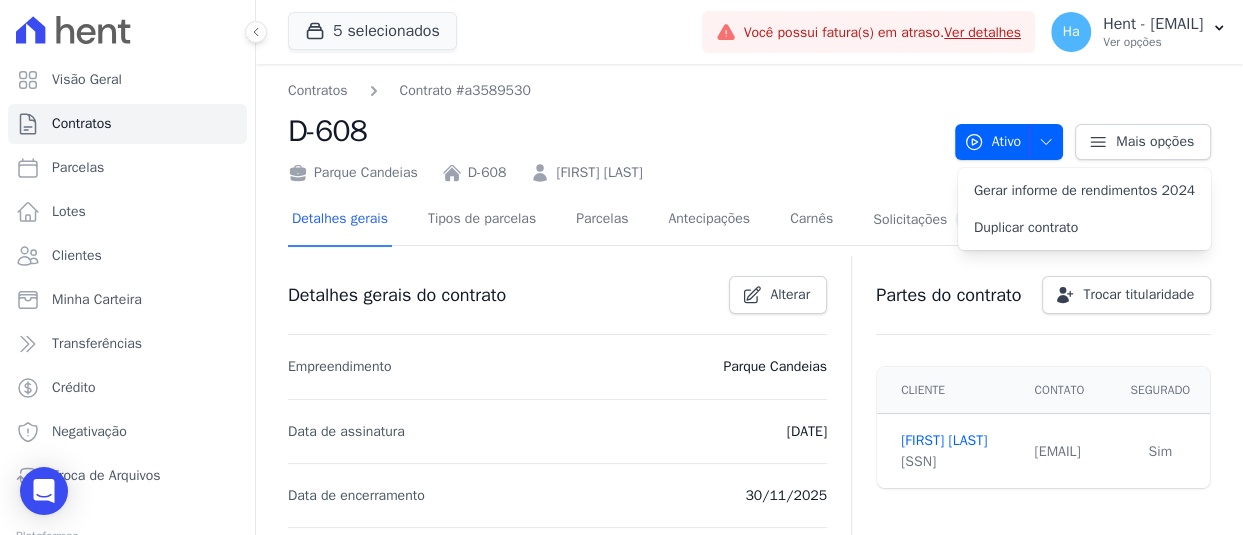 click on "Contratos
Contrato
#a3589530" at bounding box center (613, 90) 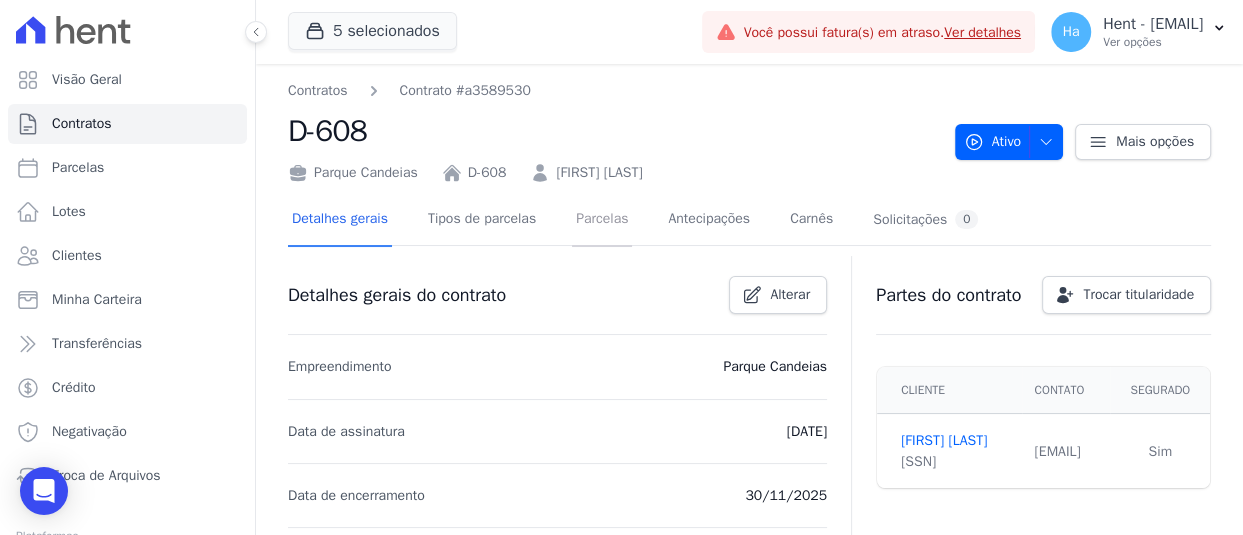 click on "Parcelas" at bounding box center [602, 220] 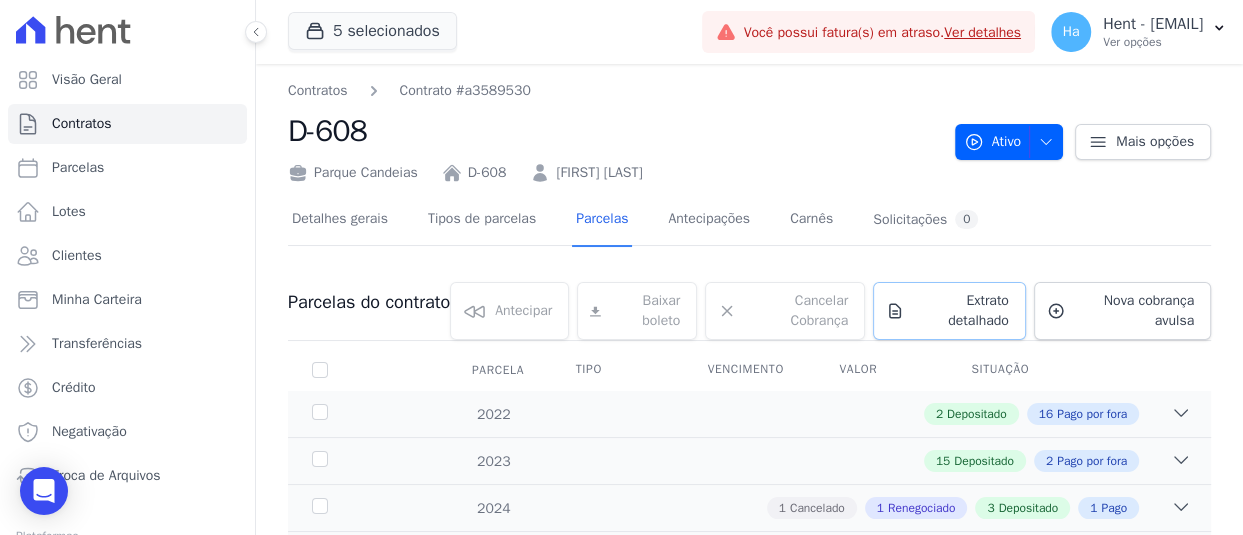 click on "Extrato detalhado" at bounding box center (960, 311) 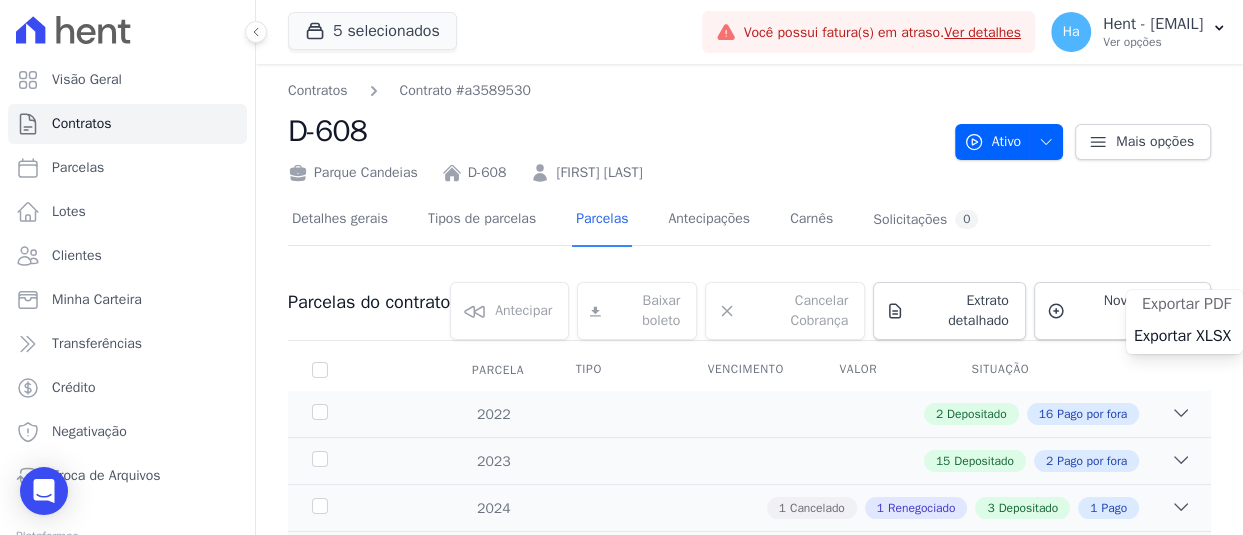 click on "Exportar PDF" at bounding box center (1186, 304) 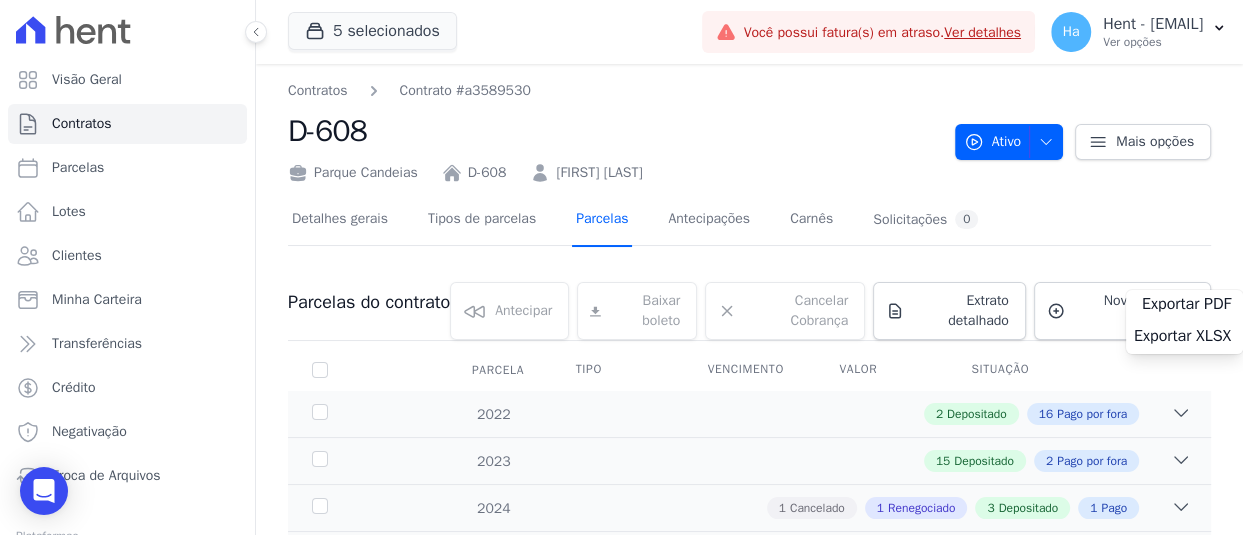 click on "Parcelas" at bounding box center (602, 220) 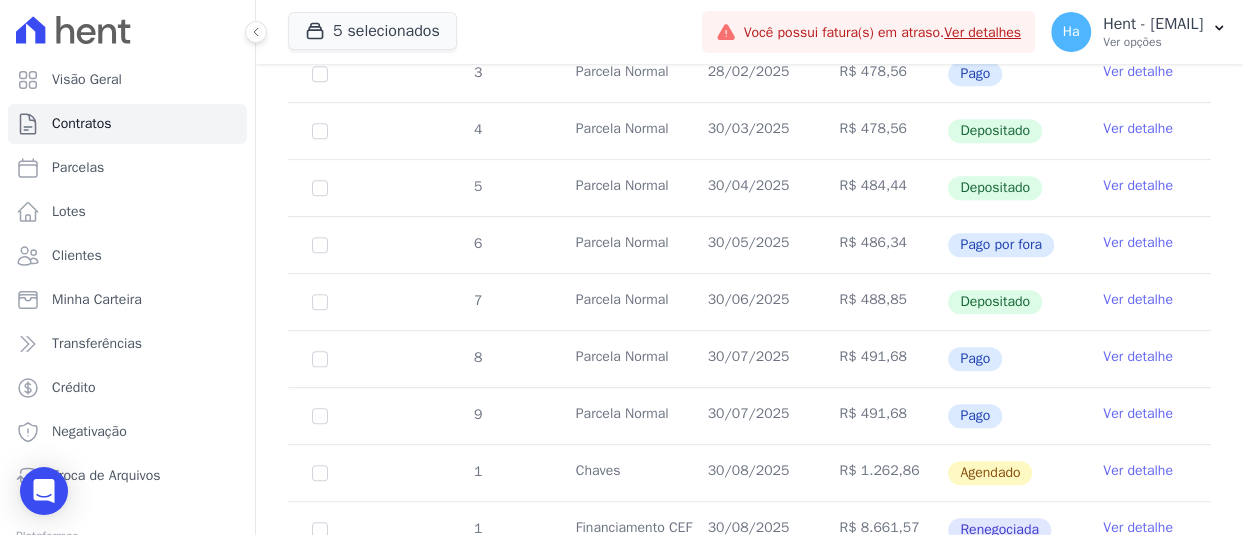 scroll, scrollTop: 600, scrollLeft: 0, axis: vertical 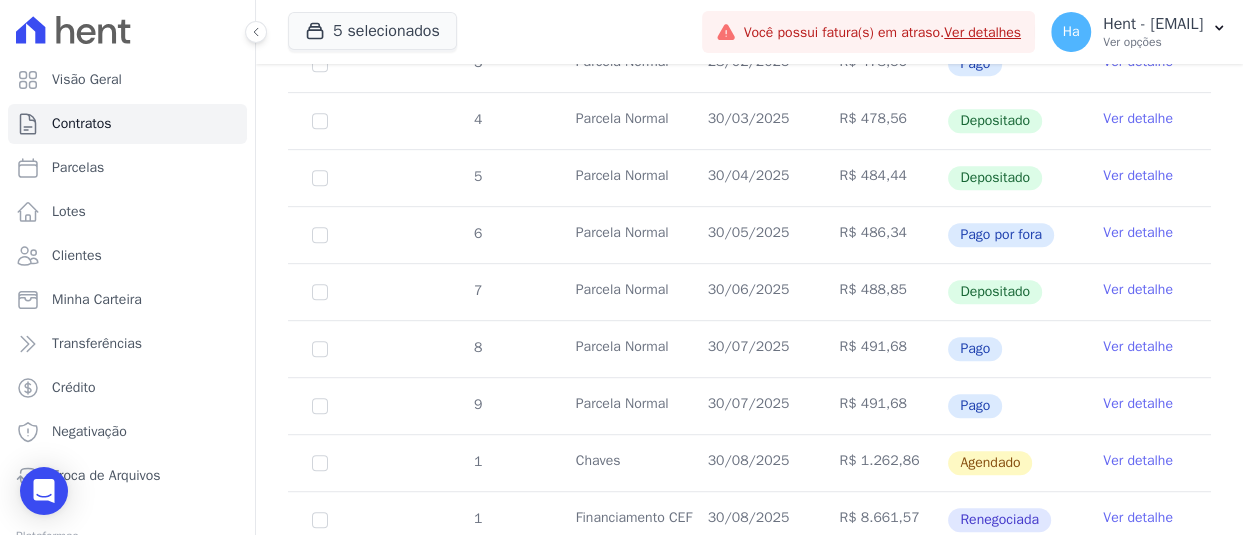 click on "Ver detalhe" at bounding box center [1138, 404] 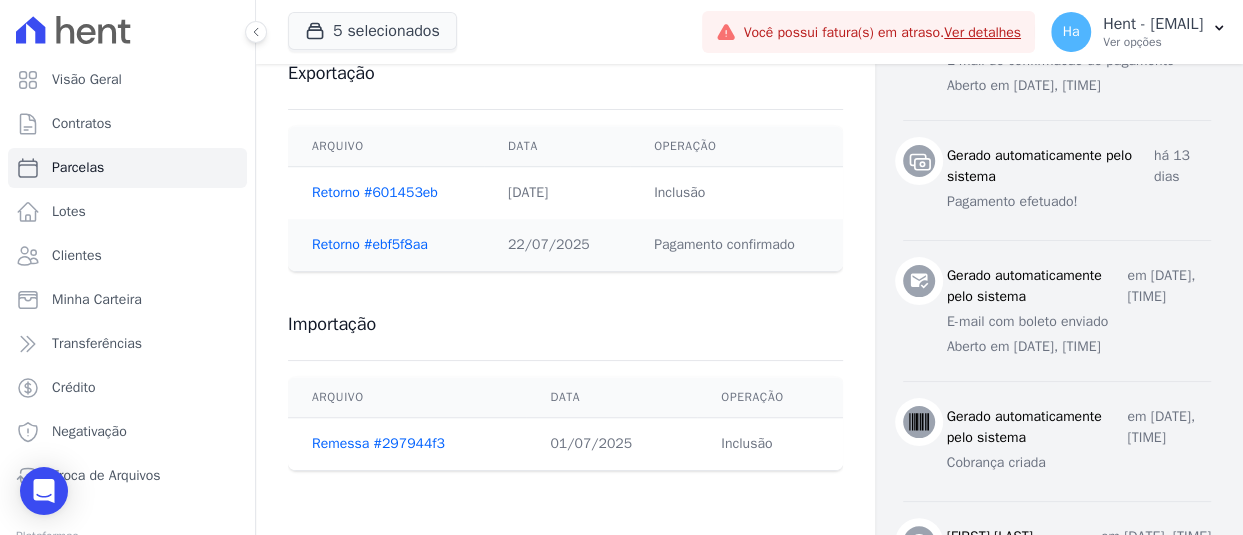 scroll, scrollTop: 375, scrollLeft: 0, axis: vertical 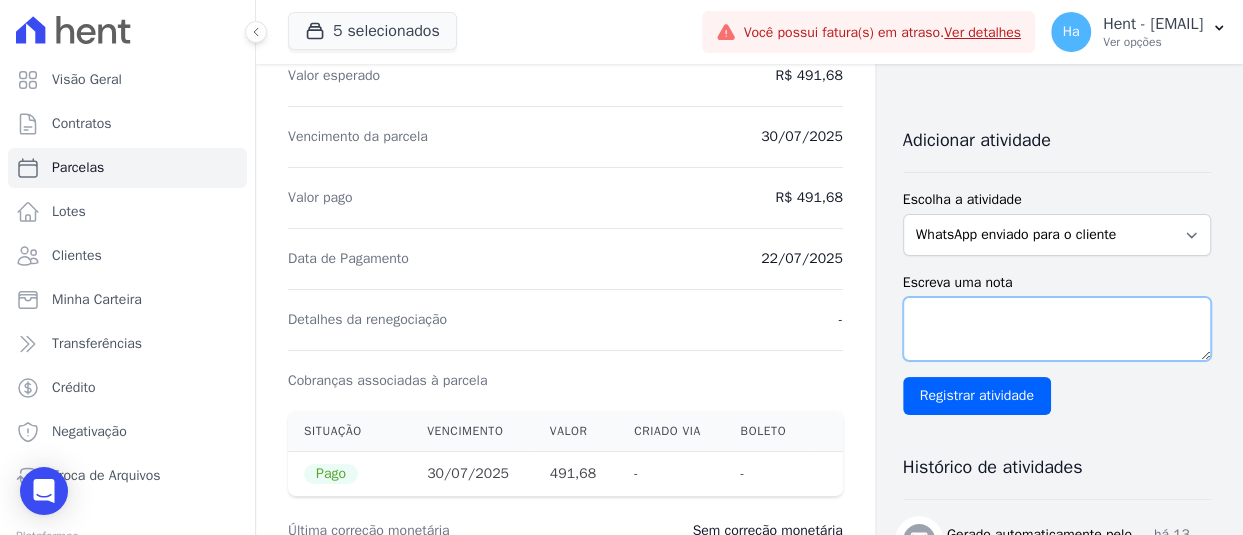 click on "Escreva uma nota" at bounding box center [1057, 329] 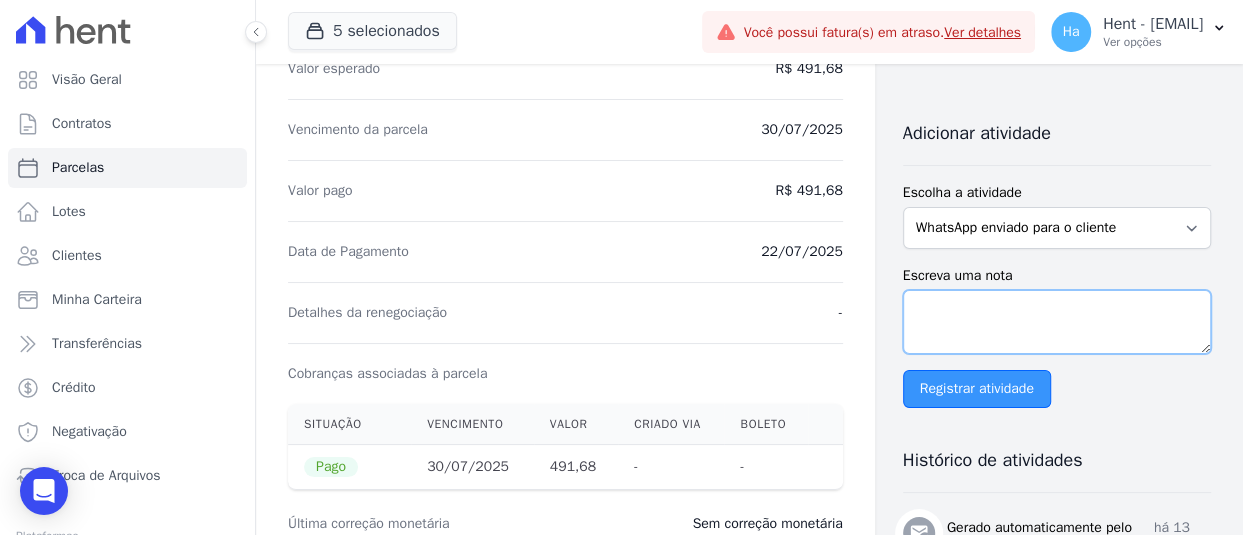 scroll, scrollTop: 400, scrollLeft: 0, axis: vertical 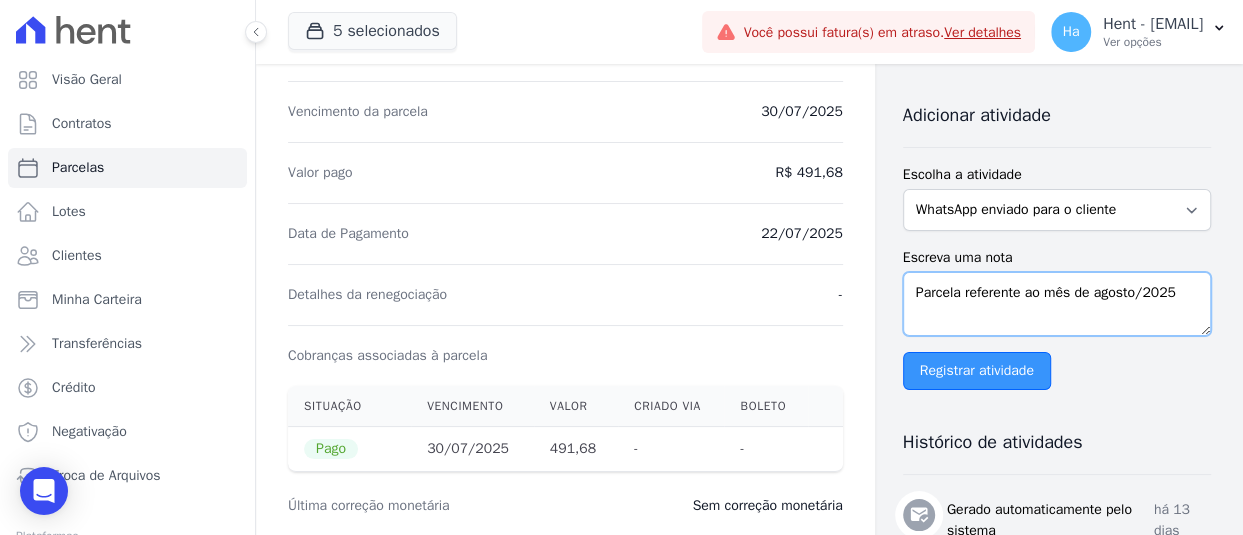 type on "Parcela referente ao mês de agosto/2025" 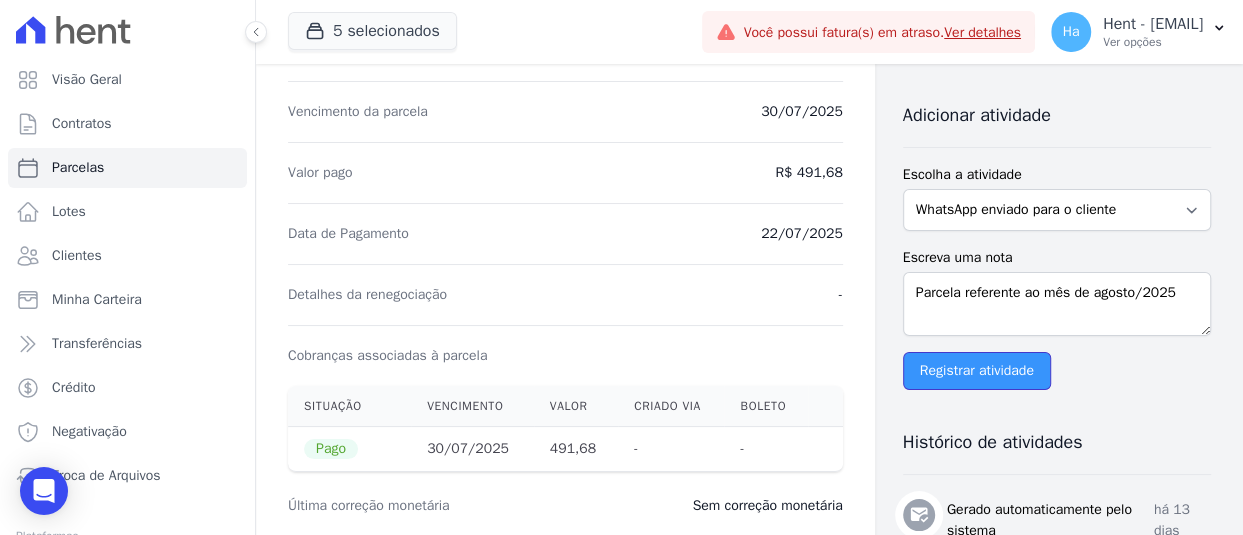 click on "Registrar atividade" at bounding box center [977, 371] 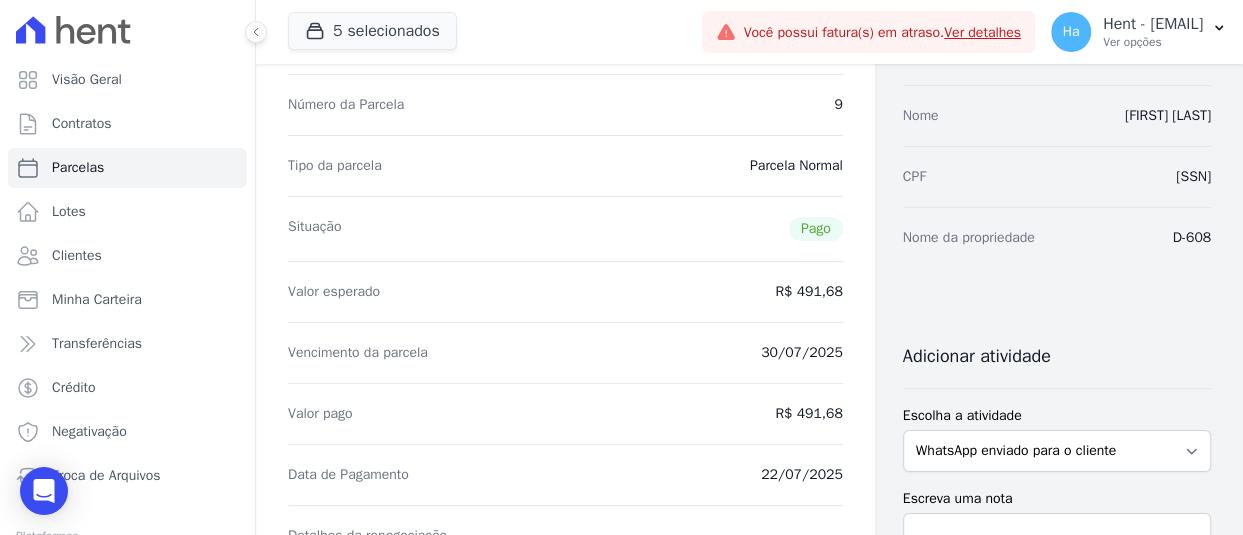 scroll, scrollTop: 0, scrollLeft: 0, axis: both 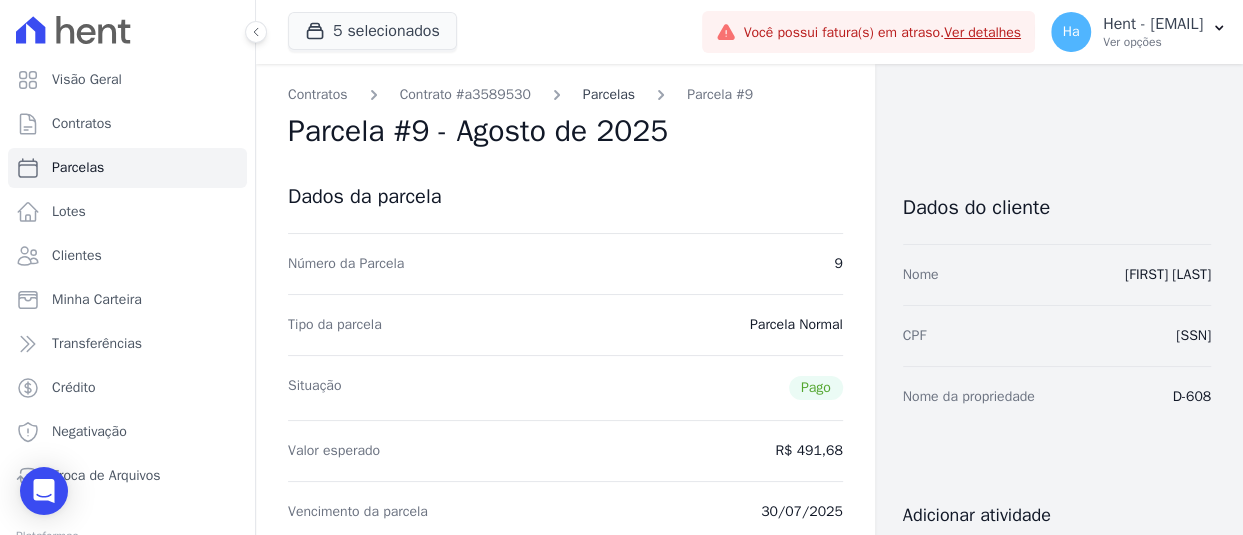 click on "Parcelas" at bounding box center (609, 94) 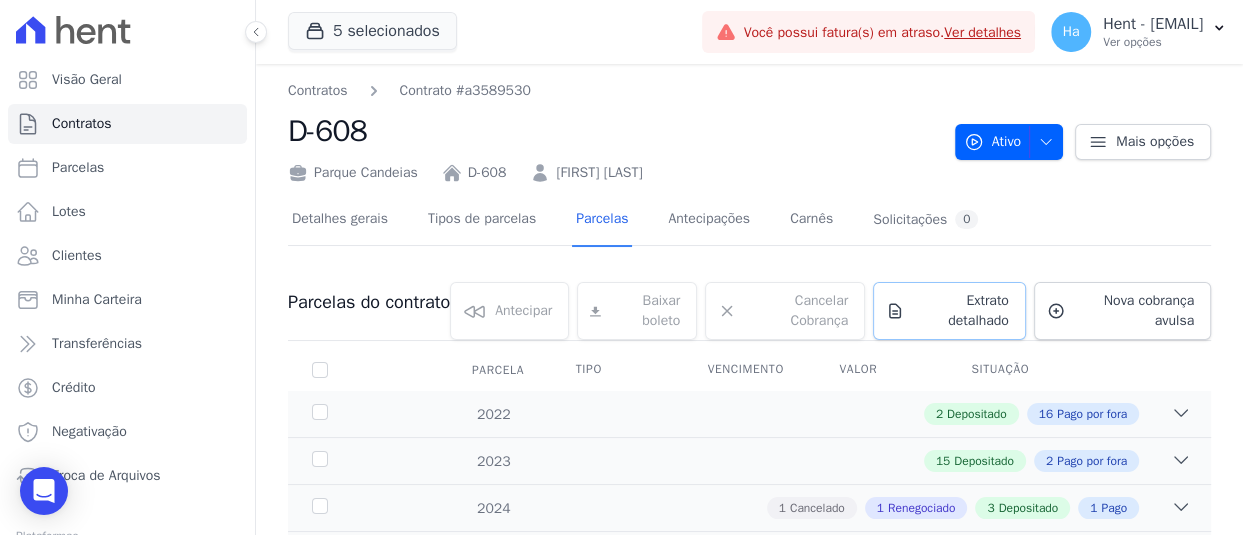 click on "Extrato detalhado" at bounding box center [960, 311] 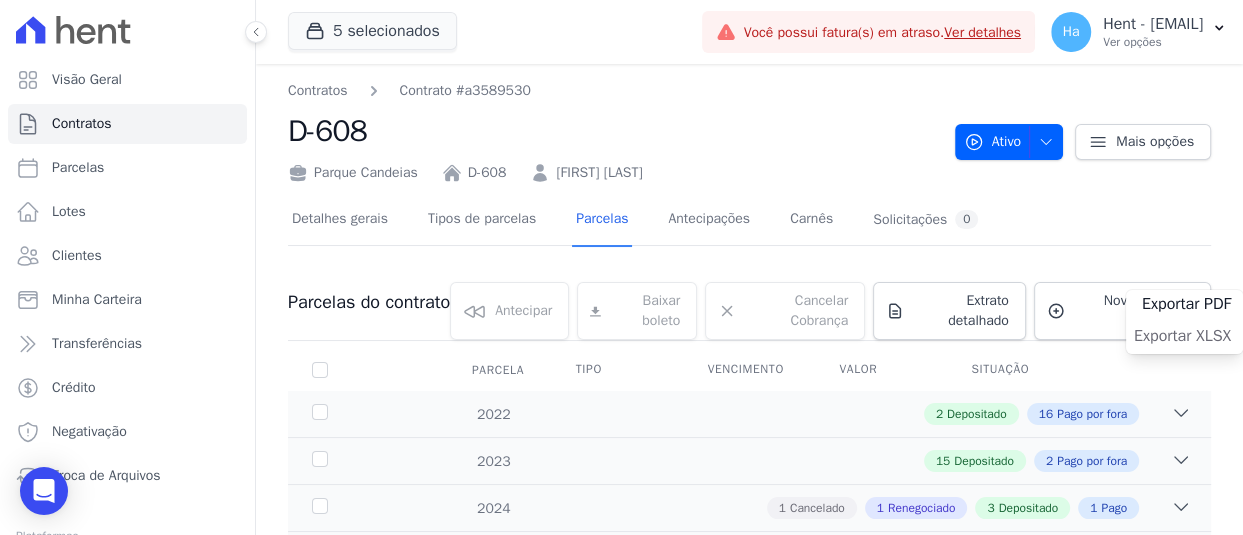 click on "Exportar XLSX" at bounding box center [1182, 336] 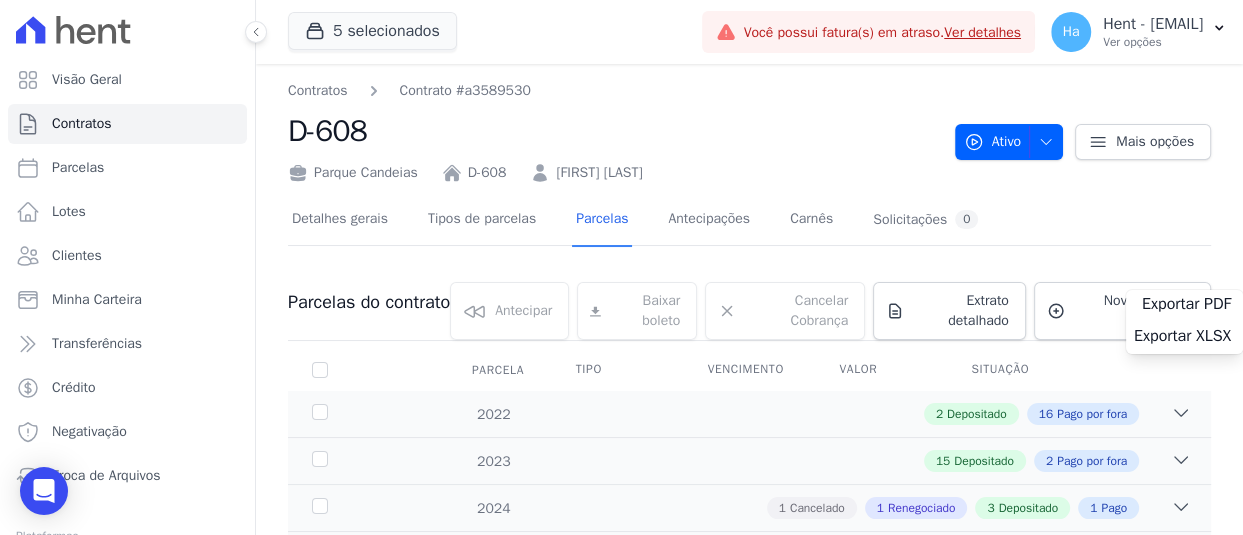 click on "Contratos
Contrato
#a3589530" at bounding box center (613, 90) 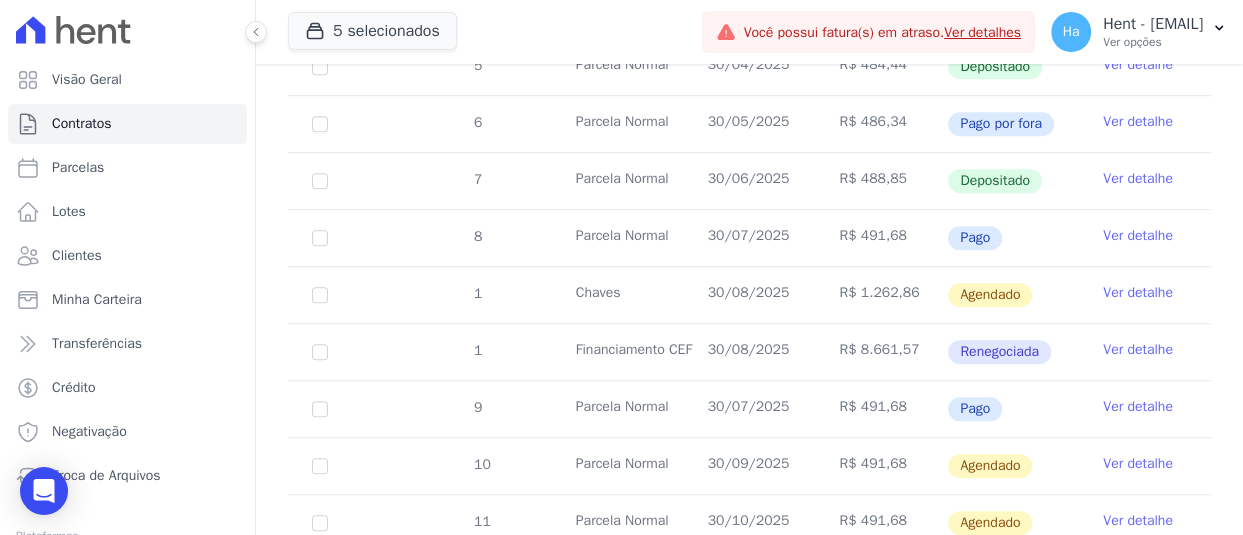 scroll, scrollTop: 800, scrollLeft: 0, axis: vertical 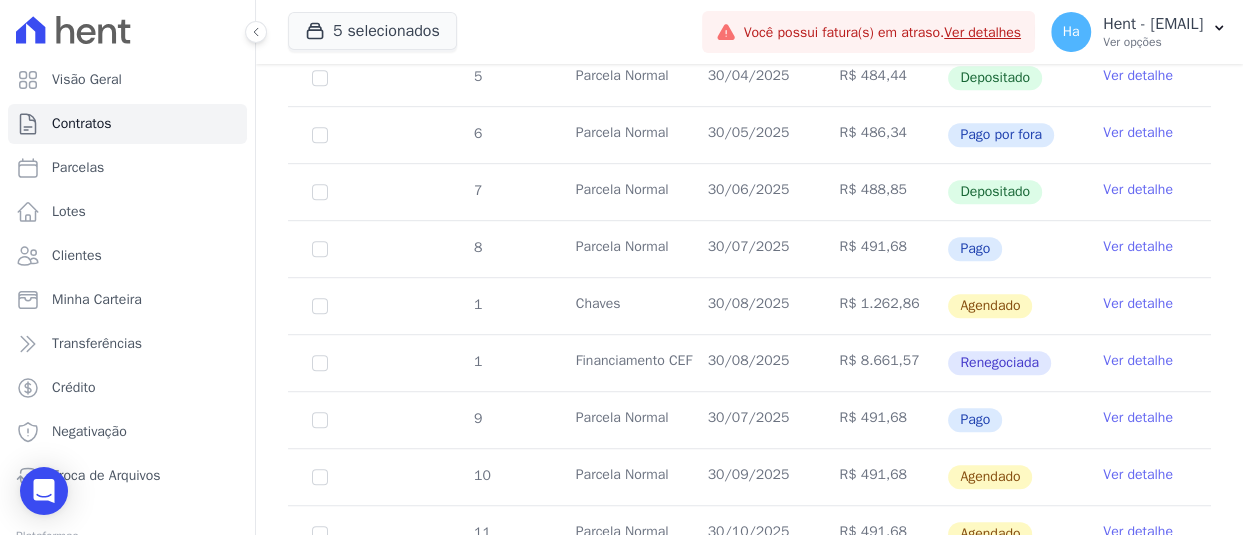 click on "Ver detalhe" at bounding box center [1138, 418] 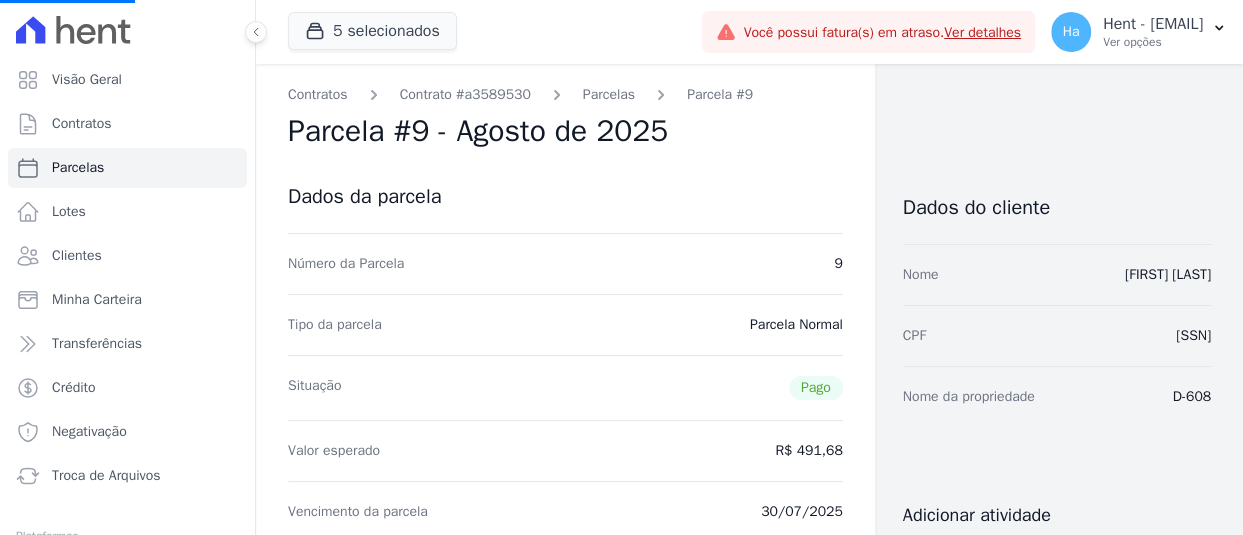 scroll, scrollTop: 158, scrollLeft: 0, axis: vertical 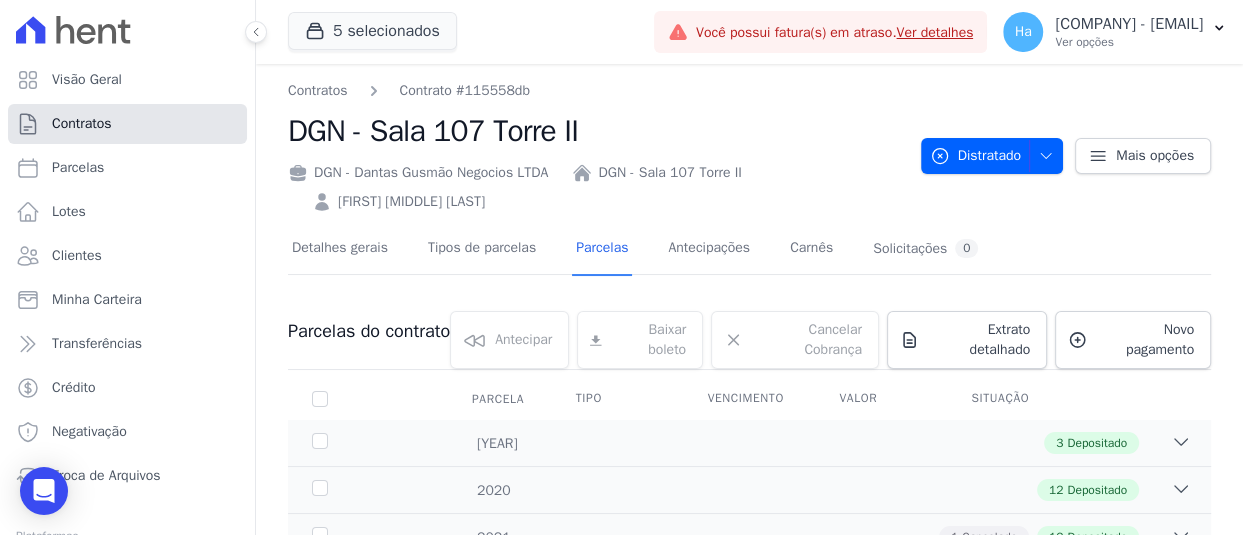 click on "Contratos" at bounding box center [82, 124] 